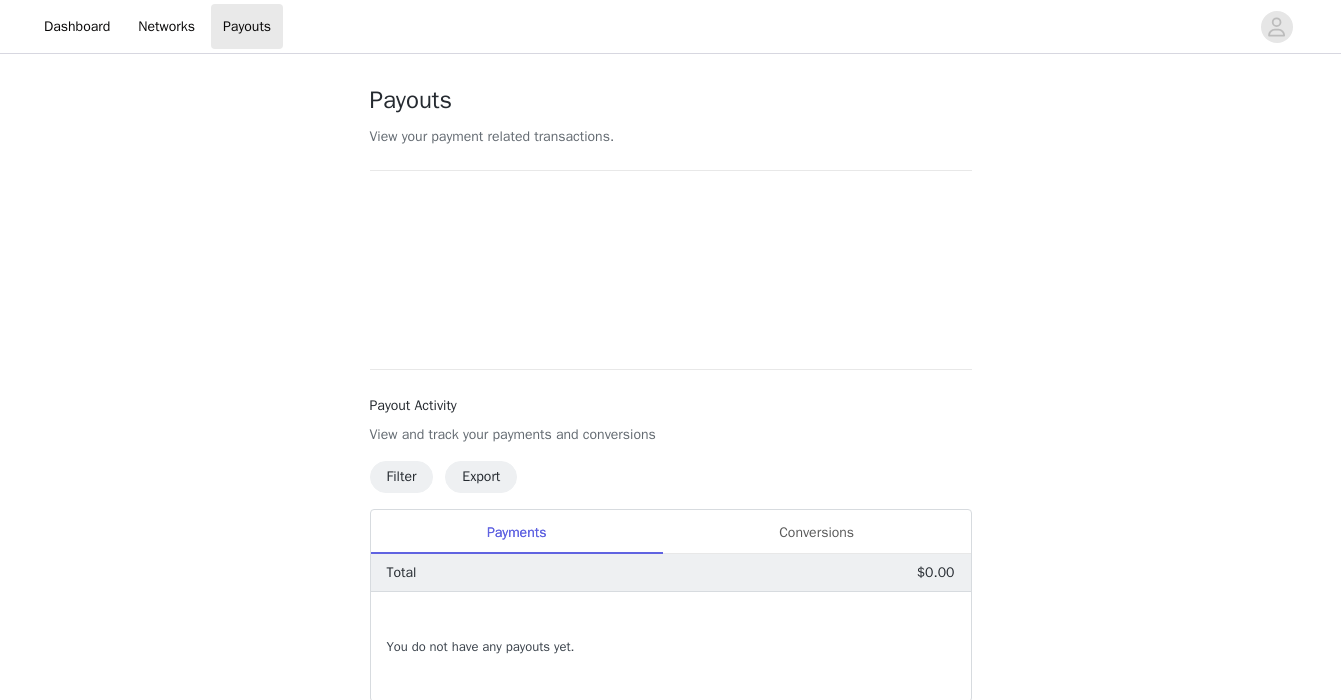 scroll, scrollTop: 0, scrollLeft: 0, axis: both 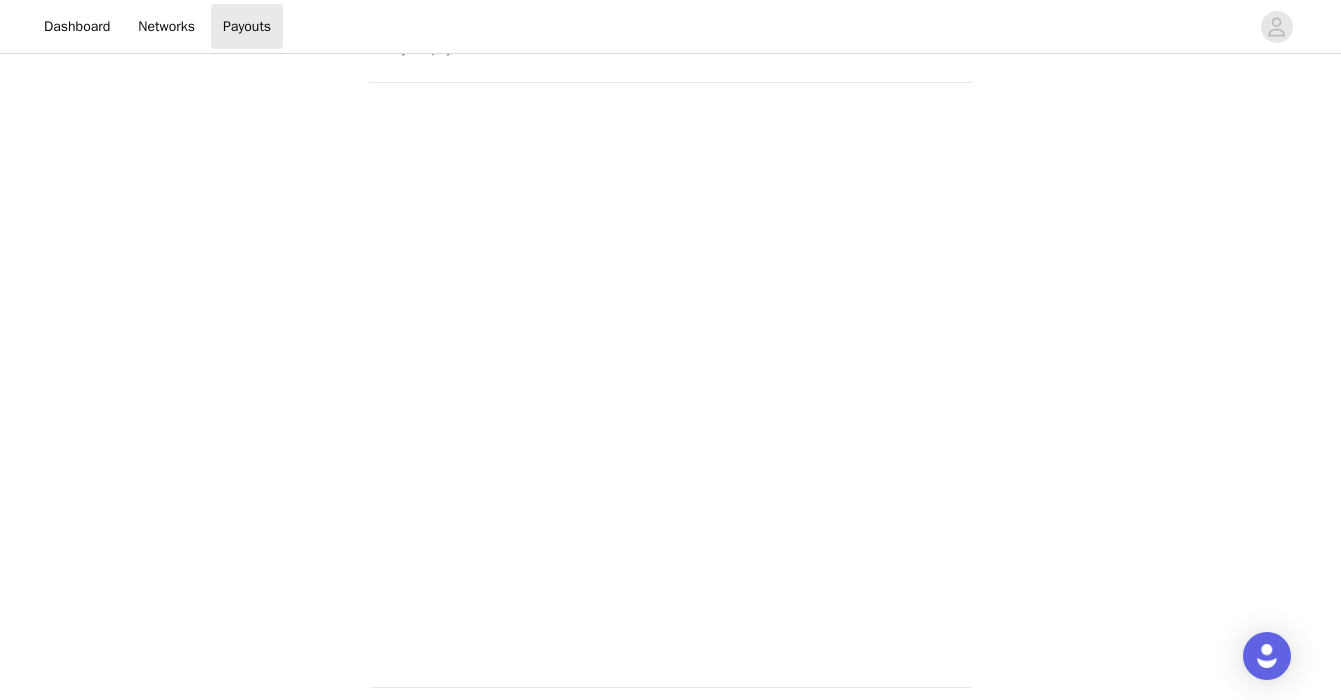 drag, startPoint x: 1105, startPoint y: 299, endPoint x: 1089, endPoint y: 296, distance: 16.27882 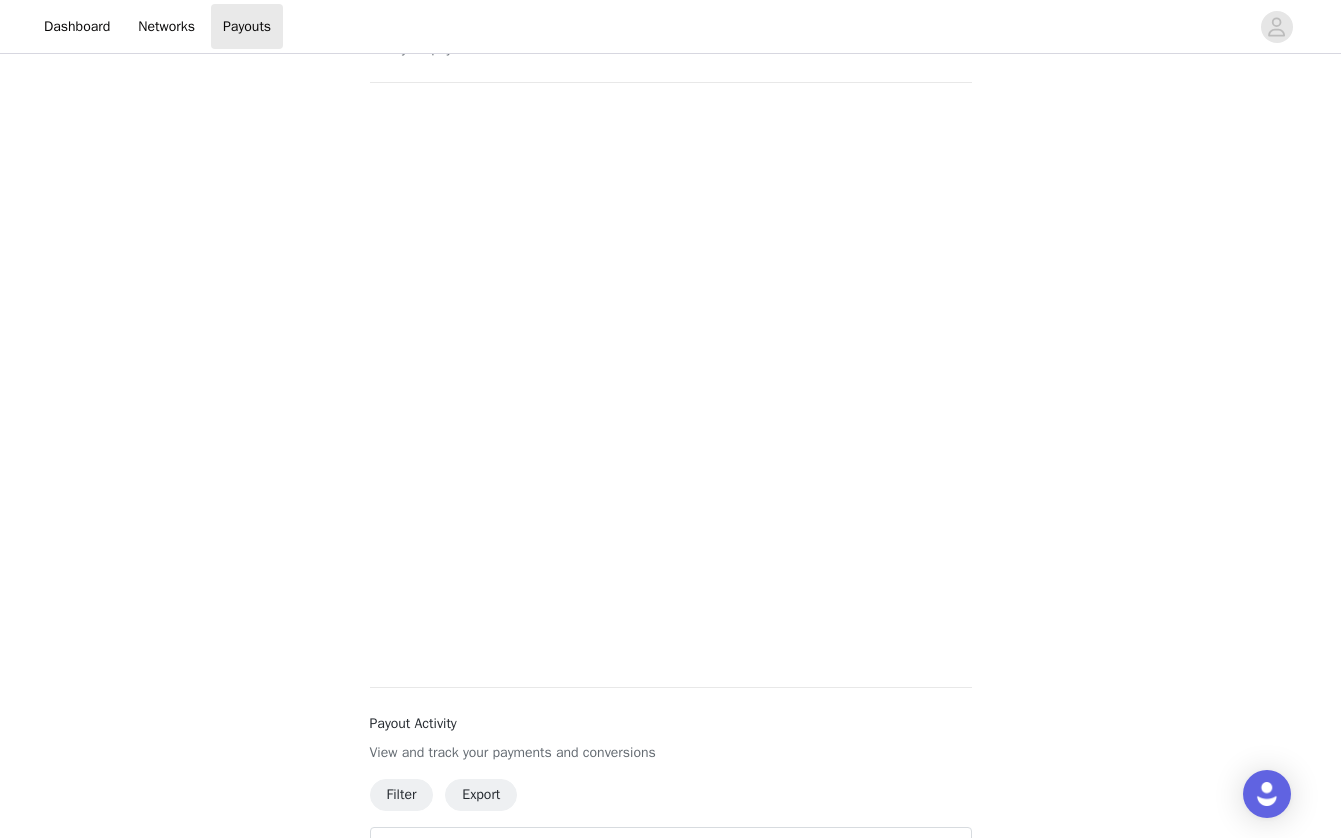 drag, startPoint x: 269, startPoint y: 327, endPoint x: 424, endPoint y: 241, distance: 177.25969 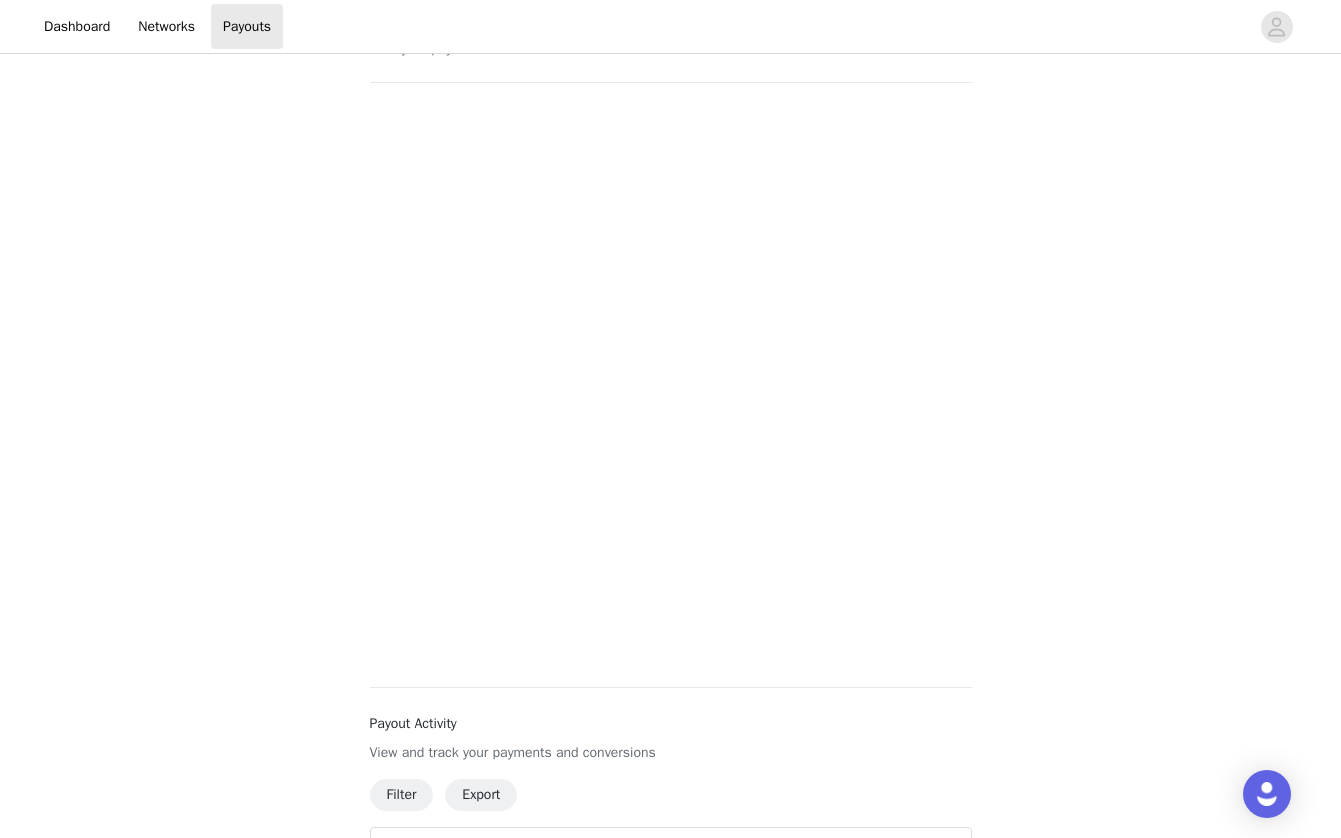 click on "Payouts   View your payment related transactions.             Payout Activity   View and track your payments and conversions   Filter   Export     Payments Conversions   Total     $0.00    You do not have any payouts yet.   0                       Powered by       |    Help    |    Privacy    |    Terms" at bounding box center (670, 561) 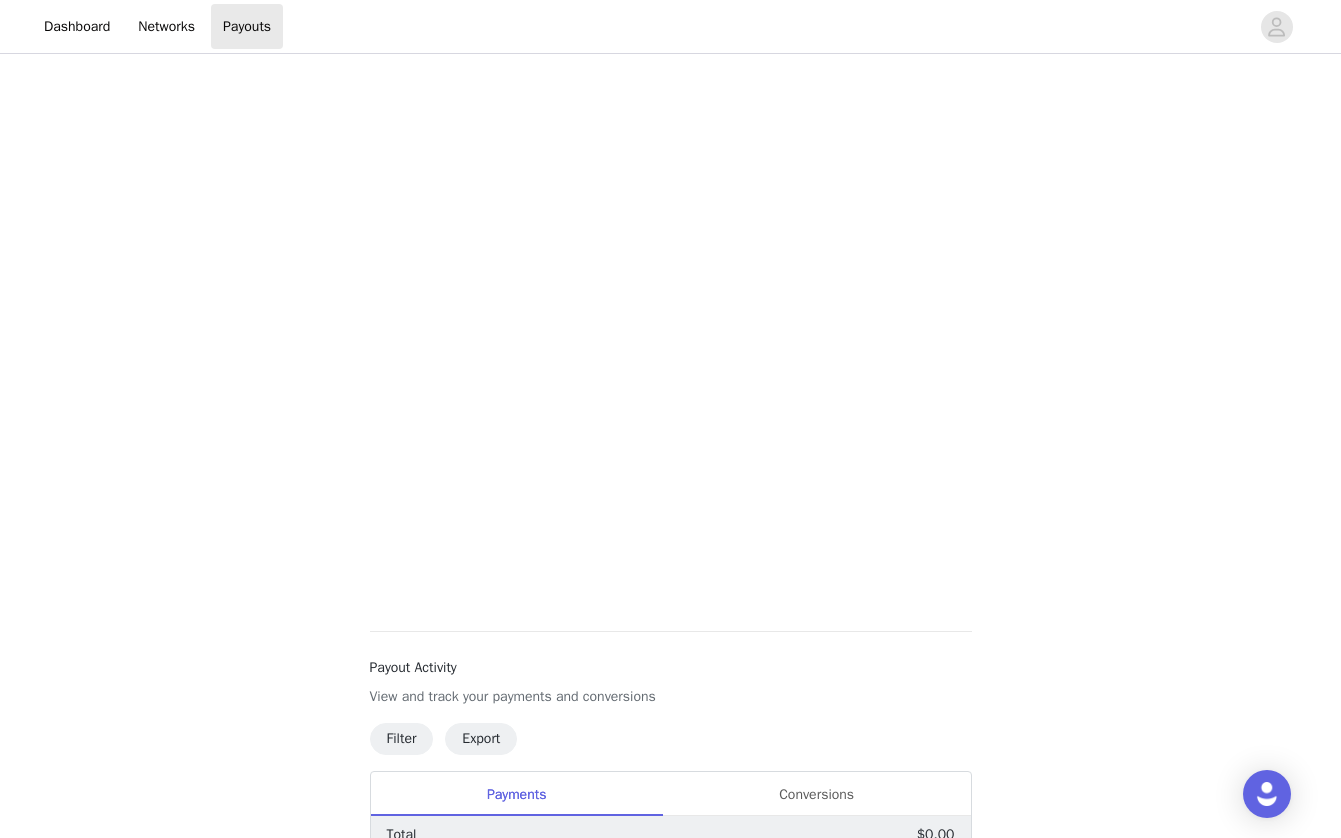 scroll, scrollTop: 0, scrollLeft: 0, axis: both 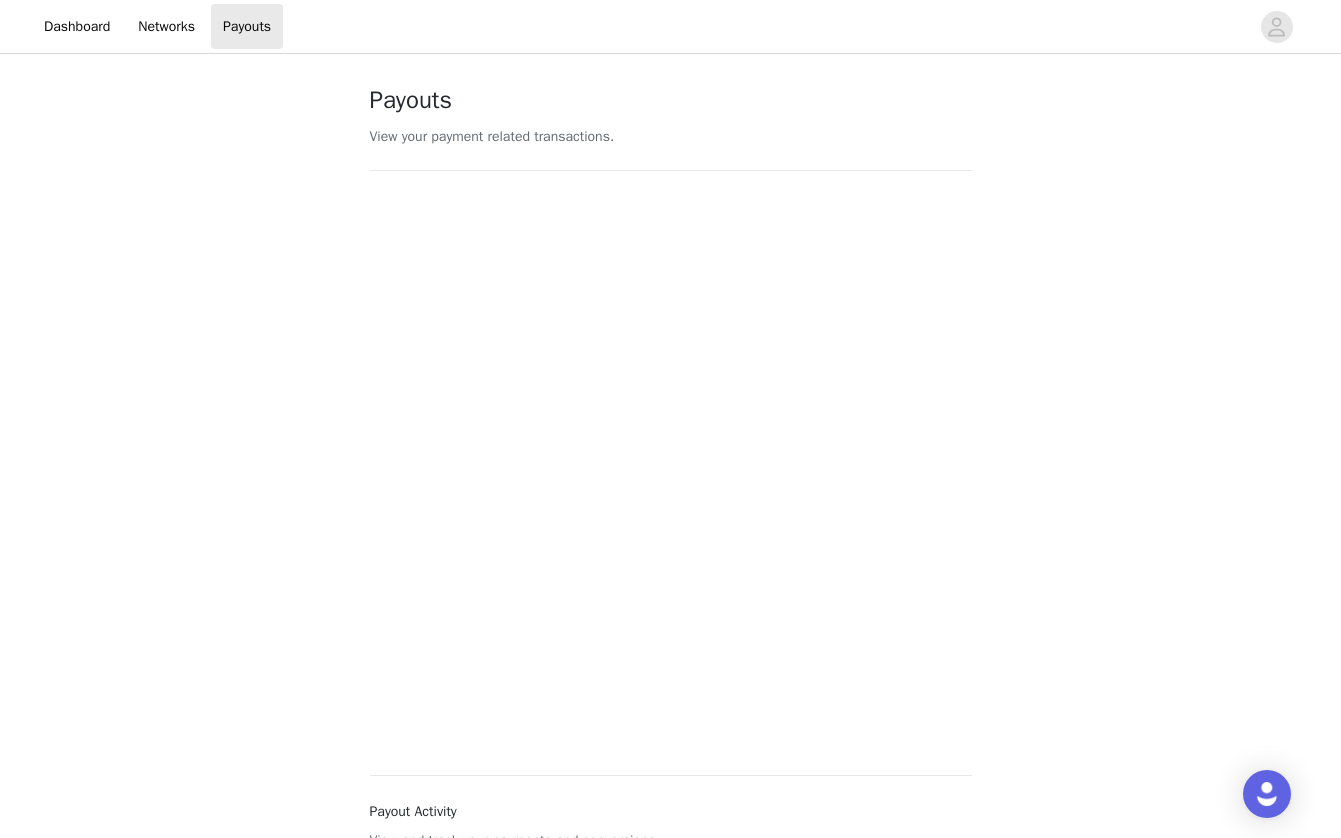 click on "Payouts   View your payment related transactions.             Payout Activity   View and track your payments and conversions   Filter   Export     Payments Conversions   Total     $0.00    You do not have any payouts yet.   0                       Powered by       |    Help    |    Privacy    |    Terms" at bounding box center [670, 649] 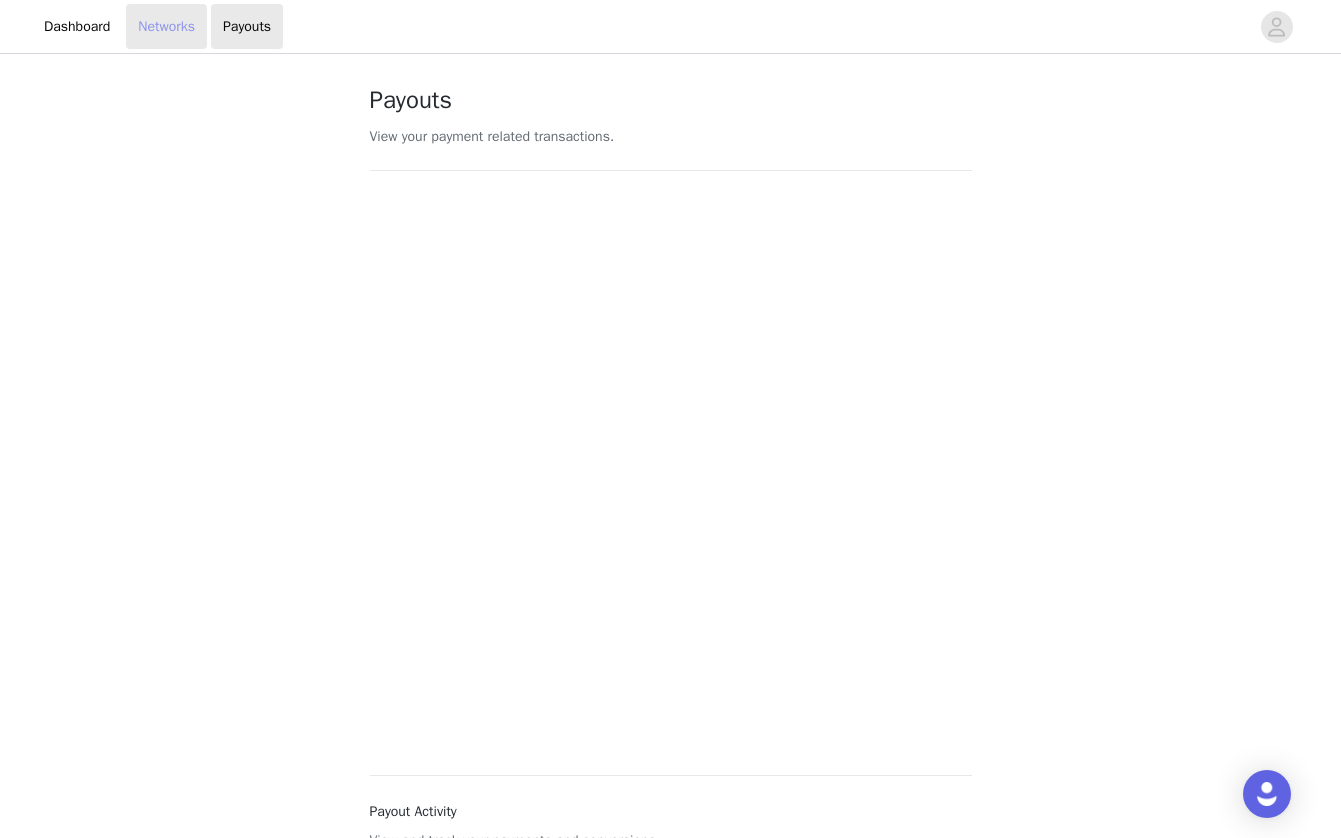 click on "Networks" at bounding box center [166, 26] 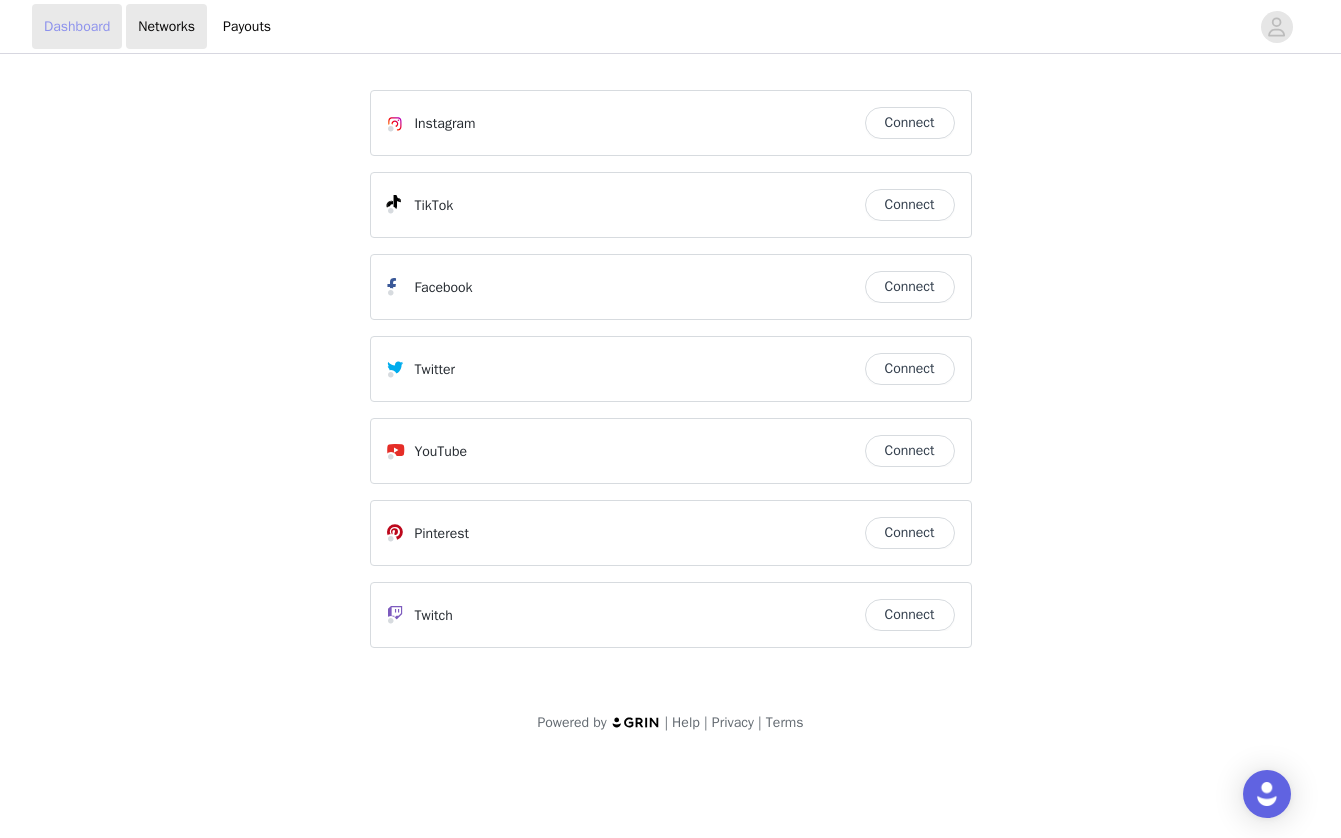 click on "Dashboard" at bounding box center [77, 26] 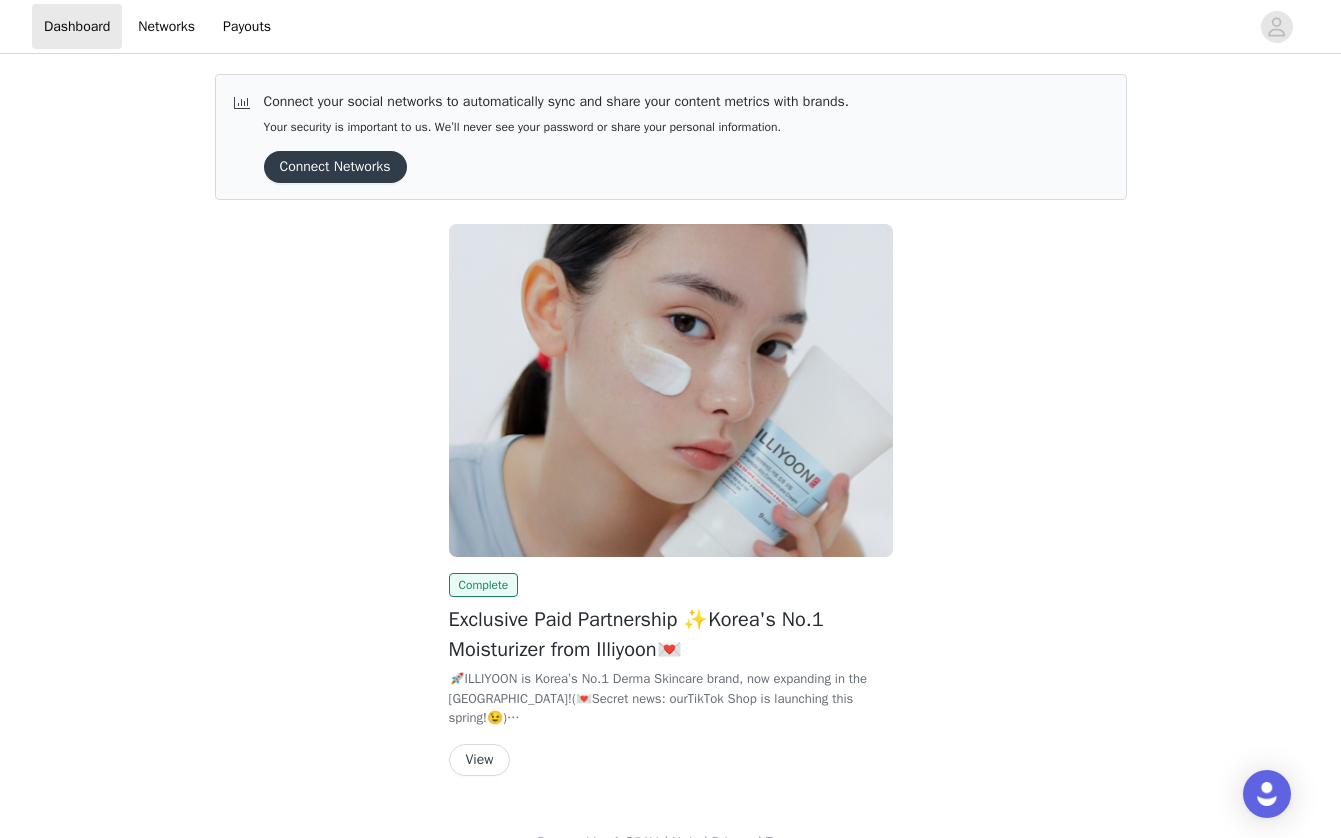 click on "Connect Networks" at bounding box center [335, 167] 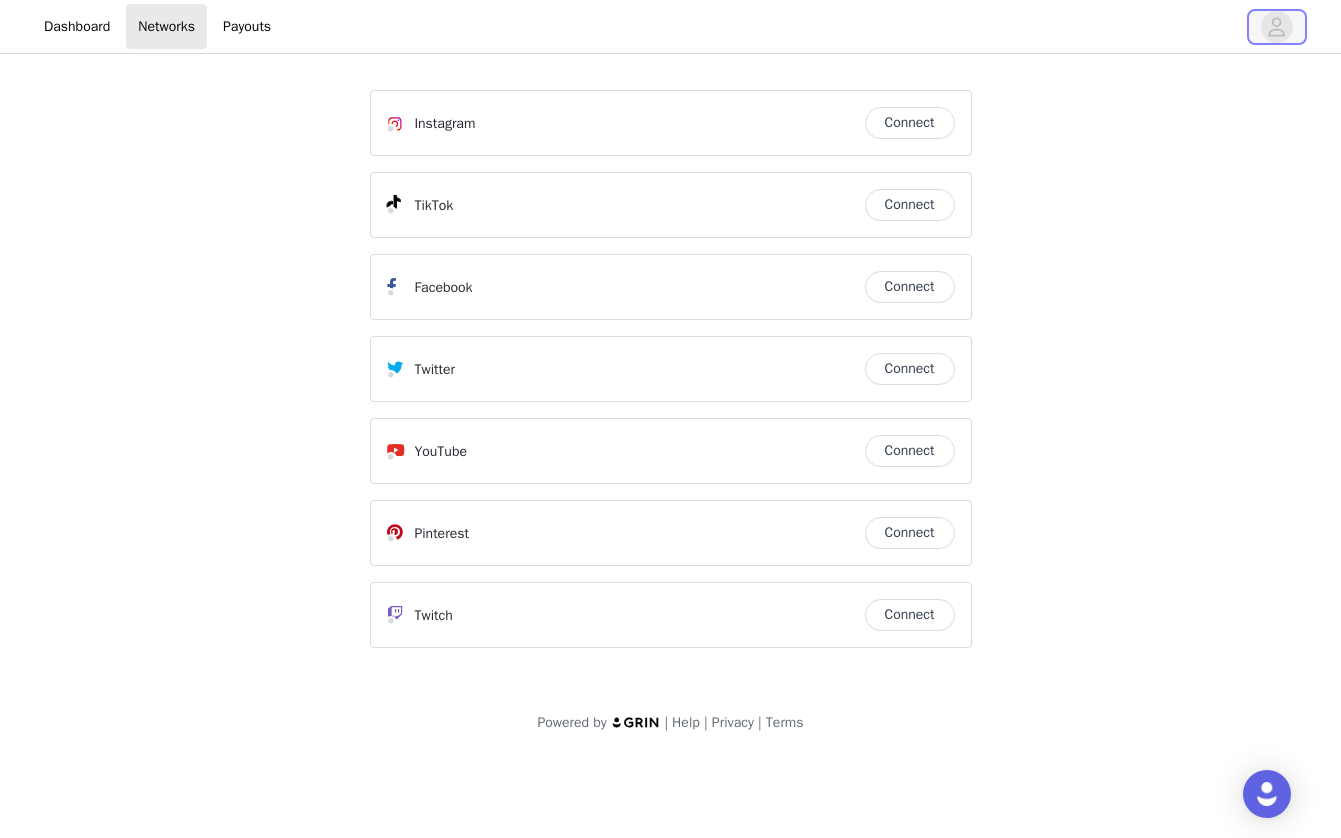 click at bounding box center (1277, 27) 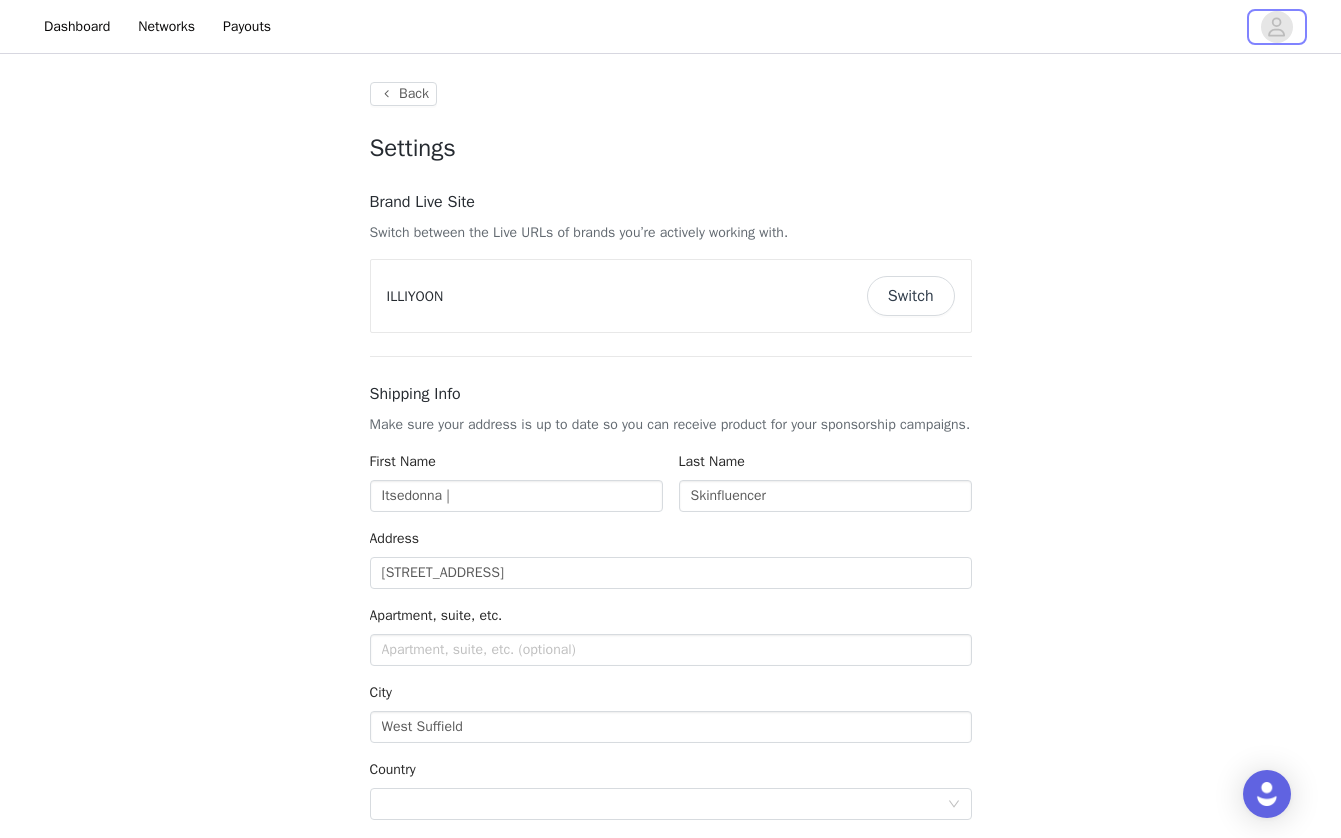 type on "+1 ([GEOGRAPHIC_DATA])" 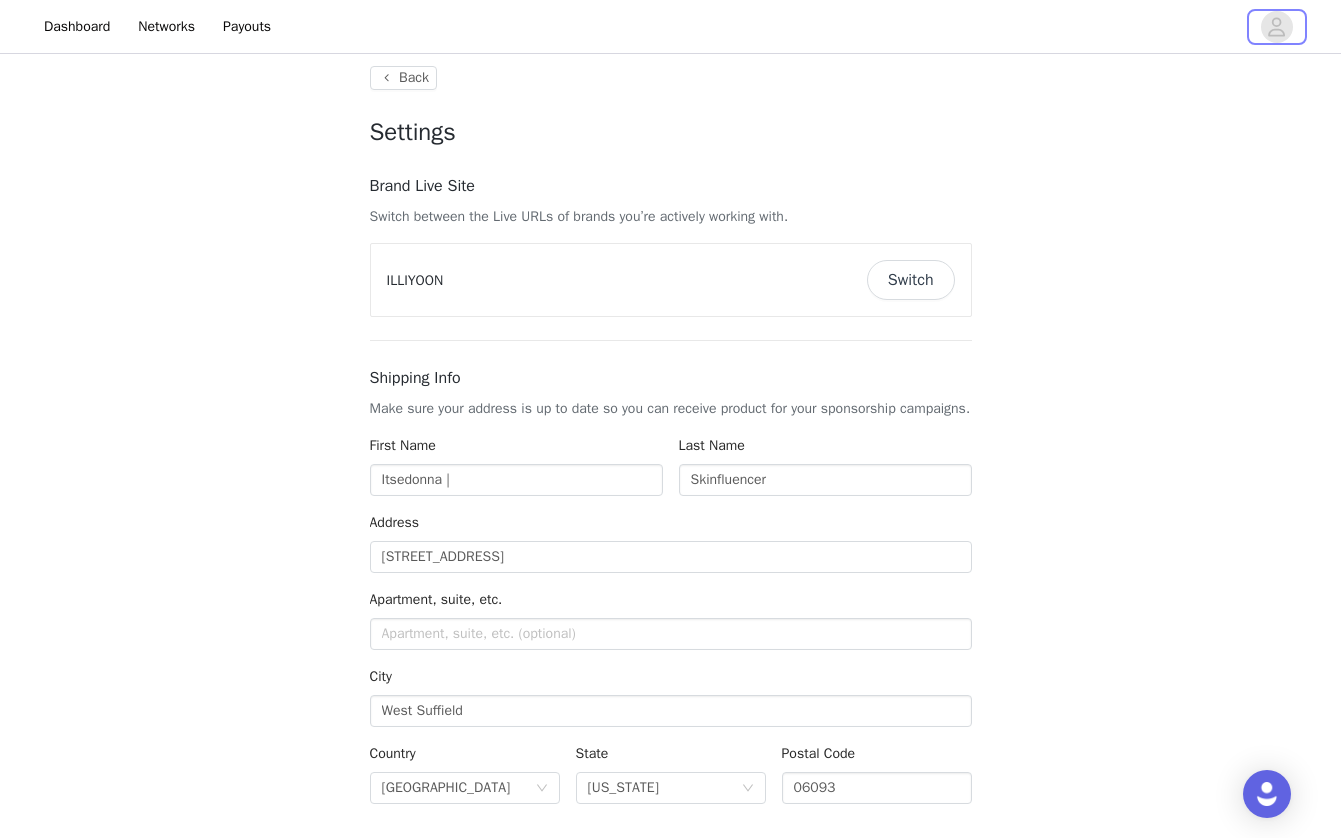 scroll, scrollTop: 0, scrollLeft: 0, axis: both 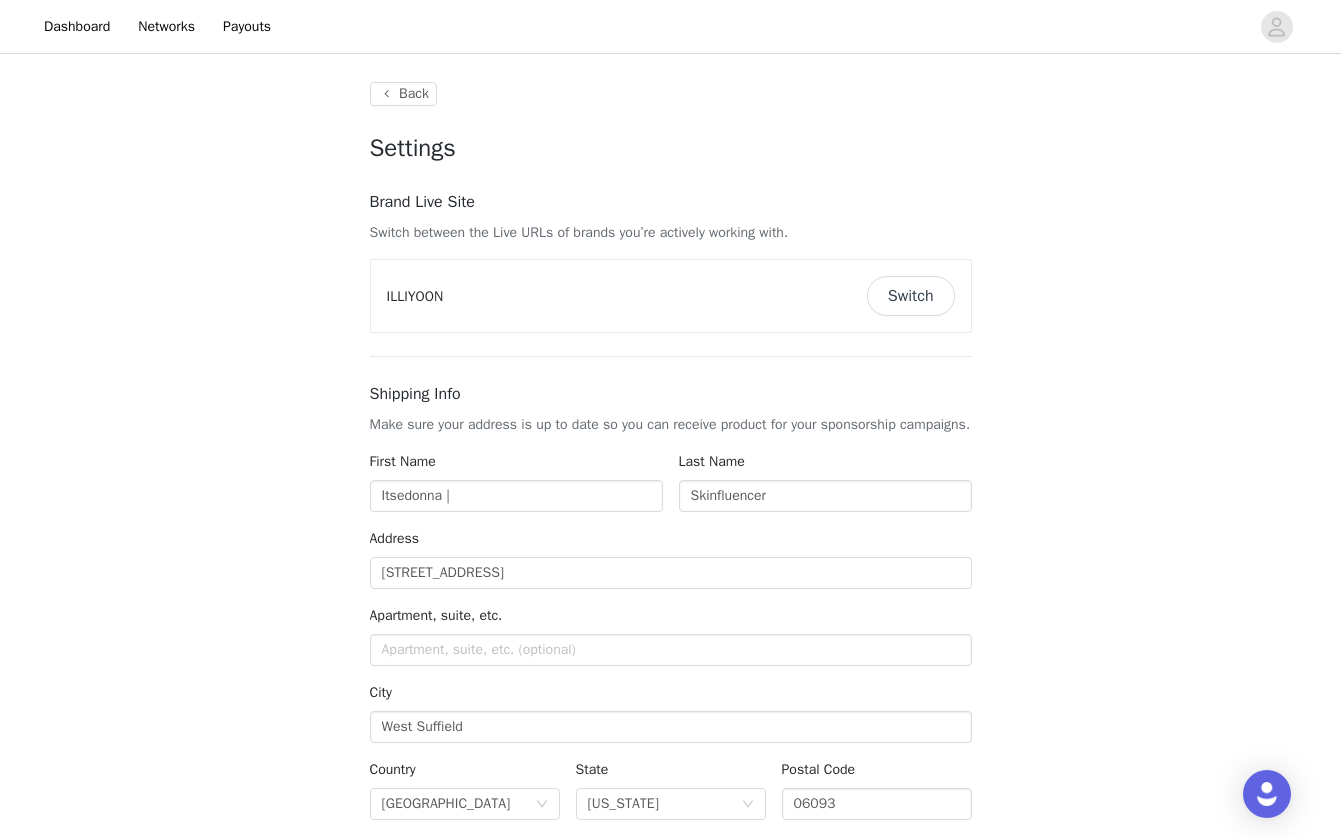 click on "Switch" at bounding box center [911, 296] 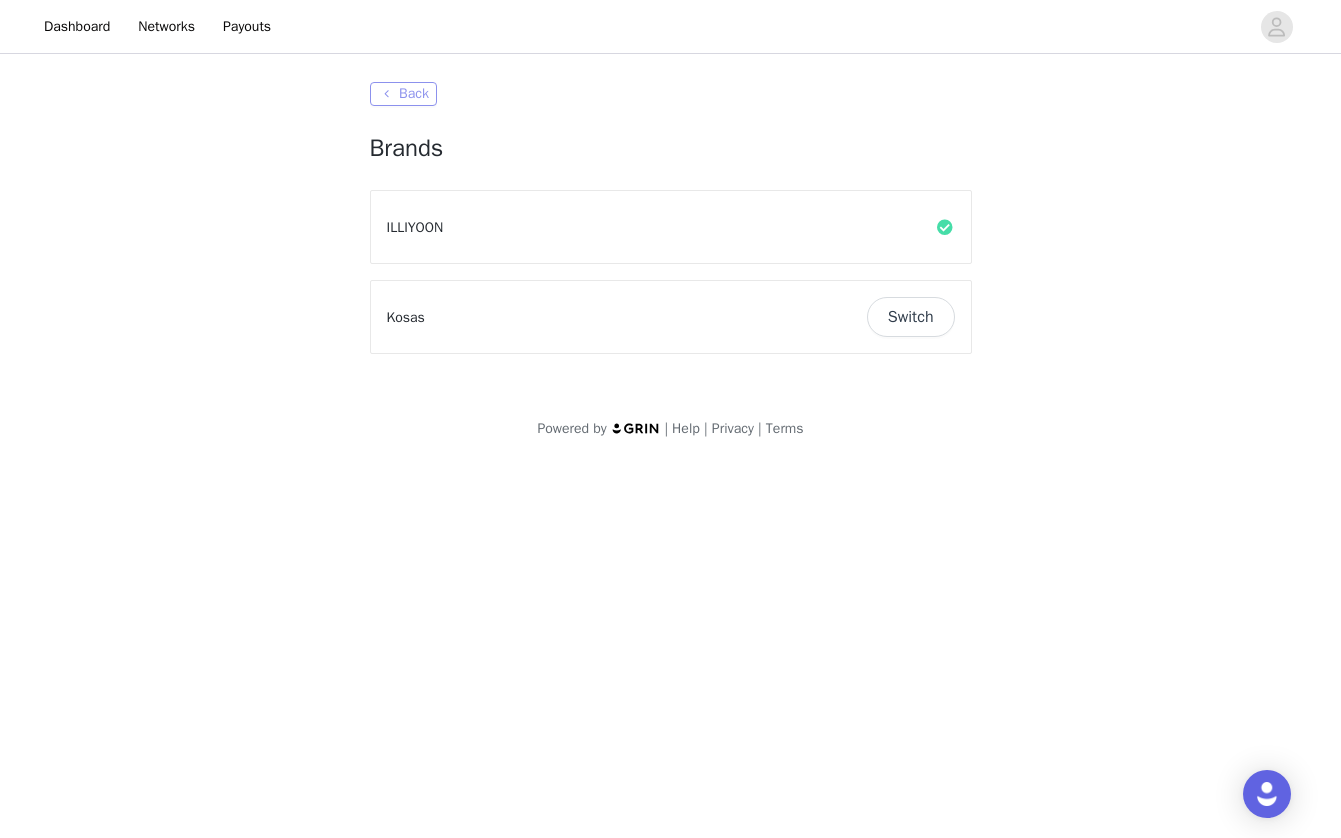 click on "Back" at bounding box center (403, 94) 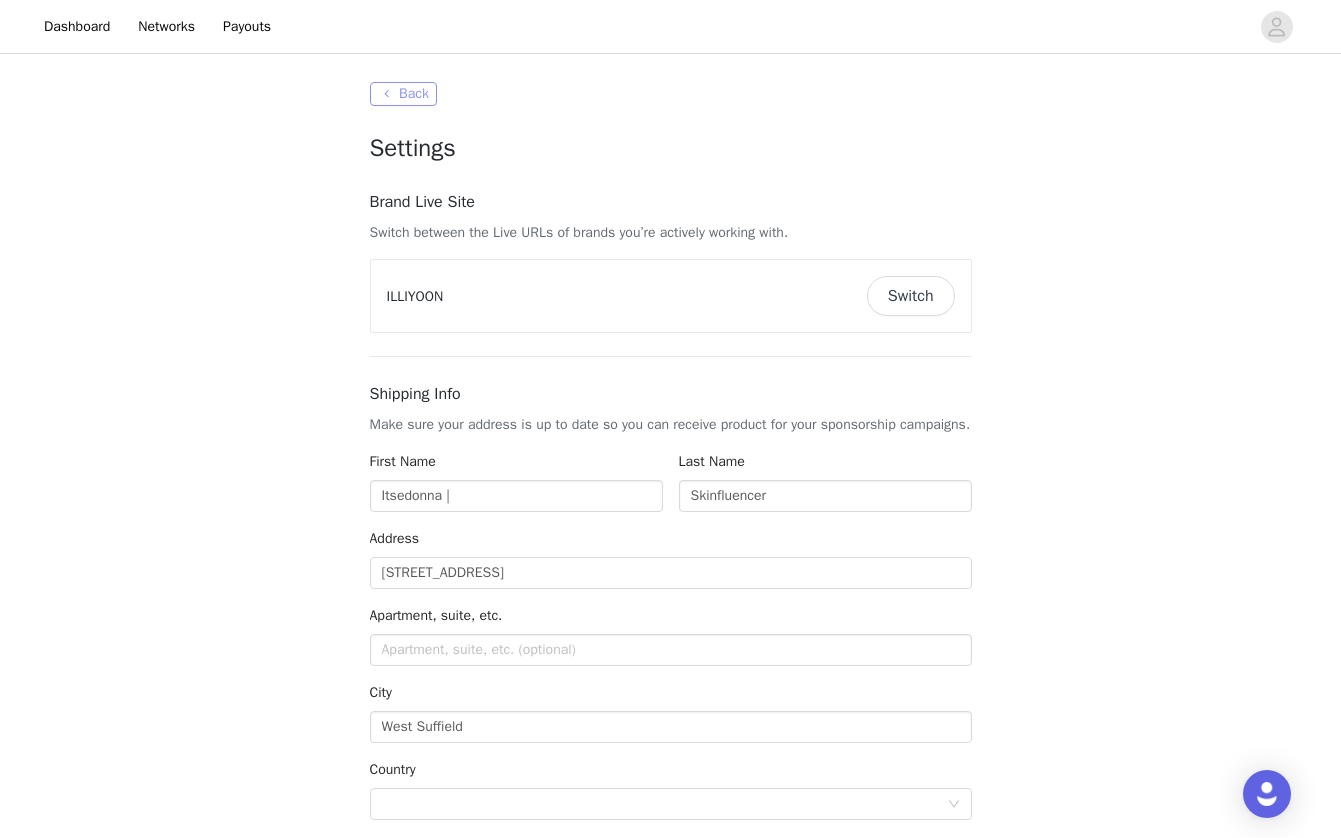 type on "+1 ([GEOGRAPHIC_DATA])" 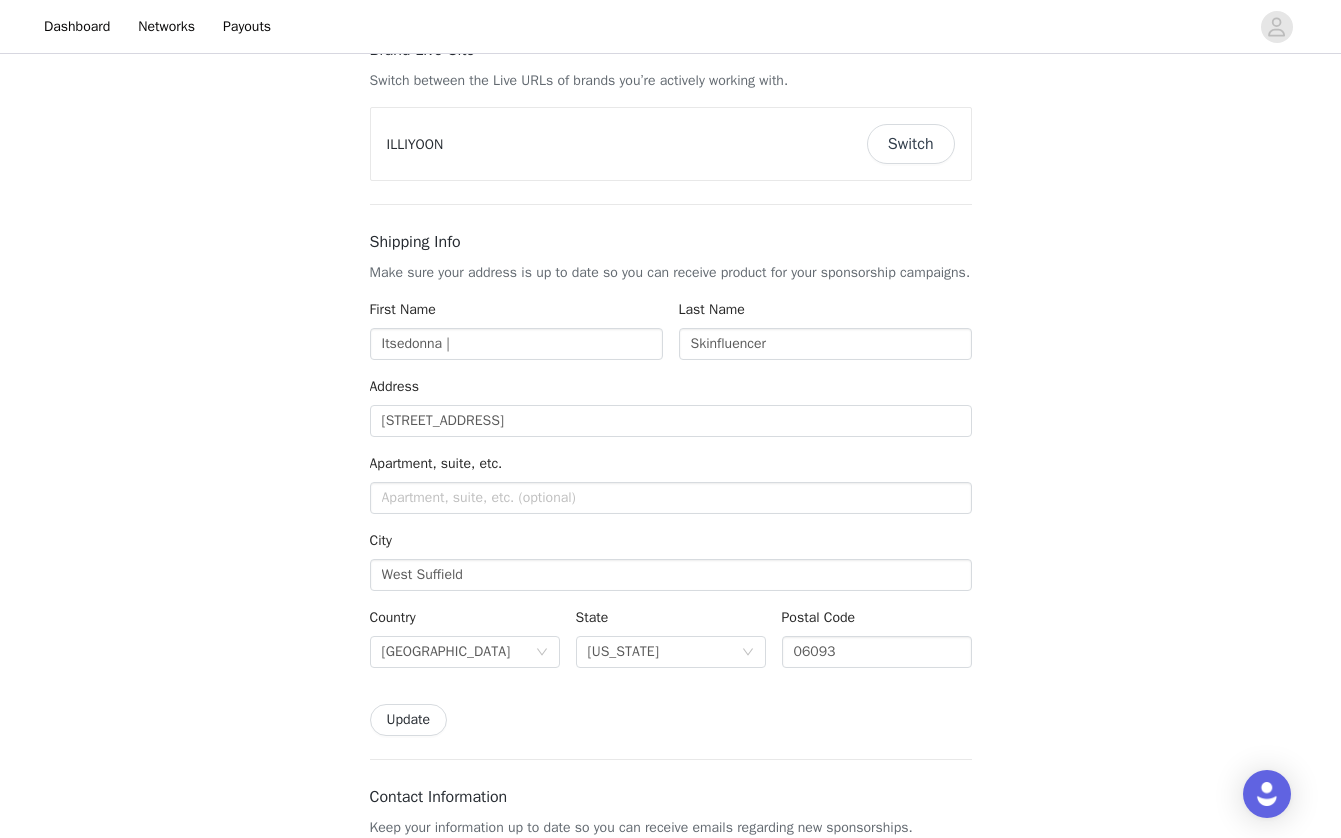scroll, scrollTop: 171, scrollLeft: 0, axis: vertical 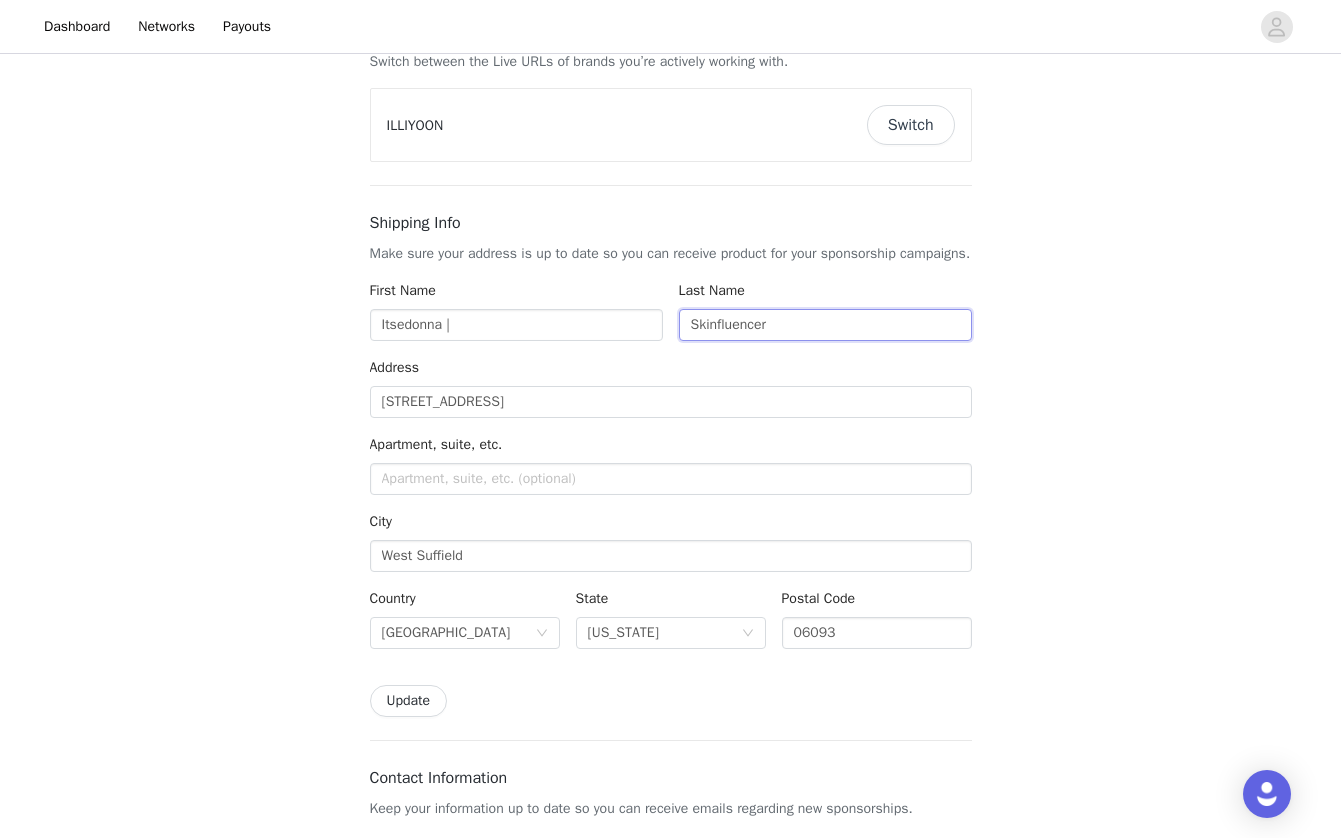 click on "Skinfluencer" at bounding box center [825, 325] 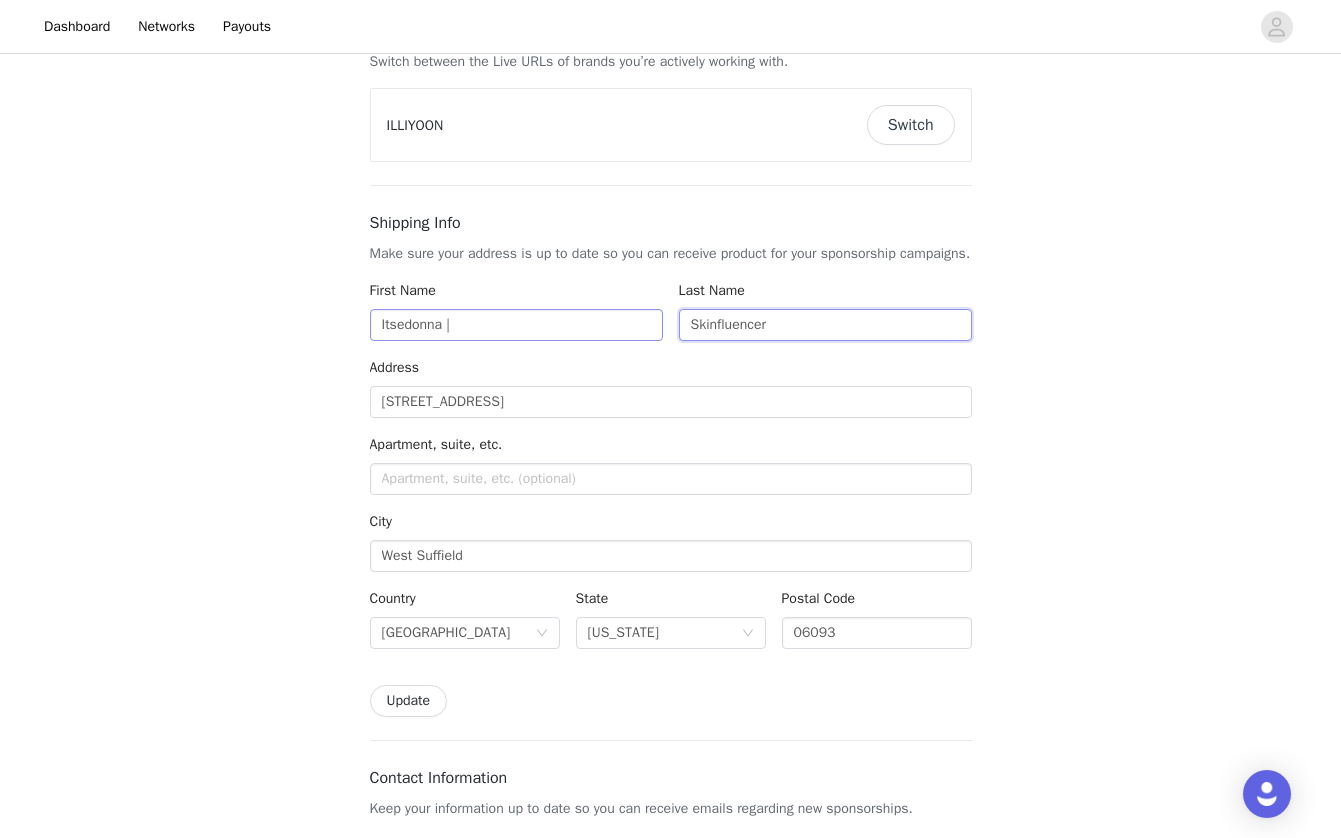 drag, startPoint x: 804, startPoint y: 346, endPoint x: 537, endPoint y: 341, distance: 267.0468 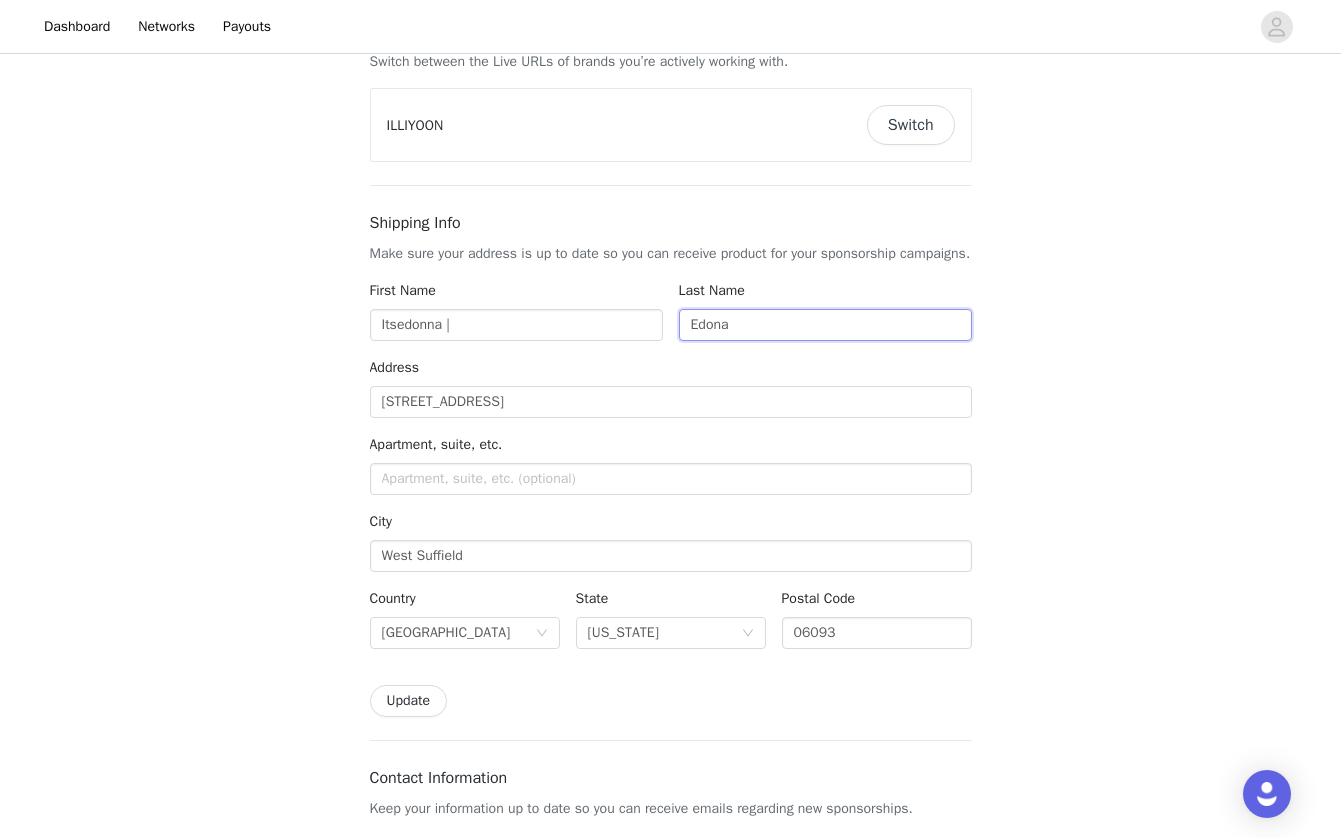 type on "Edona" 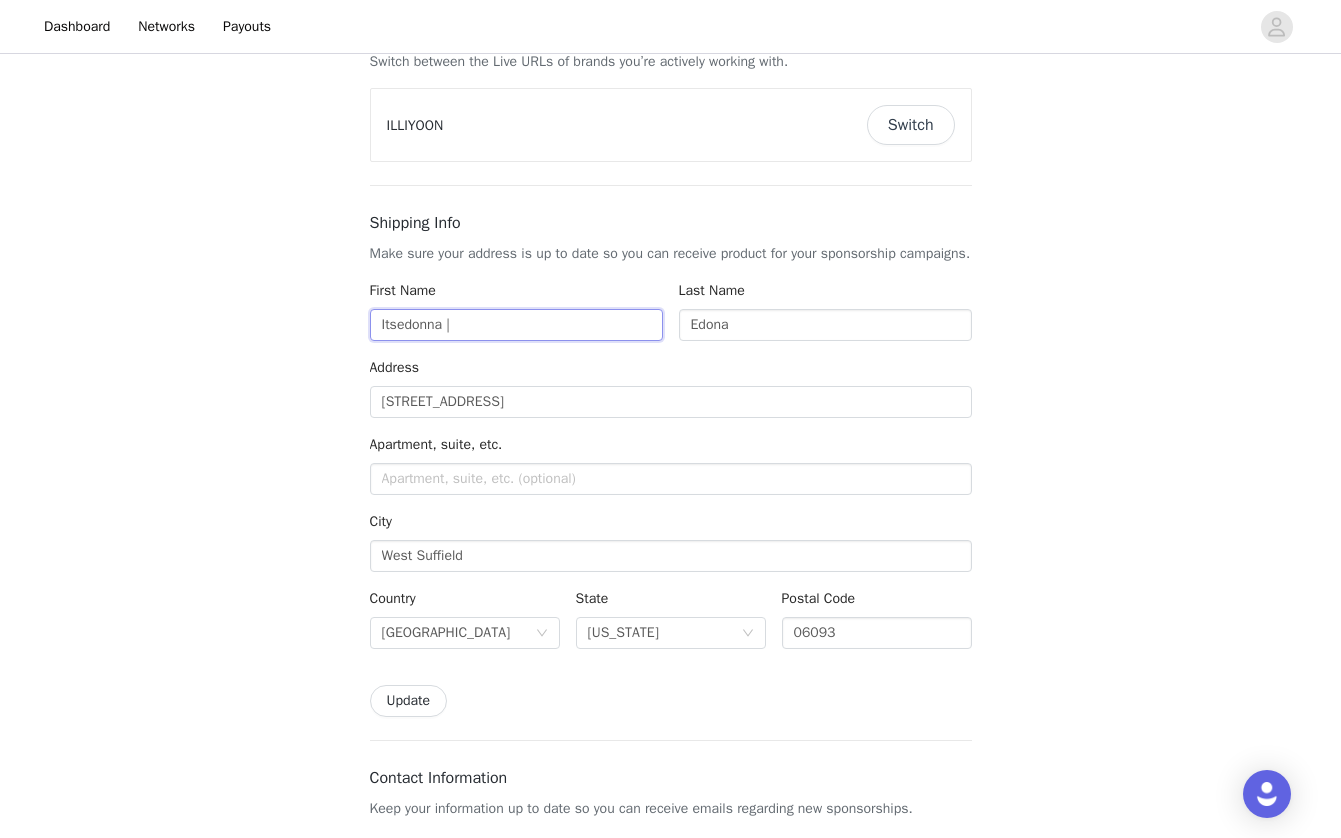 drag, startPoint x: 510, startPoint y: 340, endPoint x: 227, endPoint y: 333, distance: 283.08655 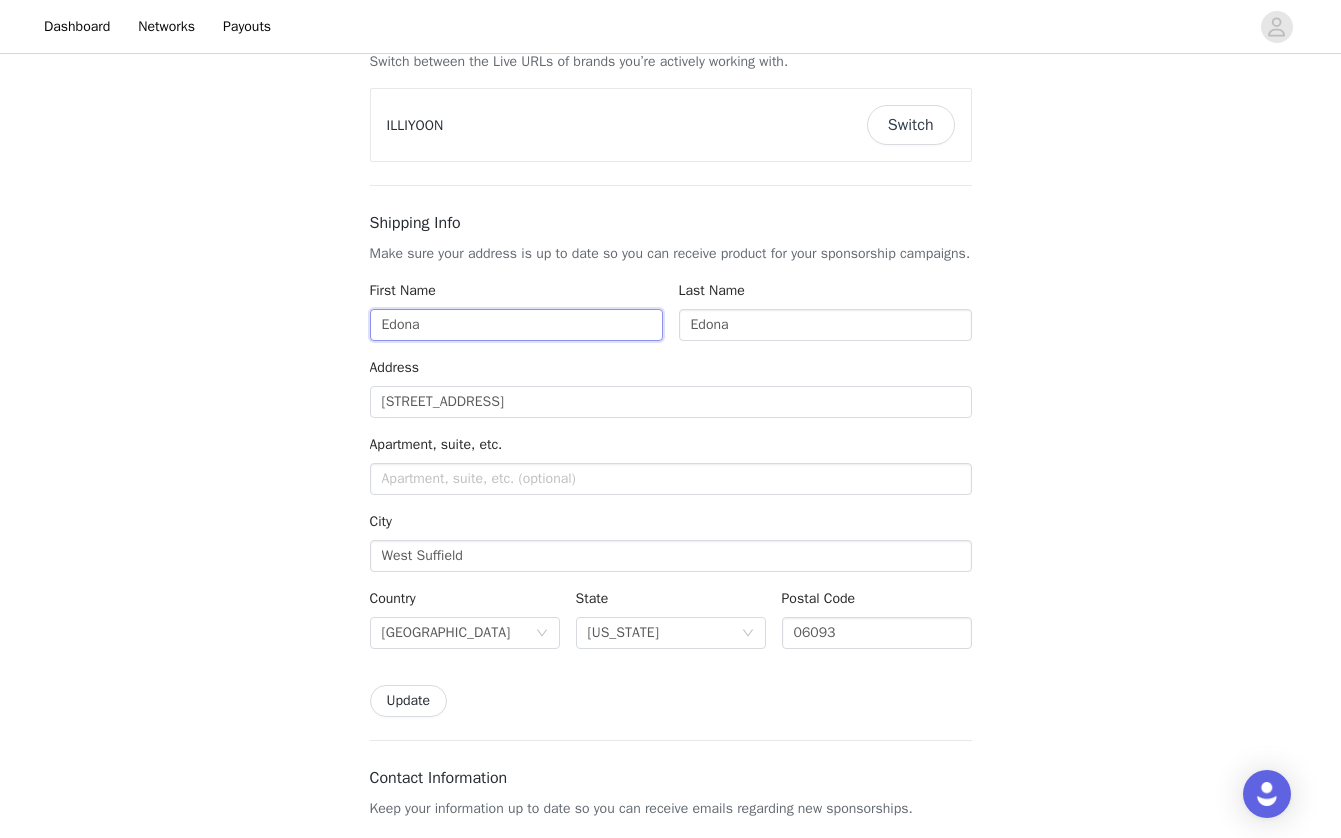 type on "Edona" 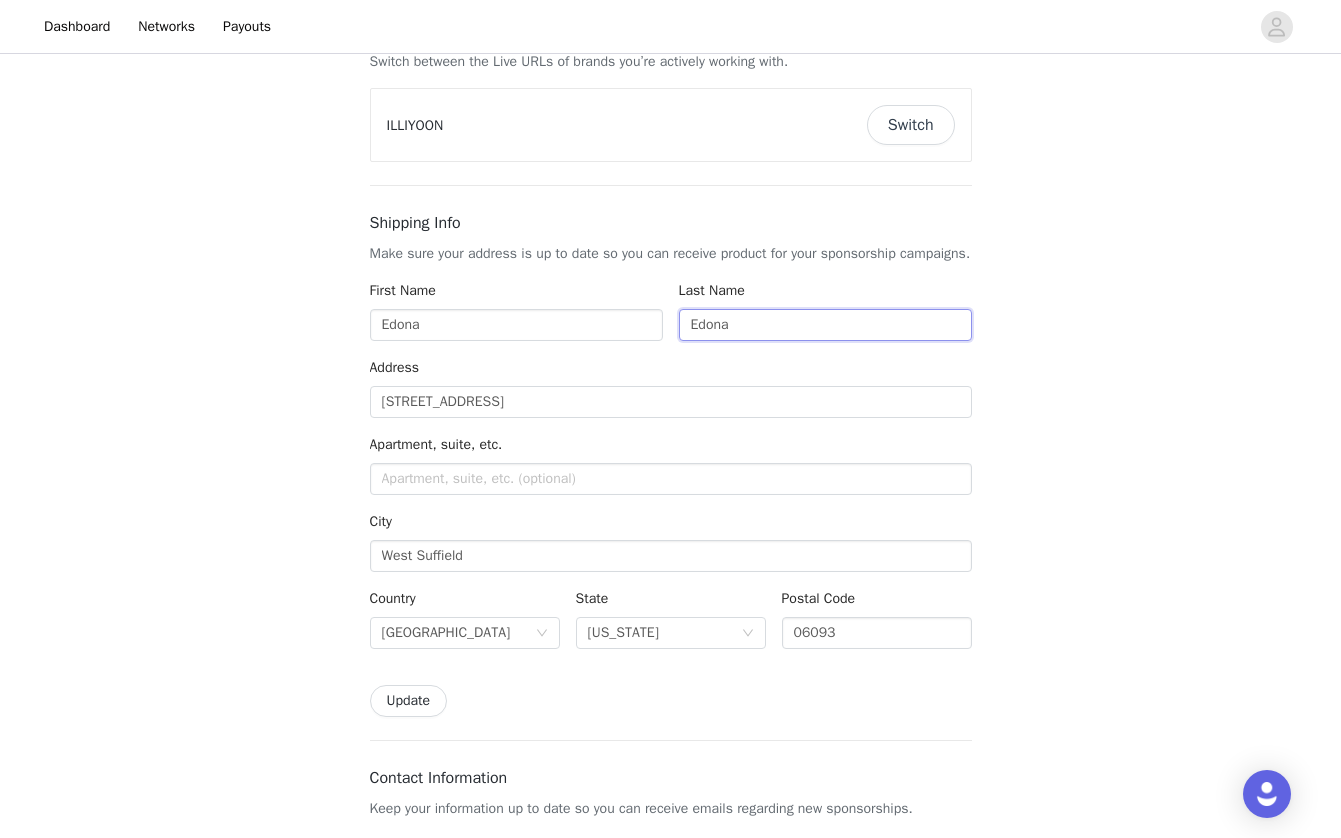 drag, startPoint x: 844, startPoint y: 343, endPoint x: 396, endPoint y: 322, distance: 448.4919 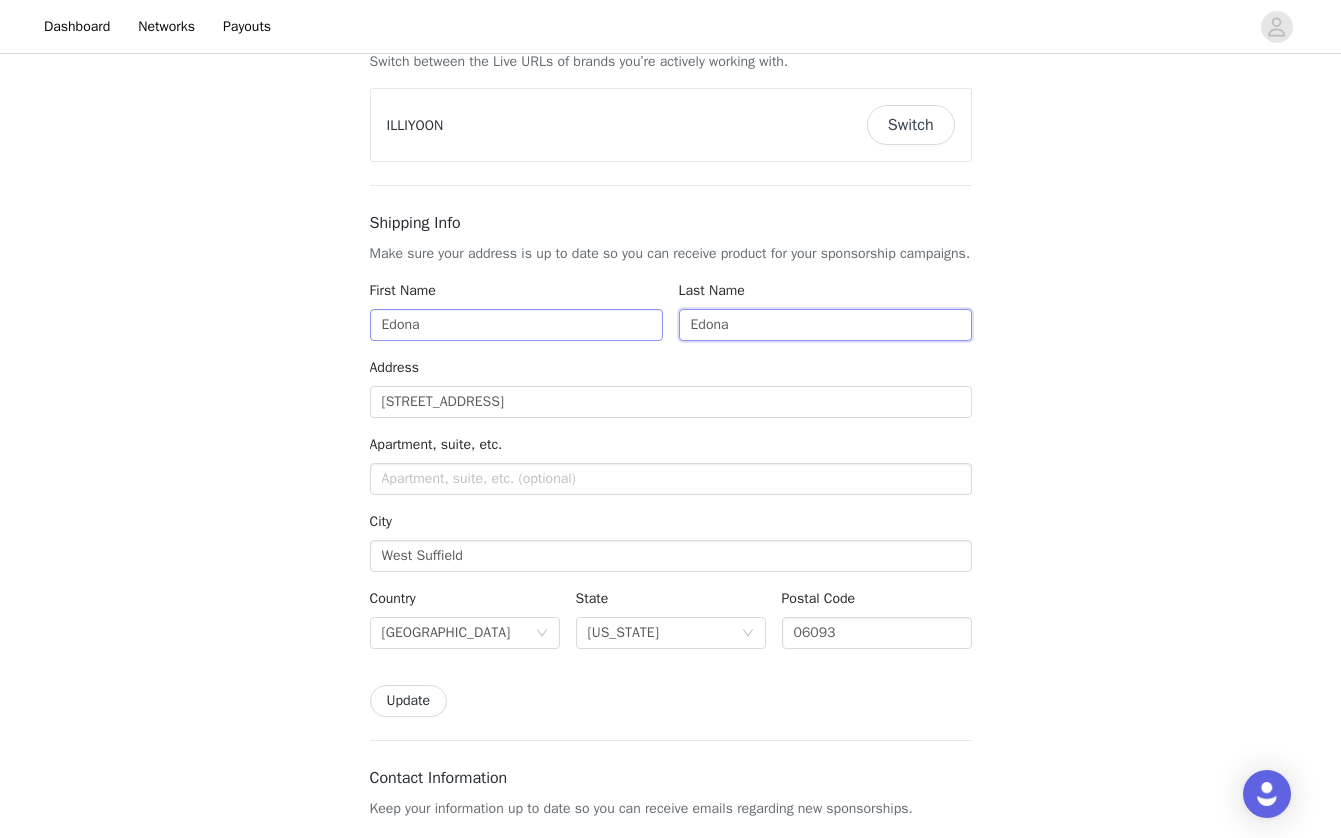 paste on "Hajrizaj" 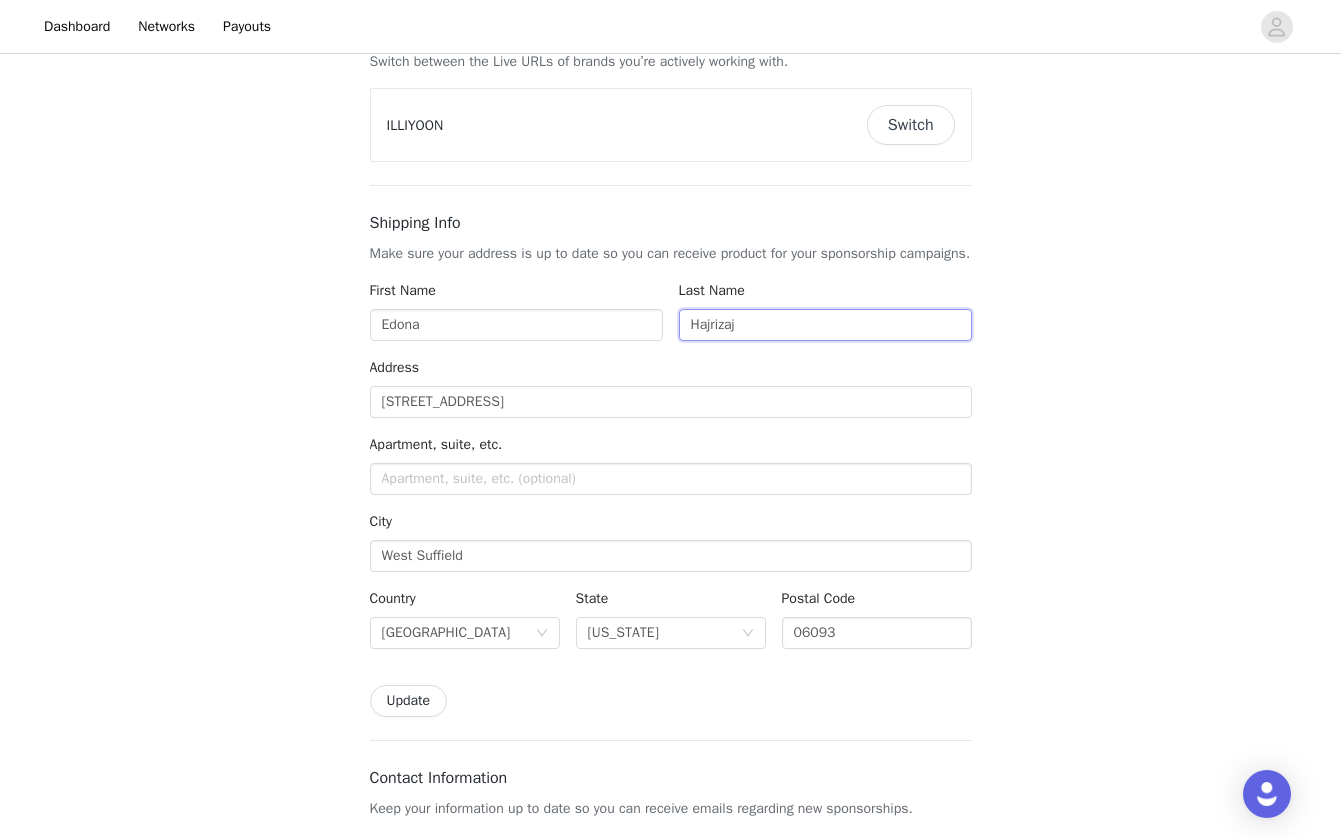 type on "Hajrizaj" 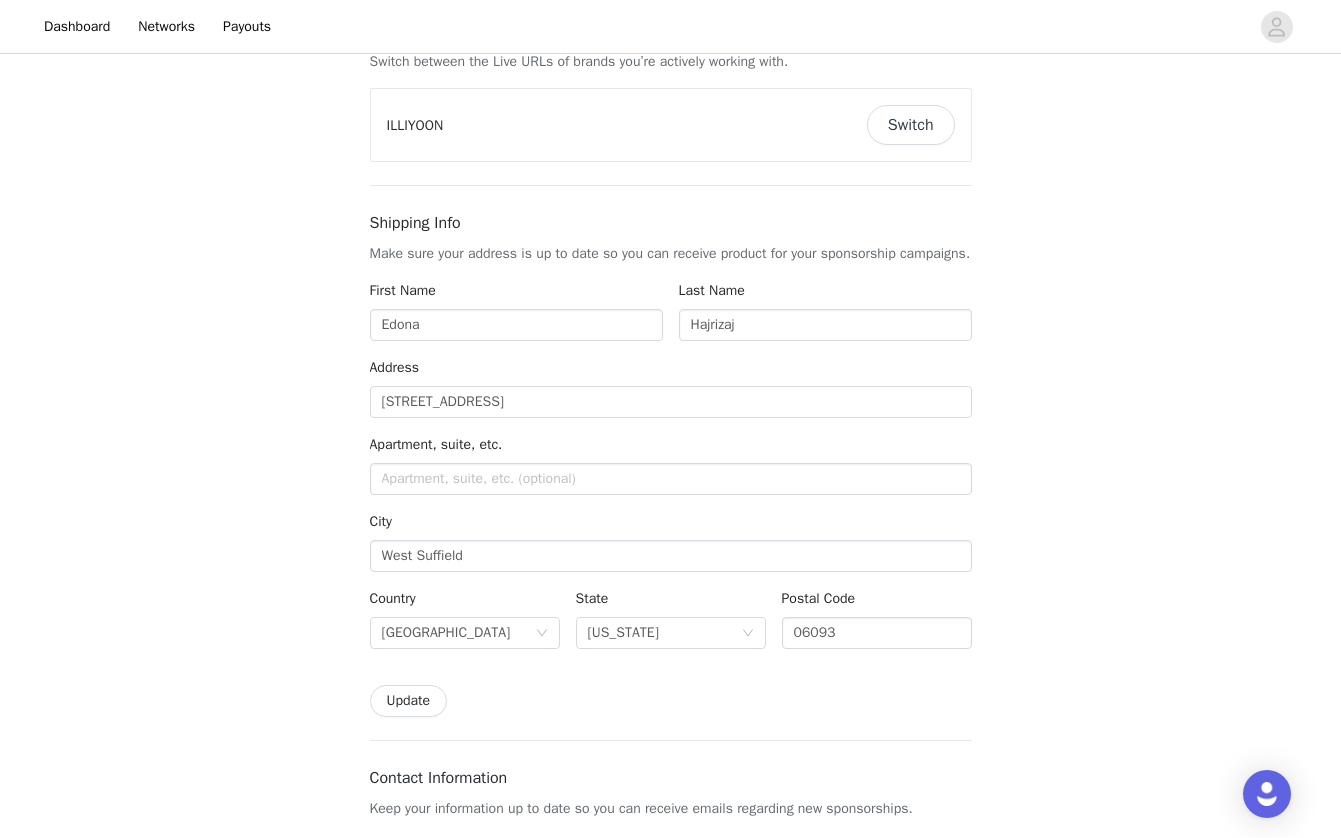 click on "Back   Settings       Brand Live Site
Switch between the Live URLs of brands you’re actively working with.
ILLIYOON   Switch          Shipping Info
Make sure your address is up to date so you can receive product for your sponsorship
campaigns.
First Name [PERSON_NAME]   Last Name Hajrizaj   Address [STREET_ADDRESS].   City West Suffield   Country
[GEOGRAPHIC_DATA]
State
[US_STATE]
Postal Code 06093   Update     Contact Information
Keep your information up to date so you can receive emails regarding new sponsorships.
Email [EMAIL_ADDRESS][DOMAIN_NAME] This email is used by all brands that you work with. Changing this email will change it for all brands.   Phone Number +1 ([GEOGRAPHIC_DATA]) +1 ([GEOGRAPHIC_DATA]) +1 ([GEOGRAPHIC_DATA])" at bounding box center [671, 839] 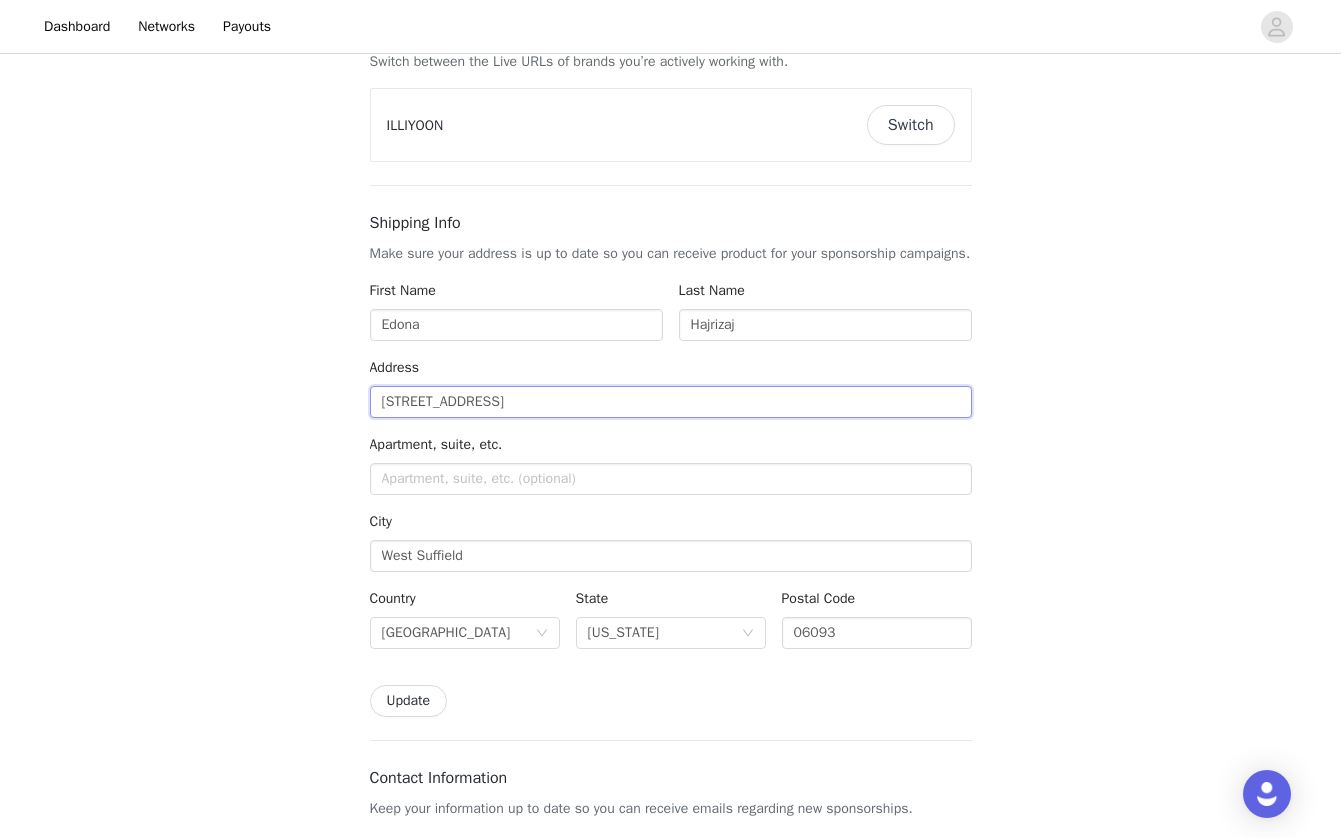 click on "[STREET_ADDRESS]" at bounding box center (671, 402) 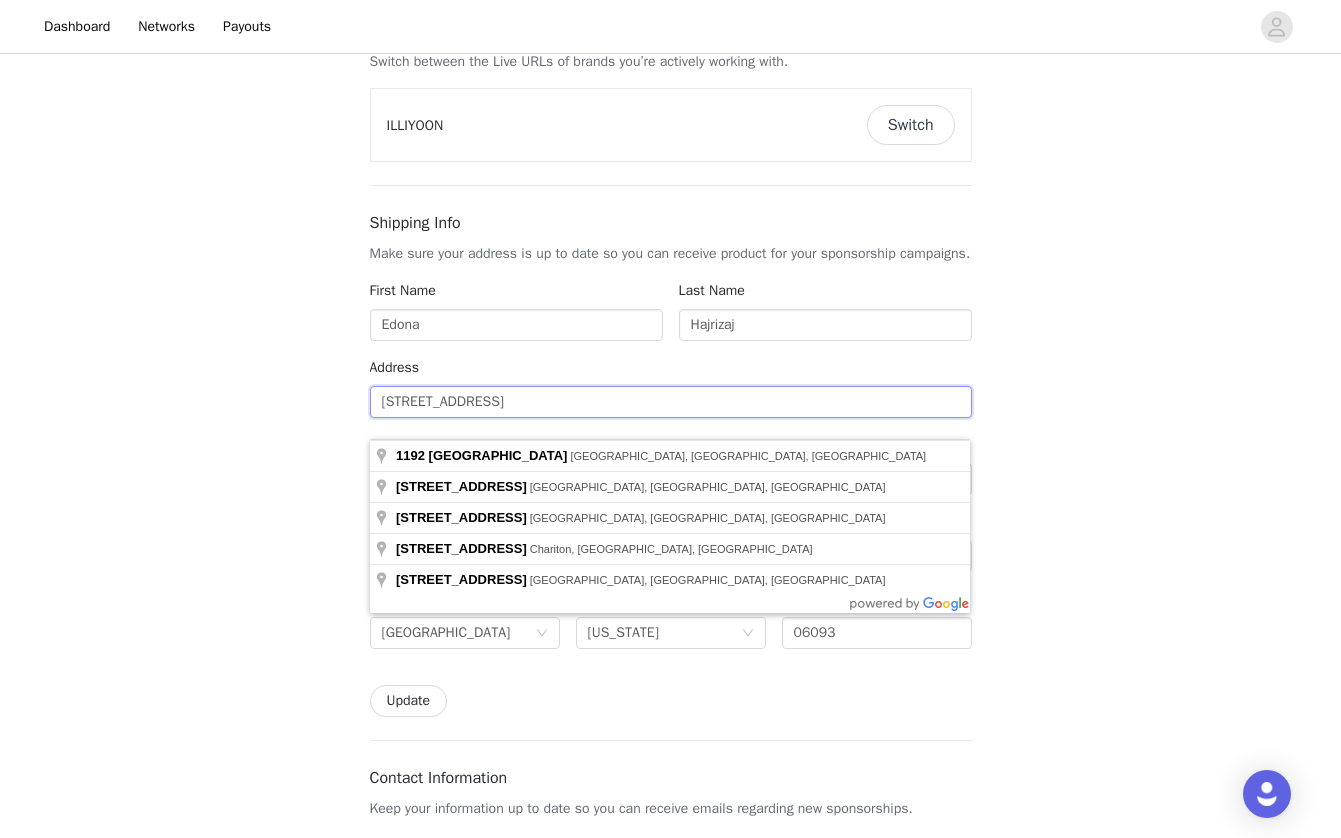 drag, startPoint x: 463, startPoint y: 414, endPoint x: 215, endPoint y: 403, distance: 248.24384 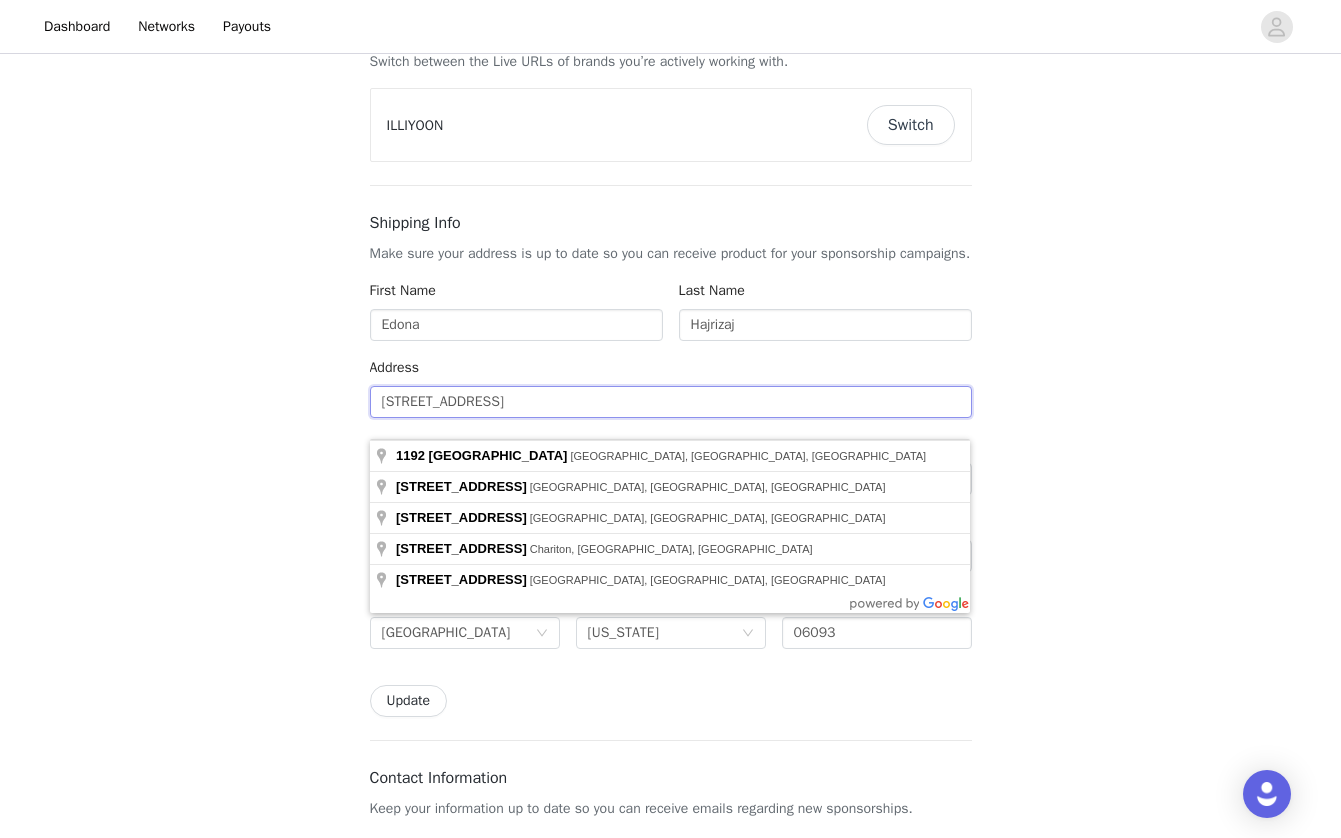 scroll, scrollTop: 174, scrollLeft: 0, axis: vertical 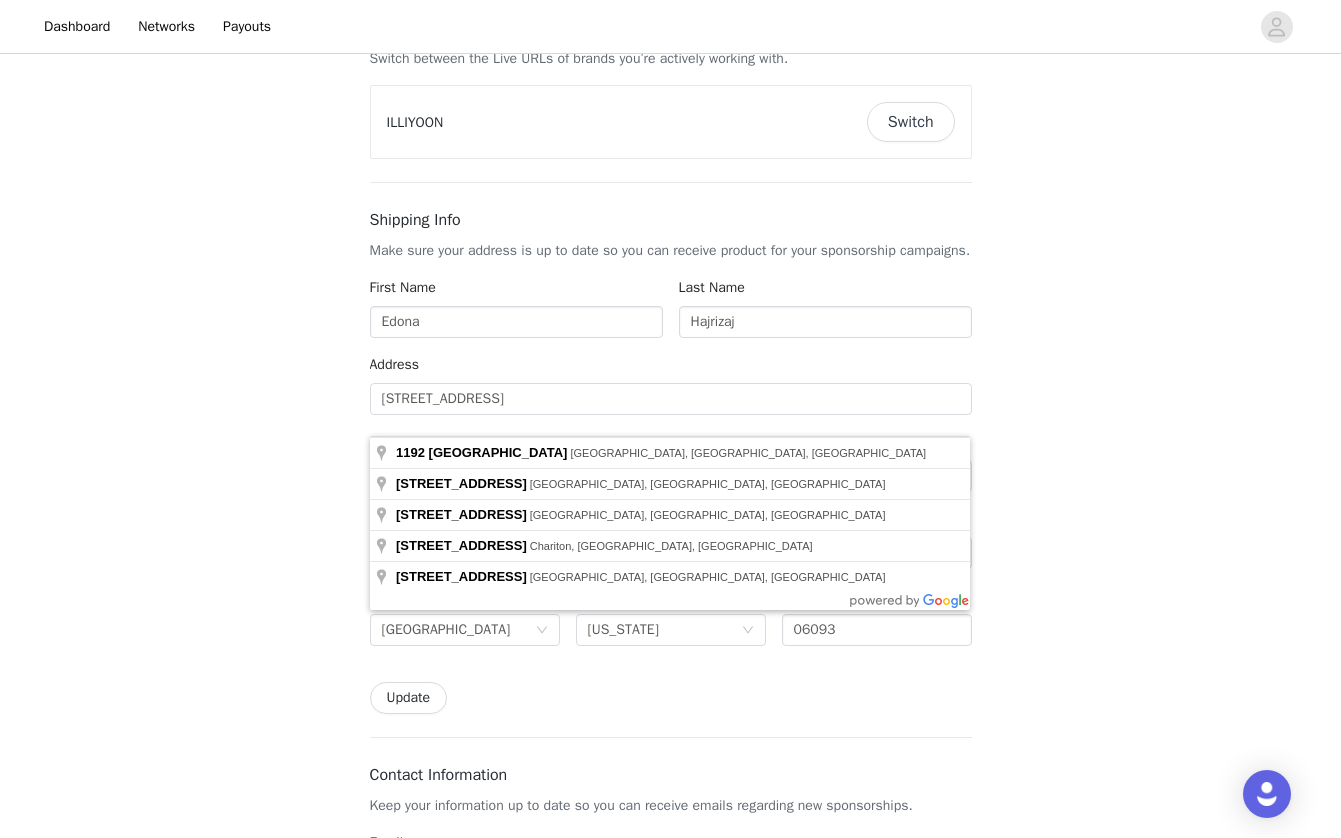 type 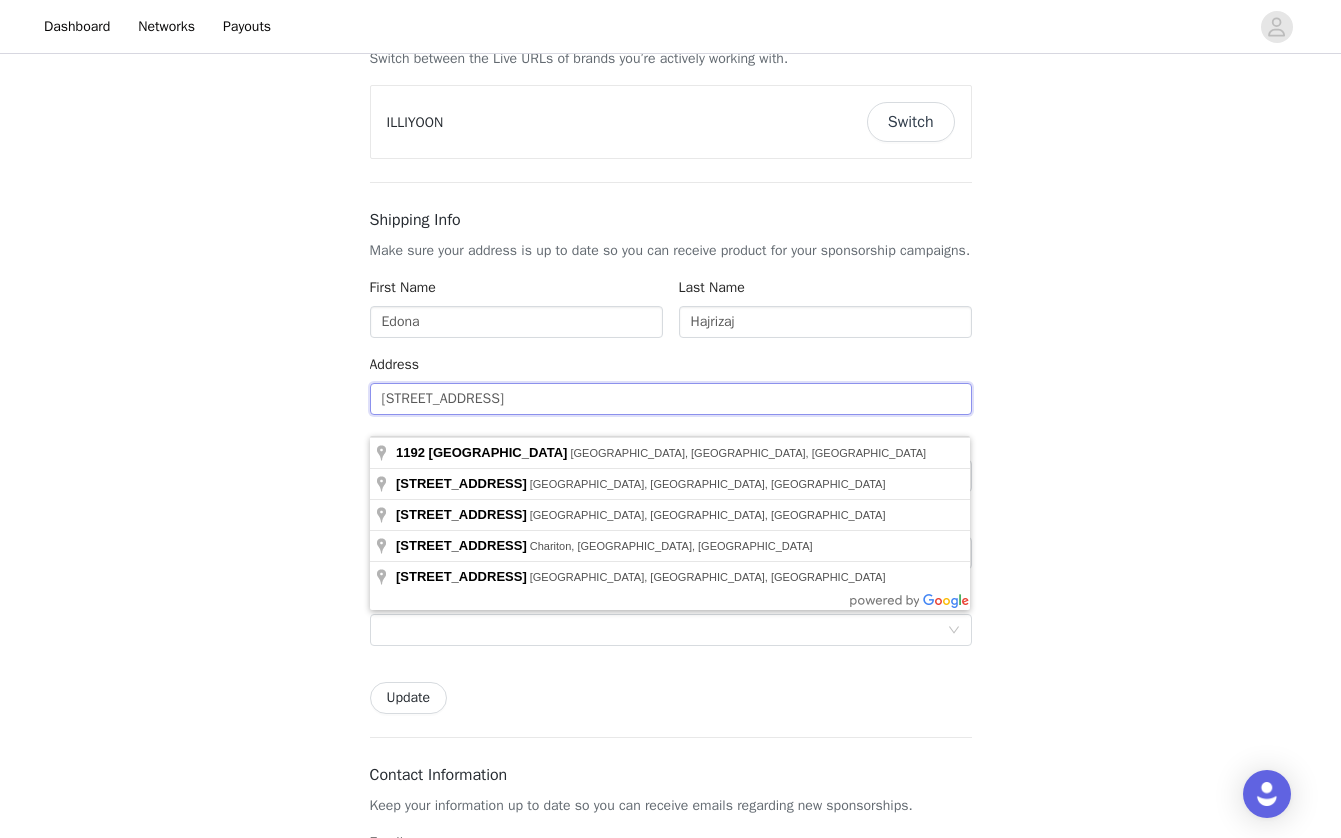 drag, startPoint x: 616, startPoint y: 420, endPoint x: 251, endPoint y: 390, distance: 366.2308 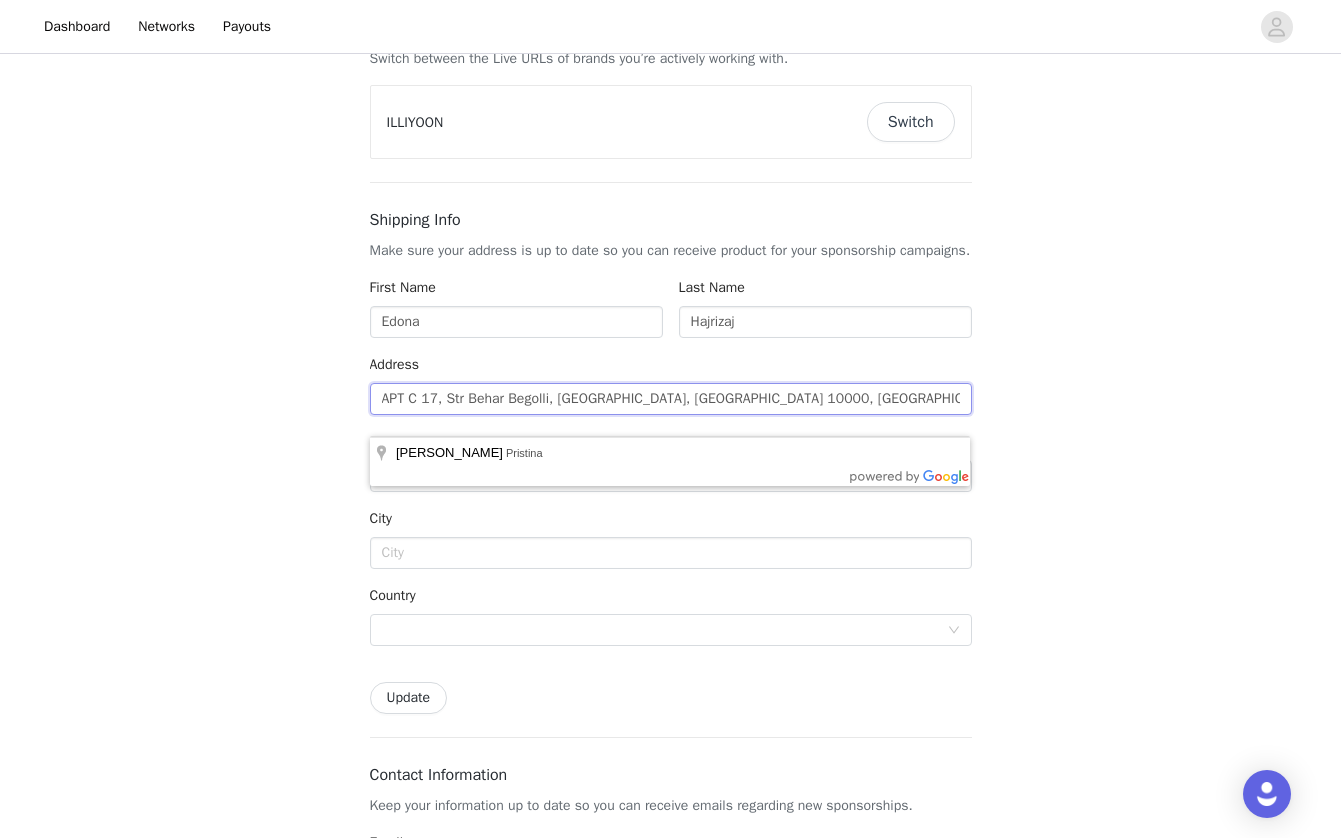 type on "APT C 17, Str Behar Begolli, [GEOGRAPHIC_DATA], [GEOGRAPHIC_DATA] 10000, [GEOGRAPHIC_DATA]" 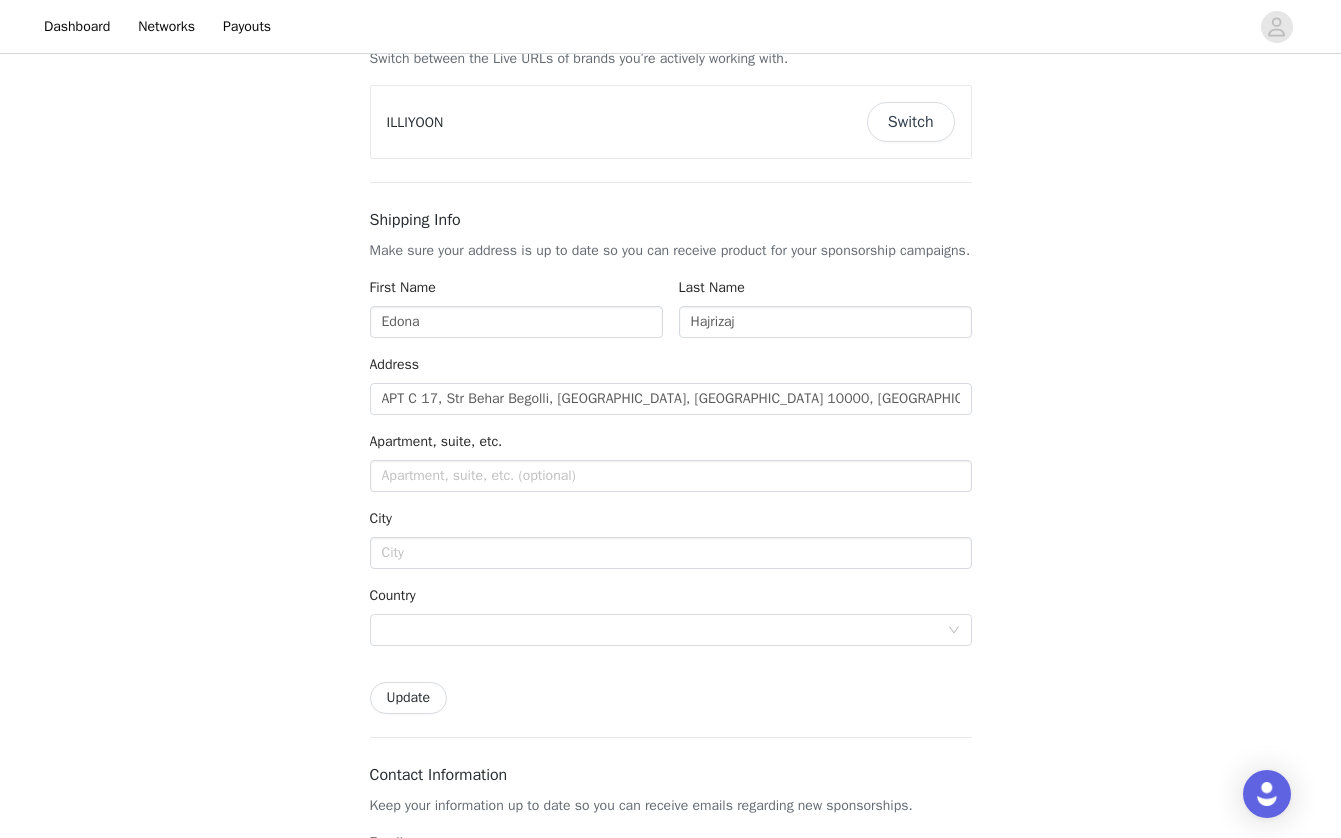 click on "Back   Settings       Brand Live Site
Switch between the Live URLs of brands you’re actively working with.
ILLIYOON   Switch          Shipping Info
Make sure your address is up to date so you can receive product for your sponsorship
campaigns.
First Name Edona   Last Name Hajrizaj   Address [GEOGRAPHIC_DATA], [GEOGRAPHIC_DATA] 10000, [GEOGRAPHIC_DATA], suite, etc.   City   Country         Update     Contact Information
Keep your information up to date so you can receive emails regarding new sponsorships.
Email [EMAIL_ADDRESS][DOMAIN_NAME] This email is used by all brands that you work with. Changing this email will change it for all brands.   Phone Number +1 ([GEOGRAPHIC_DATA]) +1 ([GEOGRAPHIC_DATA]) +1 ([GEOGRAPHIC_DATA]) +44 ([GEOGRAPHIC_DATA]) +61 ([GEOGRAPHIC_DATA]) +55 ([GEOGRAPHIC_DATA]) +52 ([GEOGRAPHIC_DATA]) +86 ([GEOGRAPHIC_DATA]) +91 ([GEOGRAPHIC_DATA]) +7 ([GEOGRAPHIC_DATA]) +39 ([GEOGRAPHIC_DATA]) +81 ([GEOGRAPHIC_DATA])" at bounding box center [670, 871] 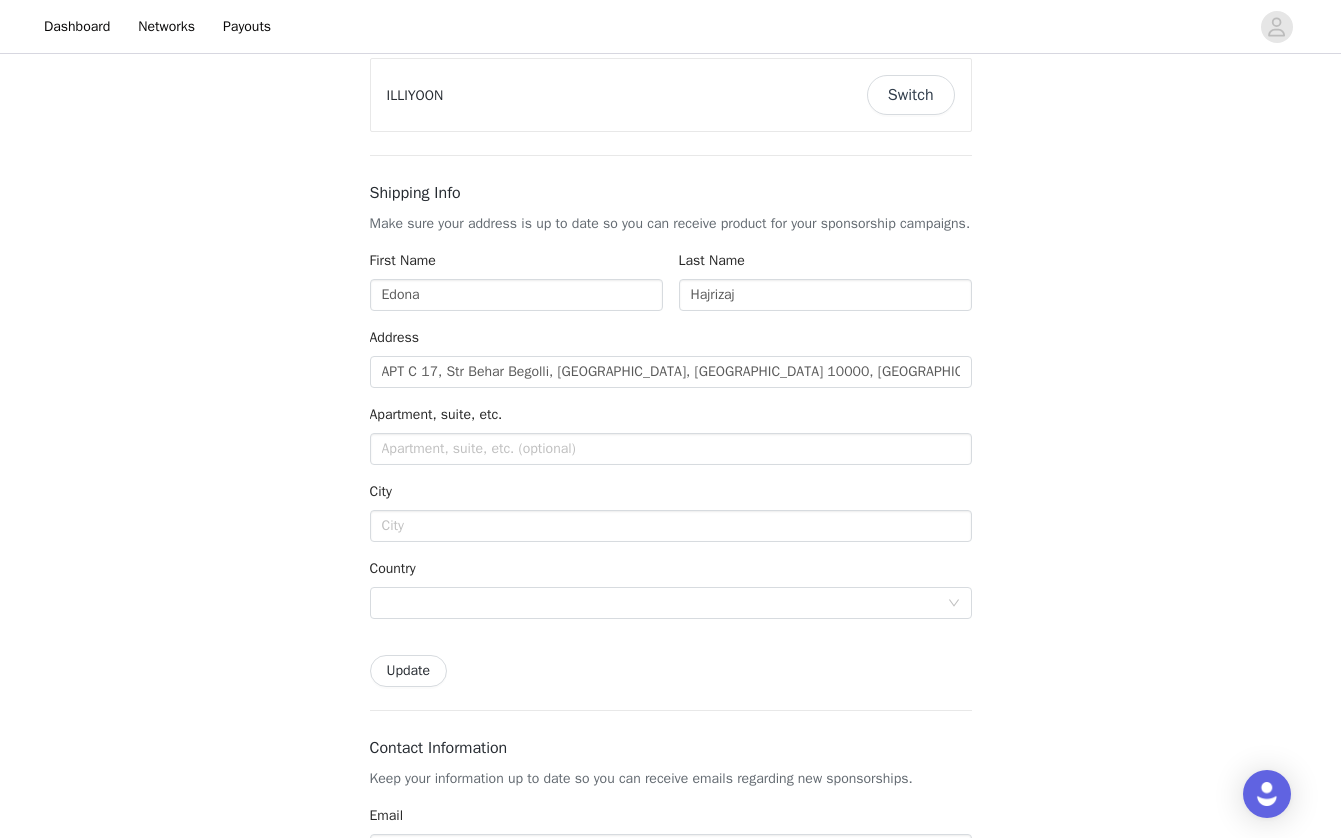 scroll, scrollTop: 203, scrollLeft: 0, axis: vertical 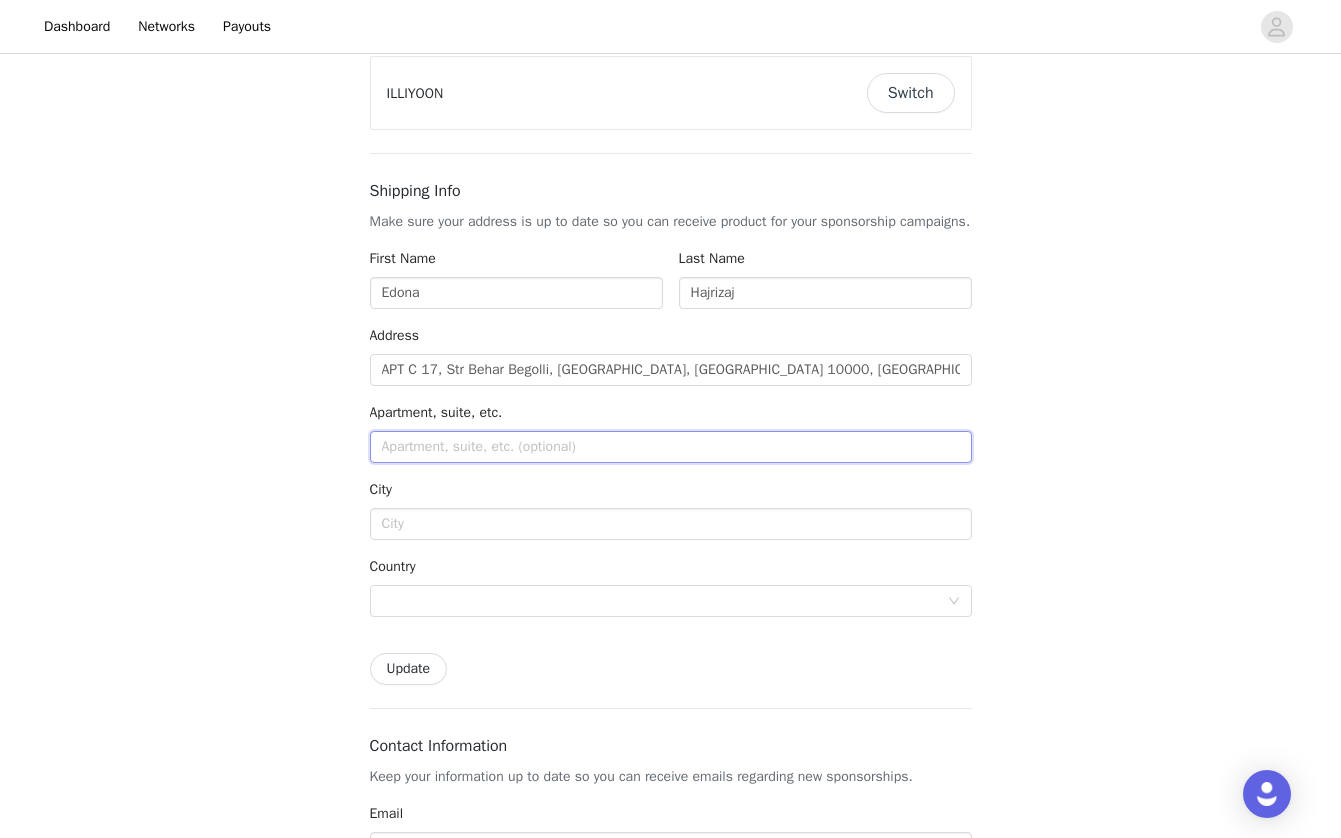 click at bounding box center (671, 447) 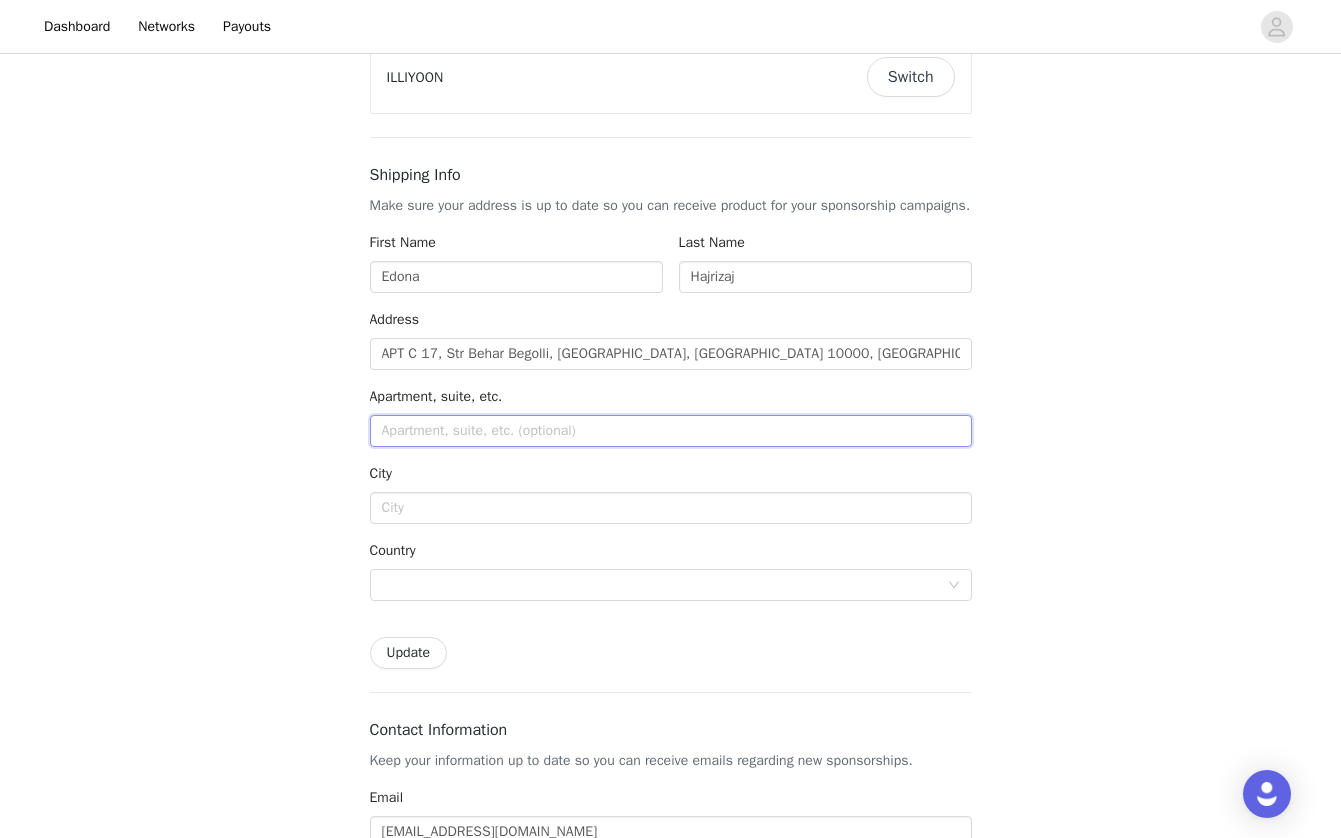 scroll, scrollTop: 248, scrollLeft: 0, axis: vertical 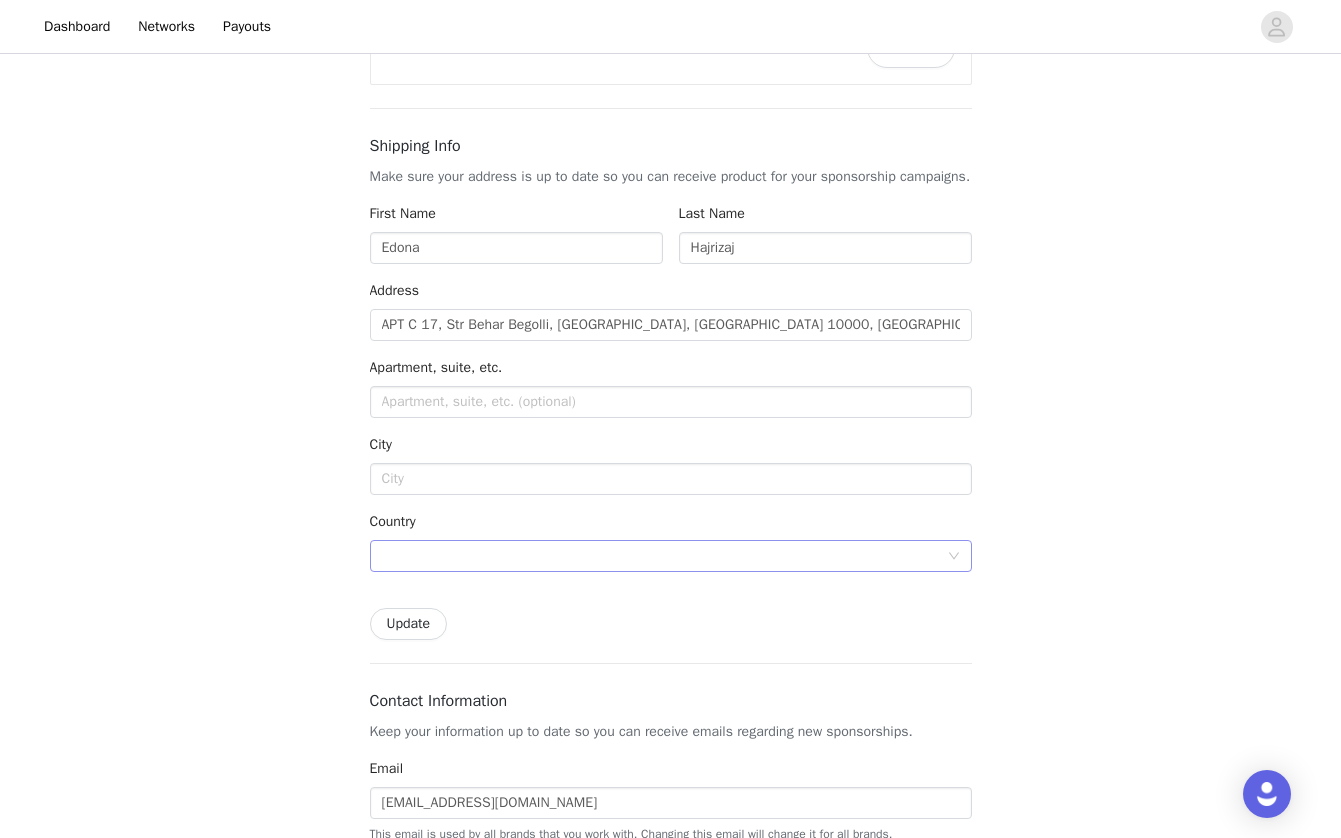 click at bounding box center (664, 556) 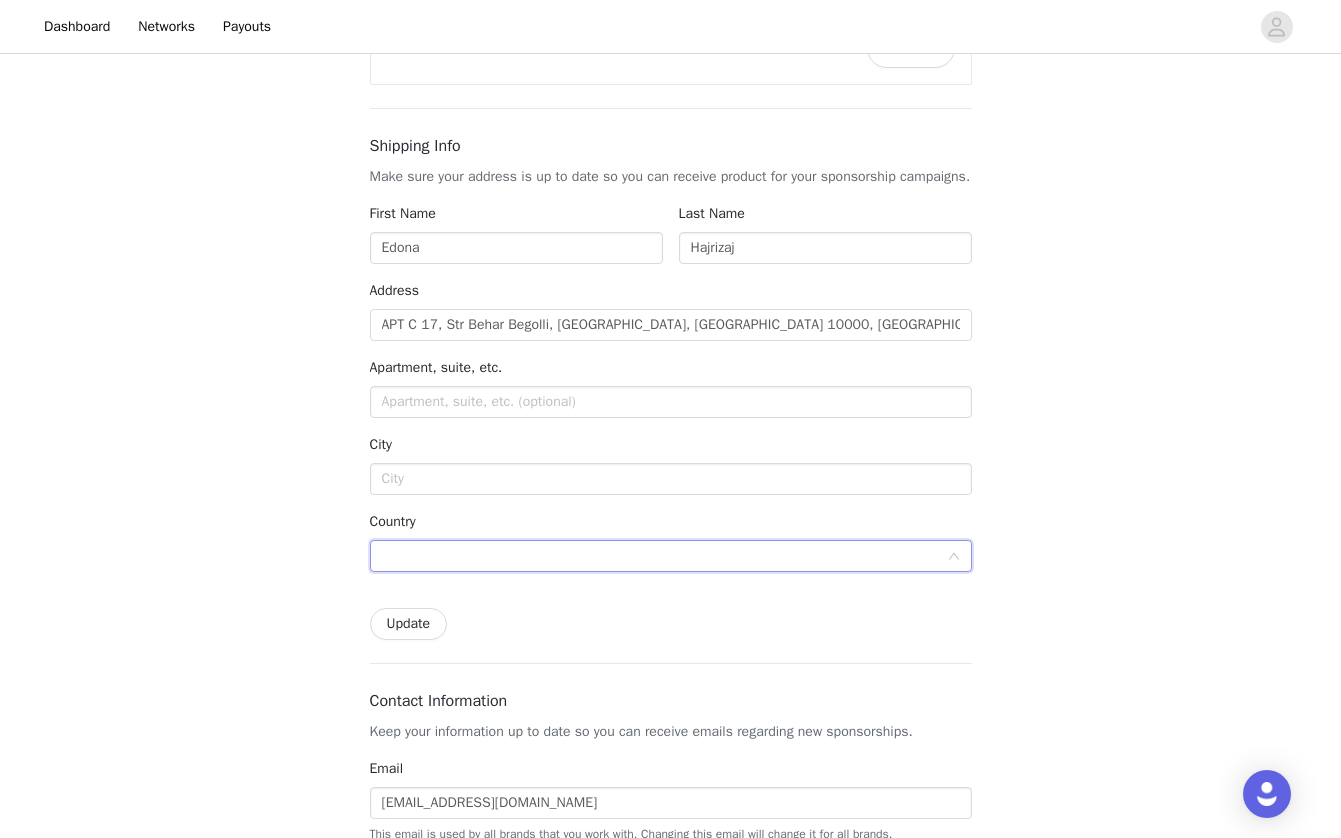 paste on "[GEOGRAPHIC_DATA]" 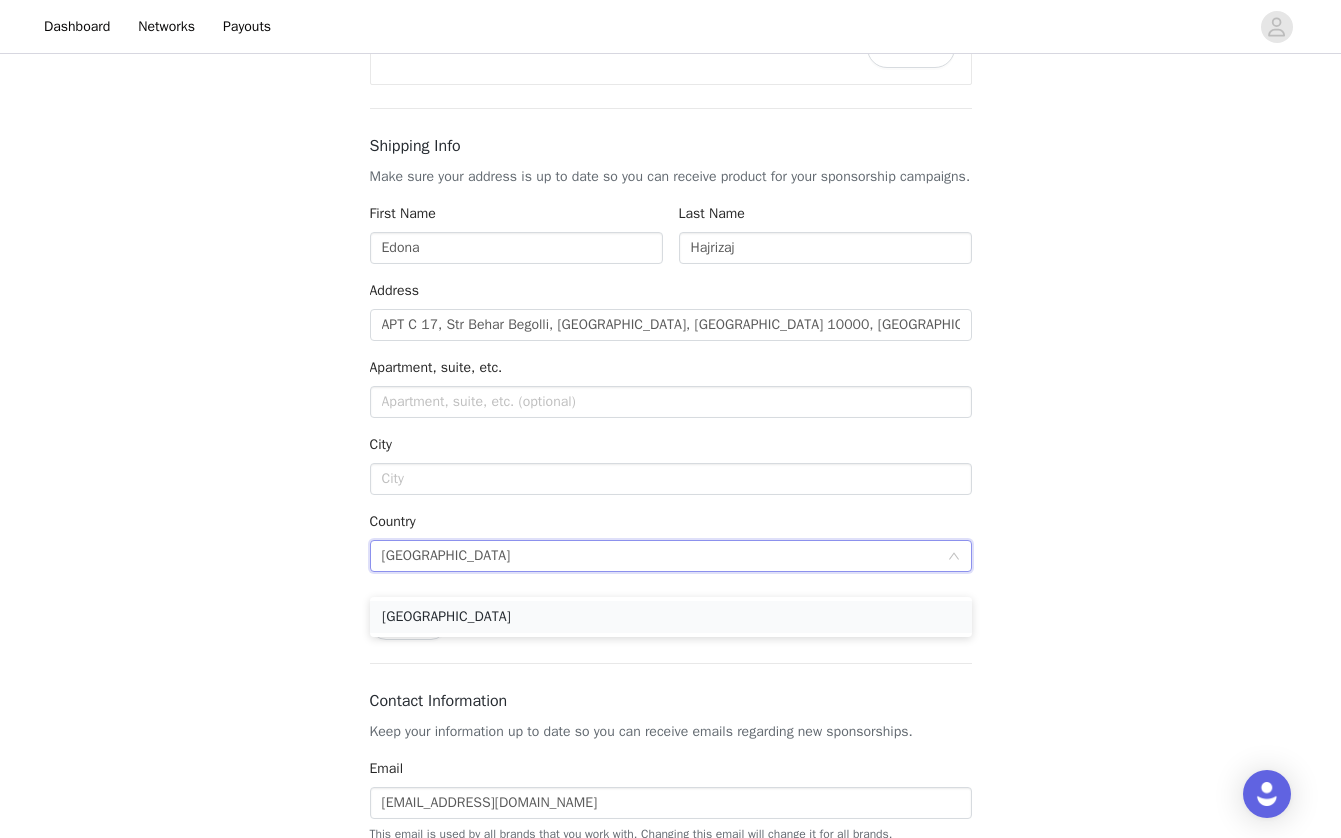 click on "[GEOGRAPHIC_DATA]" at bounding box center [671, 617] 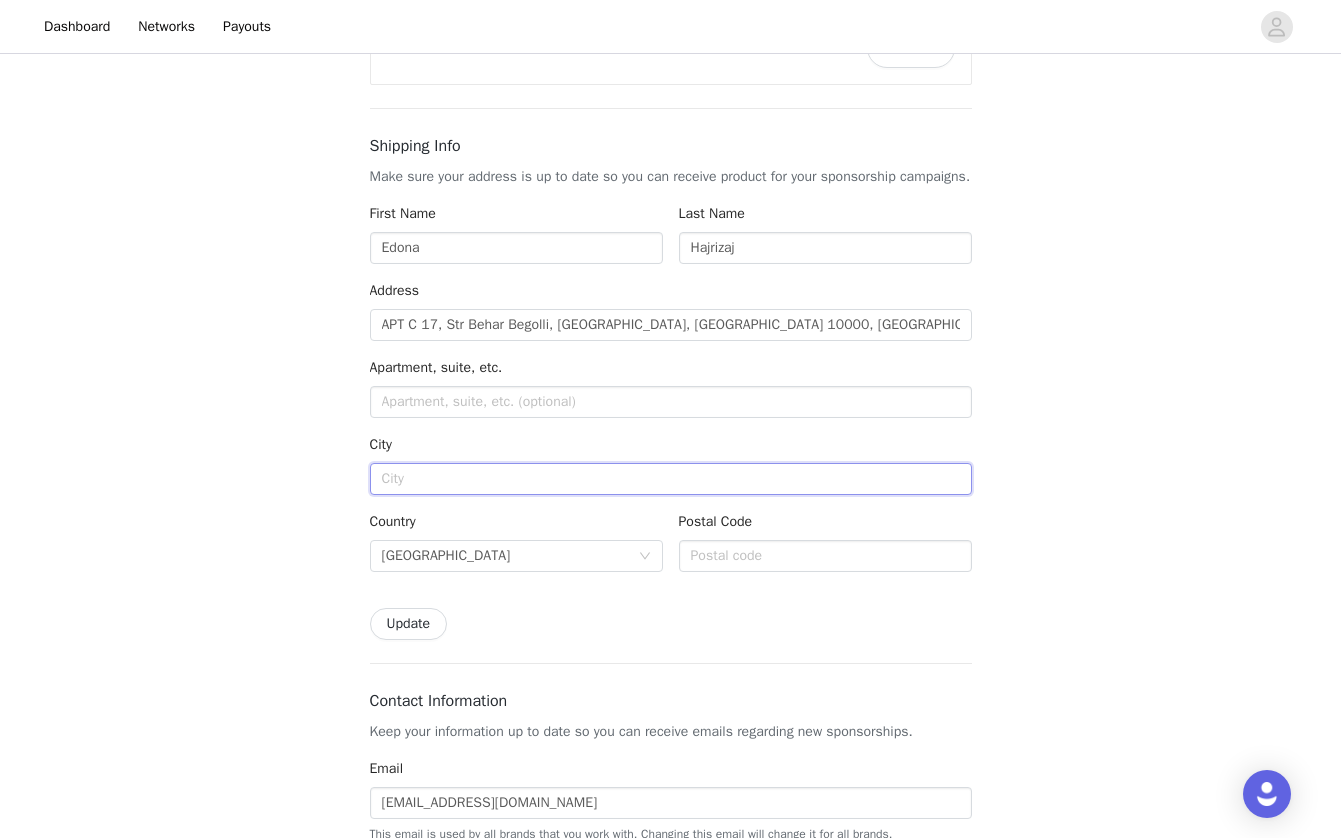 click at bounding box center (671, 479) 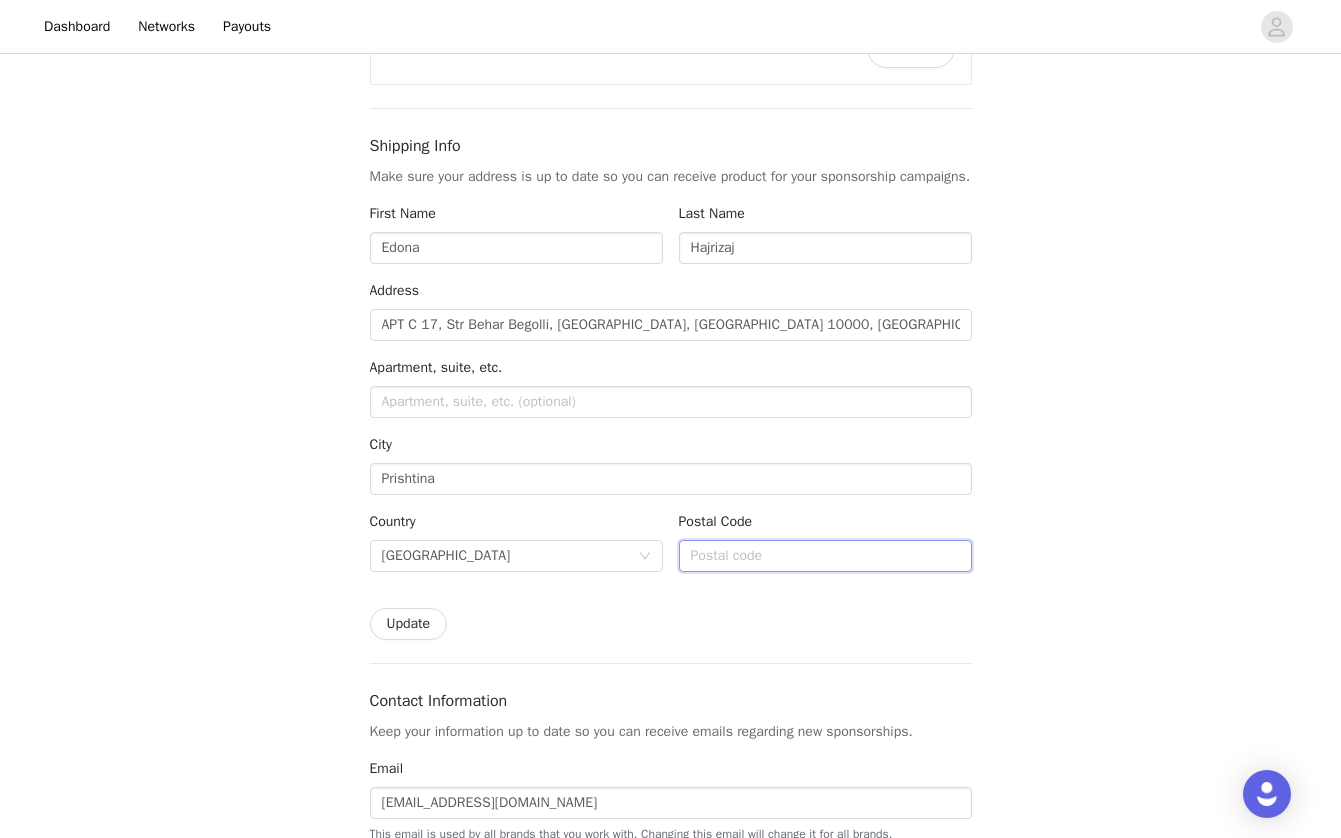 type on "10000" 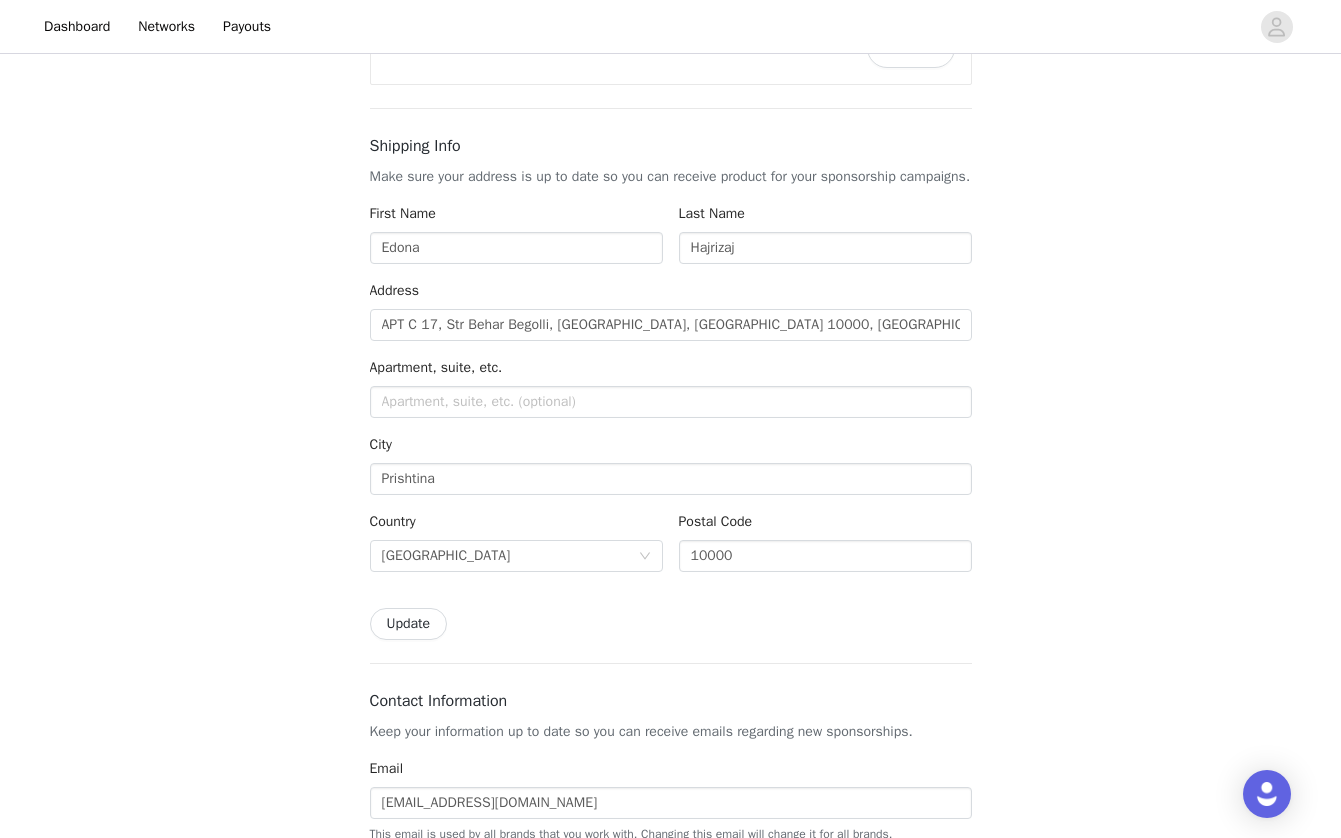 click on "Back   Settings       Brand Live Site
Switch between the Live URLs of brands you’re actively working with.
ILLIYOON   Switch          Shipping Info
Make sure your address is up to date so you can receive product for your sponsorship
campaigns.
First Name Edona   Last Name Hajrizaj   Address [GEOGRAPHIC_DATA], [GEOGRAPHIC_DATA] 10000, [GEOGRAPHIC_DATA], suite, etc.   City Prishtina   Country
[GEOGRAPHIC_DATA]
Postal Code 10000   Update     Contact Information
Keep your information up to date so you can receive emails regarding new sponsorships.
Email [EMAIL_ADDRESS][DOMAIN_NAME] This email is used by all brands that you work with. Changing this email will change it for all brands.   Phone Number +1 ([GEOGRAPHIC_DATA]) +1 ([GEOGRAPHIC_DATA]) +1 ([GEOGRAPHIC_DATA]) +44 ([GEOGRAPHIC_DATA]) +61 ([GEOGRAPHIC_DATA])" at bounding box center [670, 797] 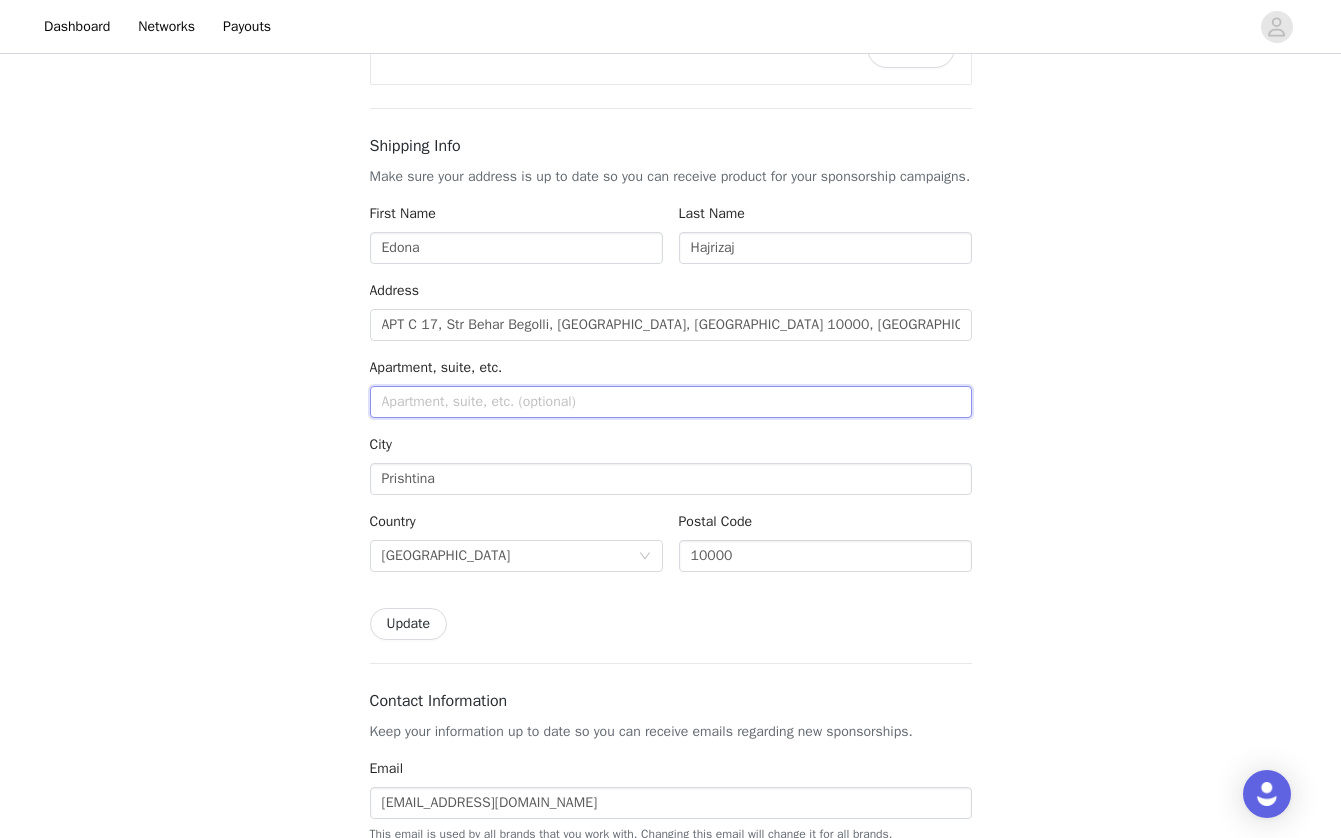 click at bounding box center [671, 402] 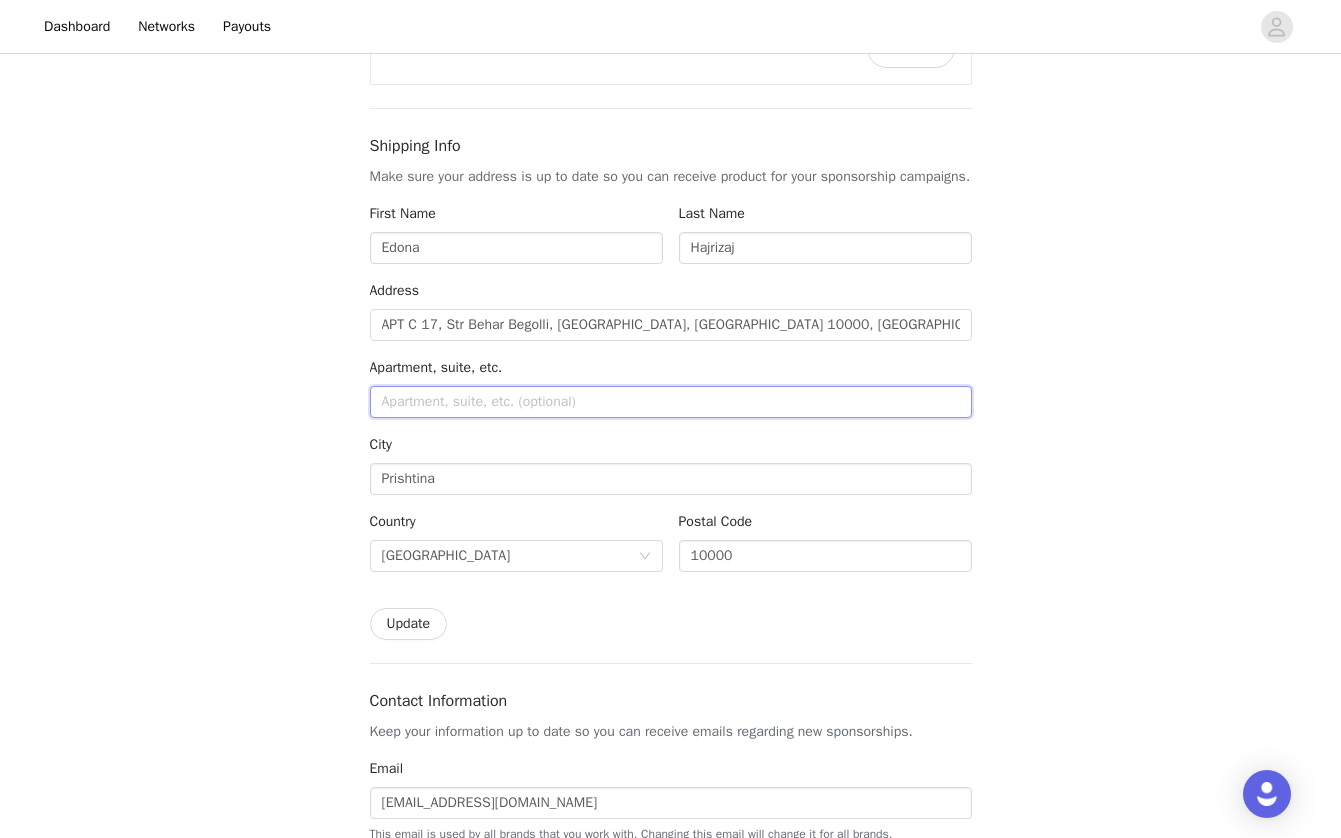 drag, startPoint x: 598, startPoint y: 430, endPoint x: 633, endPoint y: 433, distance: 35.128338 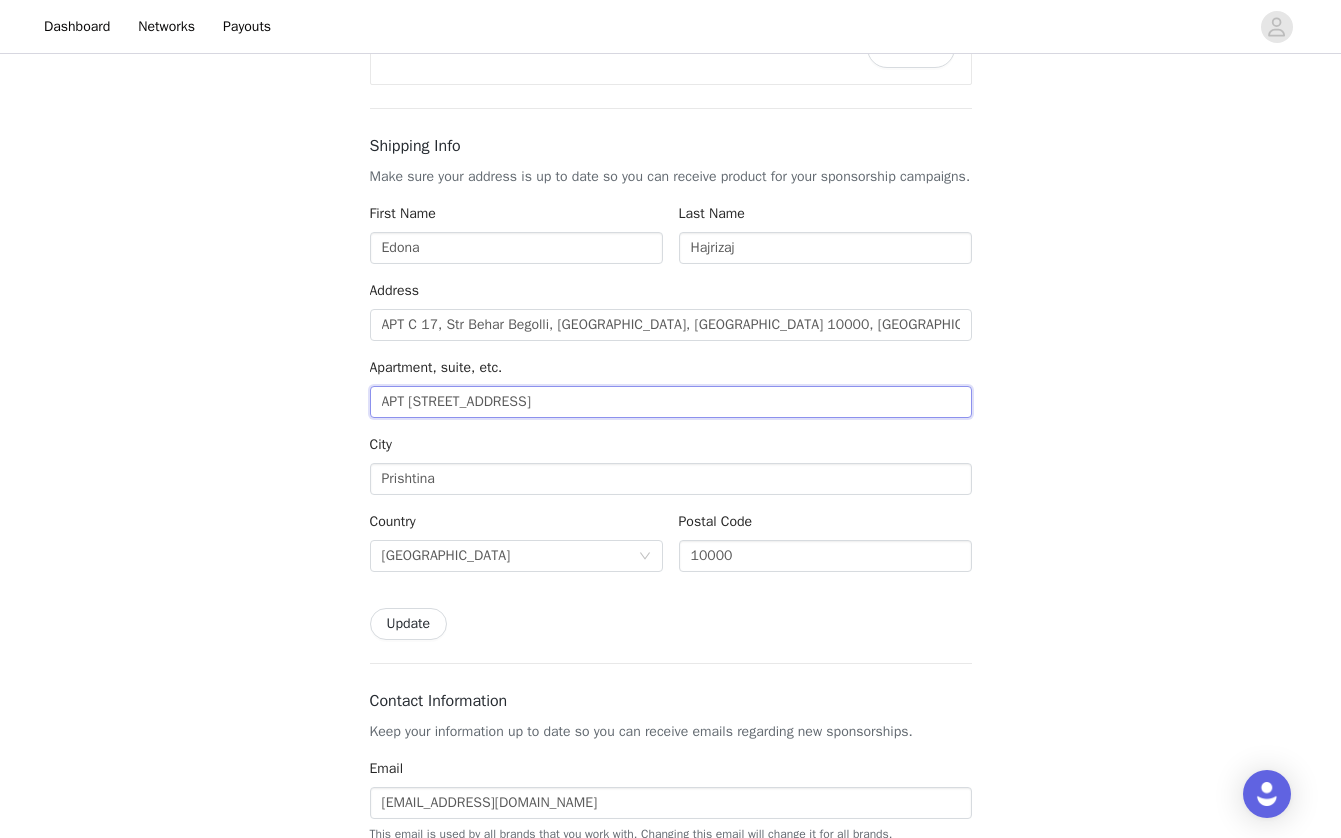 type on "APT [STREET_ADDRESS]" 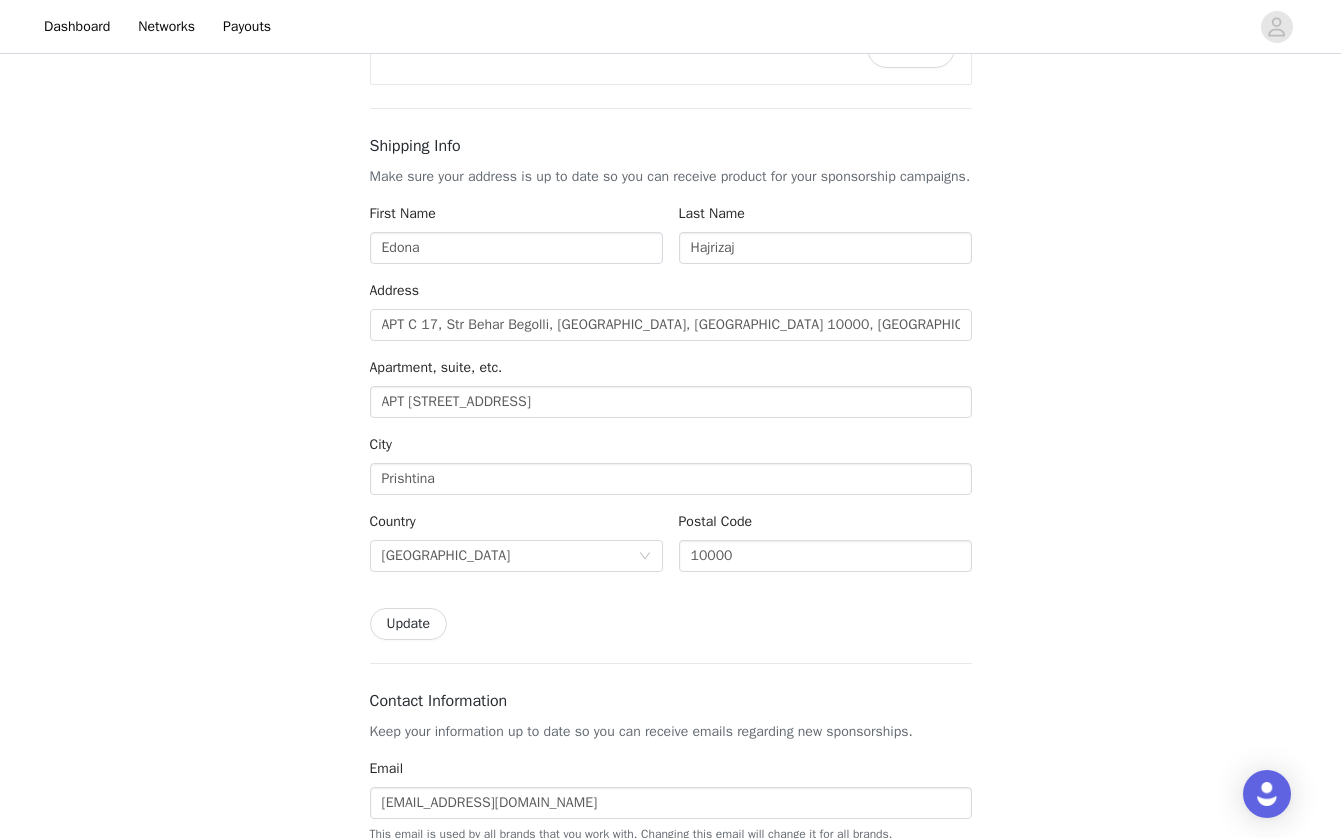 click on "City" at bounding box center [671, 448] 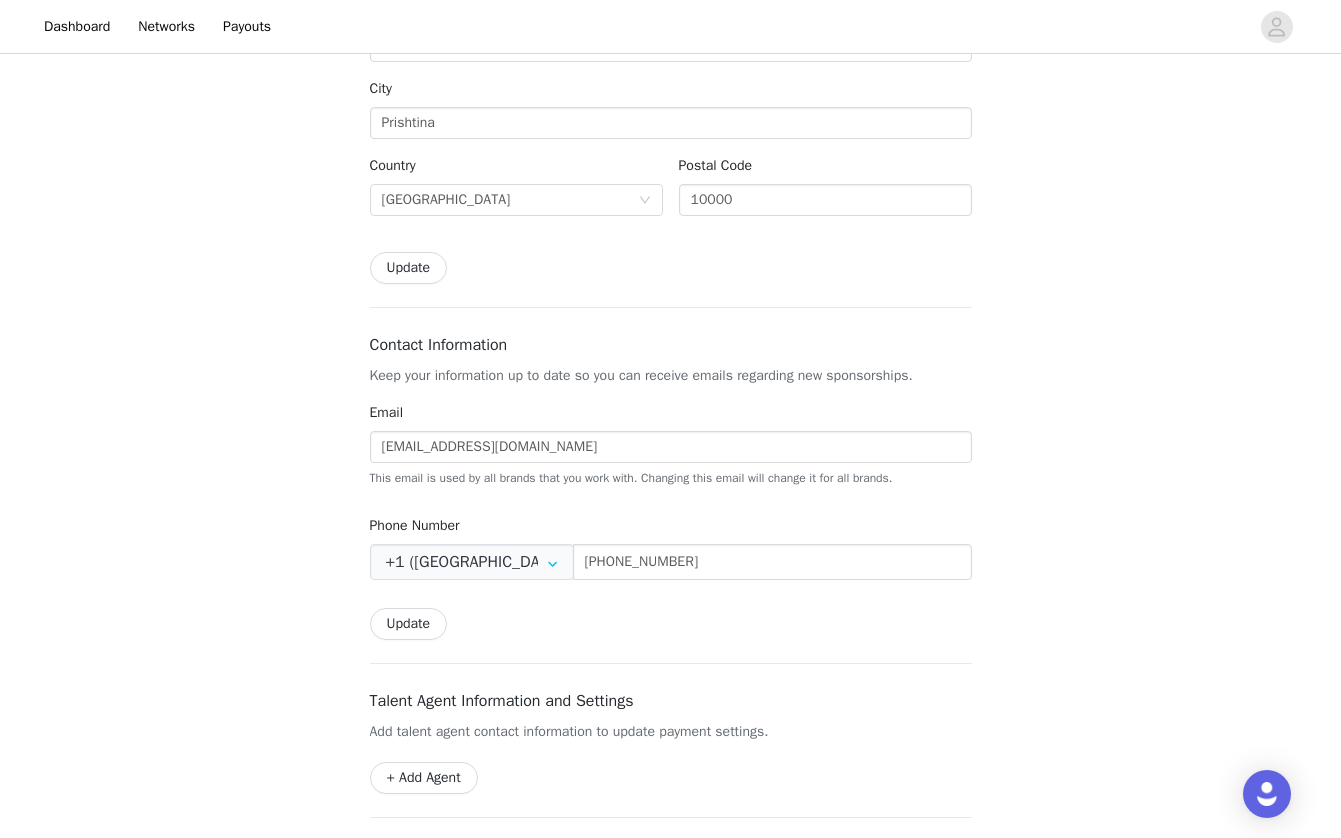 scroll, scrollTop: 637, scrollLeft: 0, axis: vertical 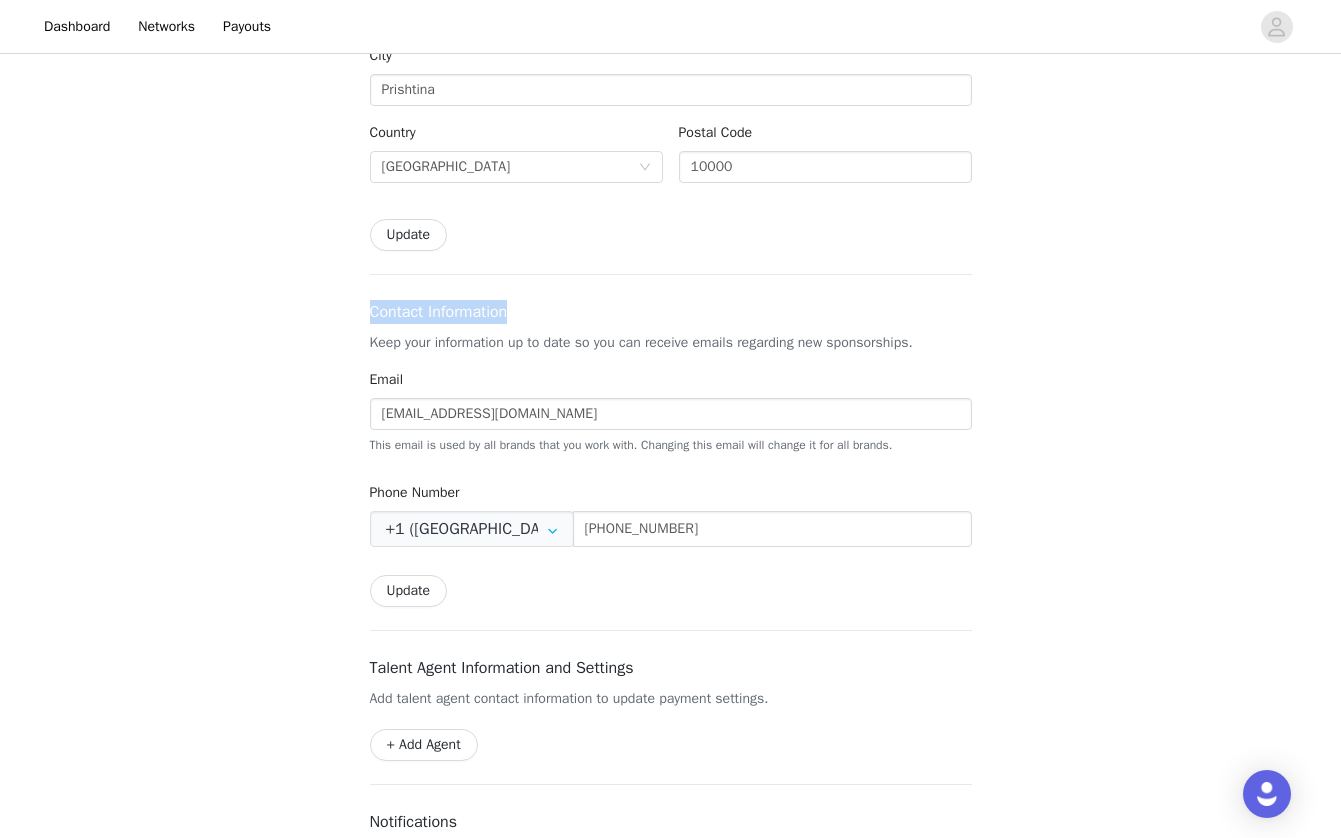 drag, startPoint x: 368, startPoint y: 326, endPoint x: 604, endPoint y: 341, distance: 236.47621 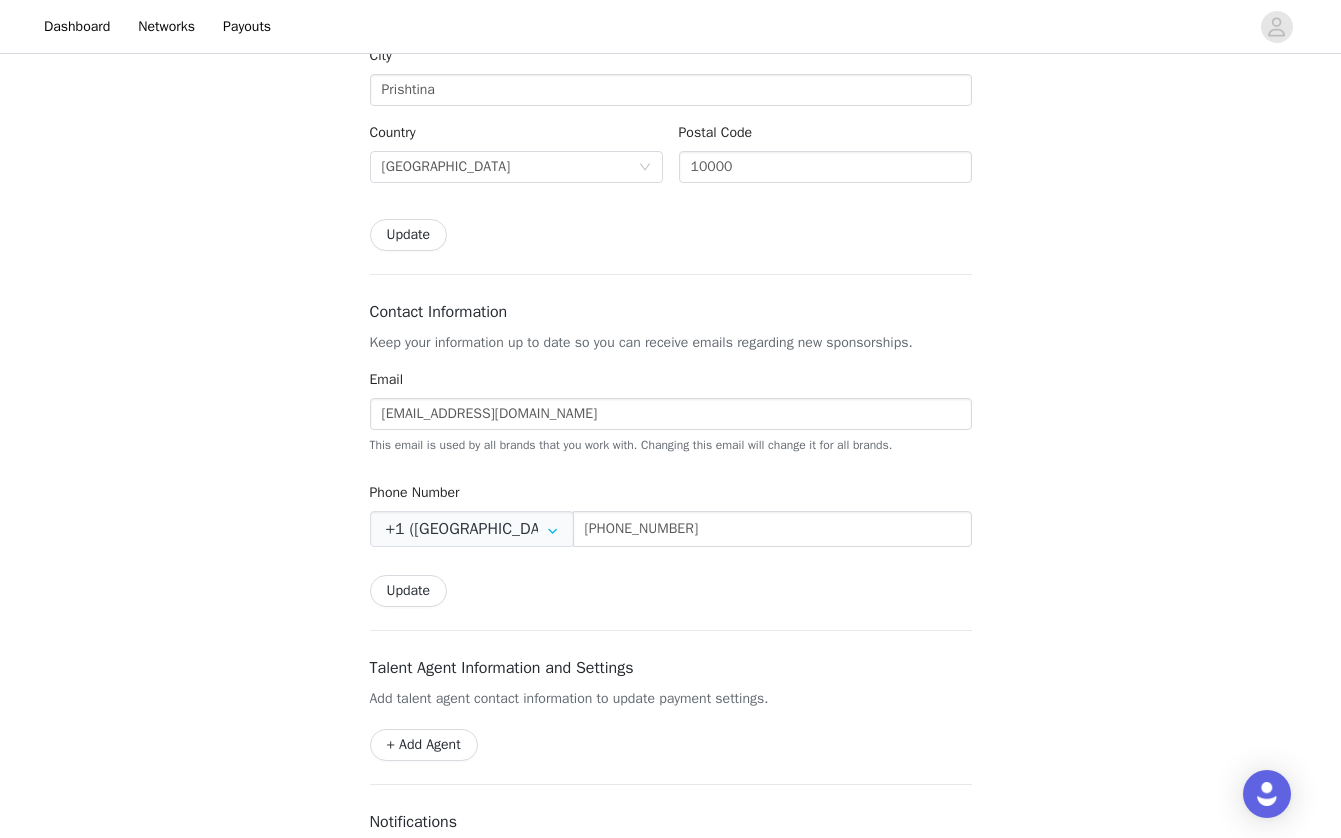 click on "Contact Information
Keep your information up to date so you can receive emails regarding new sponsorships.
Email [EMAIL_ADDRESS][DOMAIN_NAME] This email is used by all brands that you work with. Changing this email will change it for all brands.   Phone Number +1 ([GEOGRAPHIC_DATA]) +1 ([GEOGRAPHIC_DATA]) +1 ([GEOGRAPHIC_DATA]) +44 ([GEOGRAPHIC_DATA]) +61 ([GEOGRAPHIC_DATA]) +55 ([GEOGRAPHIC_DATA]) +52 ([GEOGRAPHIC_DATA]) +86 ([GEOGRAPHIC_DATA]) +91 ([GEOGRAPHIC_DATA]) +7 ([GEOGRAPHIC_DATA]) +39 ([GEOGRAPHIC_DATA]) +64 ([GEOGRAPHIC_DATA]) +81 ([GEOGRAPHIC_DATA]) +353 ([GEOGRAPHIC_DATA]) +93 ([GEOGRAPHIC_DATA]) +358 ([GEOGRAPHIC_DATA]) +355 ([GEOGRAPHIC_DATA]) +213 ([GEOGRAPHIC_DATA]) +376 ([GEOGRAPHIC_DATA]) +244 ([GEOGRAPHIC_DATA]) +1264 ([GEOGRAPHIC_DATA]) +1268 ([GEOGRAPHIC_DATA]) +54 ([GEOGRAPHIC_DATA]) +374 ([GEOGRAPHIC_DATA]) +297 ([GEOGRAPHIC_DATA]) +43 ([GEOGRAPHIC_DATA]) +994 ([GEOGRAPHIC_DATA]) +1242 ([GEOGRAPHIC_DATA]) +973 ([GEOGRAPHIC_DATA]) +880 ([GEOGRAPHIC_DATA]) +1246 ([GEOGRAPHIC_DATA]) +375 ([GEOGRAPHIC_DATA]) +32 ([GEOGRAPHIC_DATA]) +501 ([GEOGRAPHIC_DATA]) +229 ([GEOGRAPHIC_DATA]) +1441 ([GEOGRAPHIC_DATA]) +975 ([GEOGRAPHIC_DATA]) +591 ([GEOGRAPHIC_DATA]) +599 ([GEOGRAPHIC_DATA]) +387 ([GEOGRAPHIC_DATA]) +267 ([GEOGRAPHIC_DATA]) +0 ([GEOGRAPHIC_DATA]) +673 ([GEOGRAPHIC_DATA])" at bounding box center [671, 453] 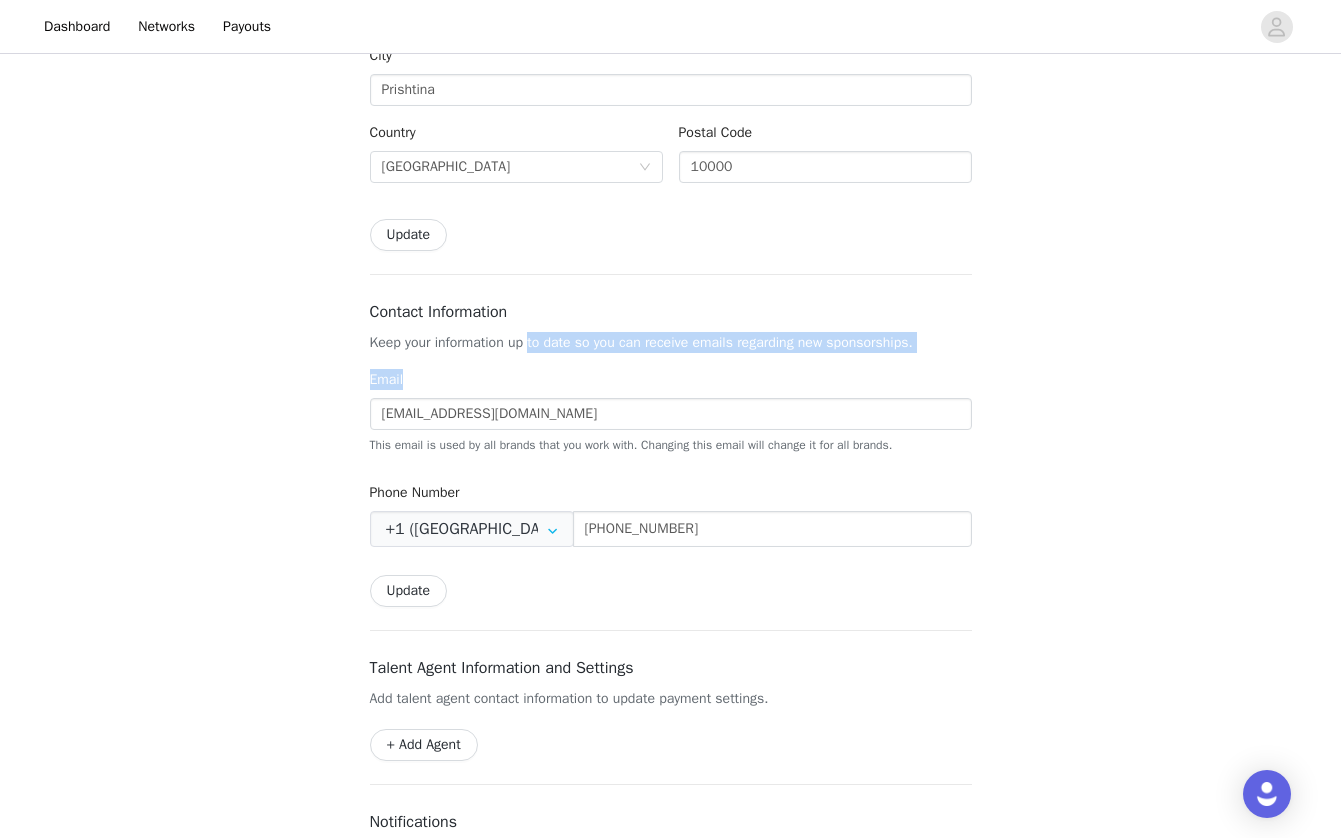 drag, startPoint x: 392, startPoint y: 367, endPoint x: 461, endPoint y: 405, distance: 78.77182 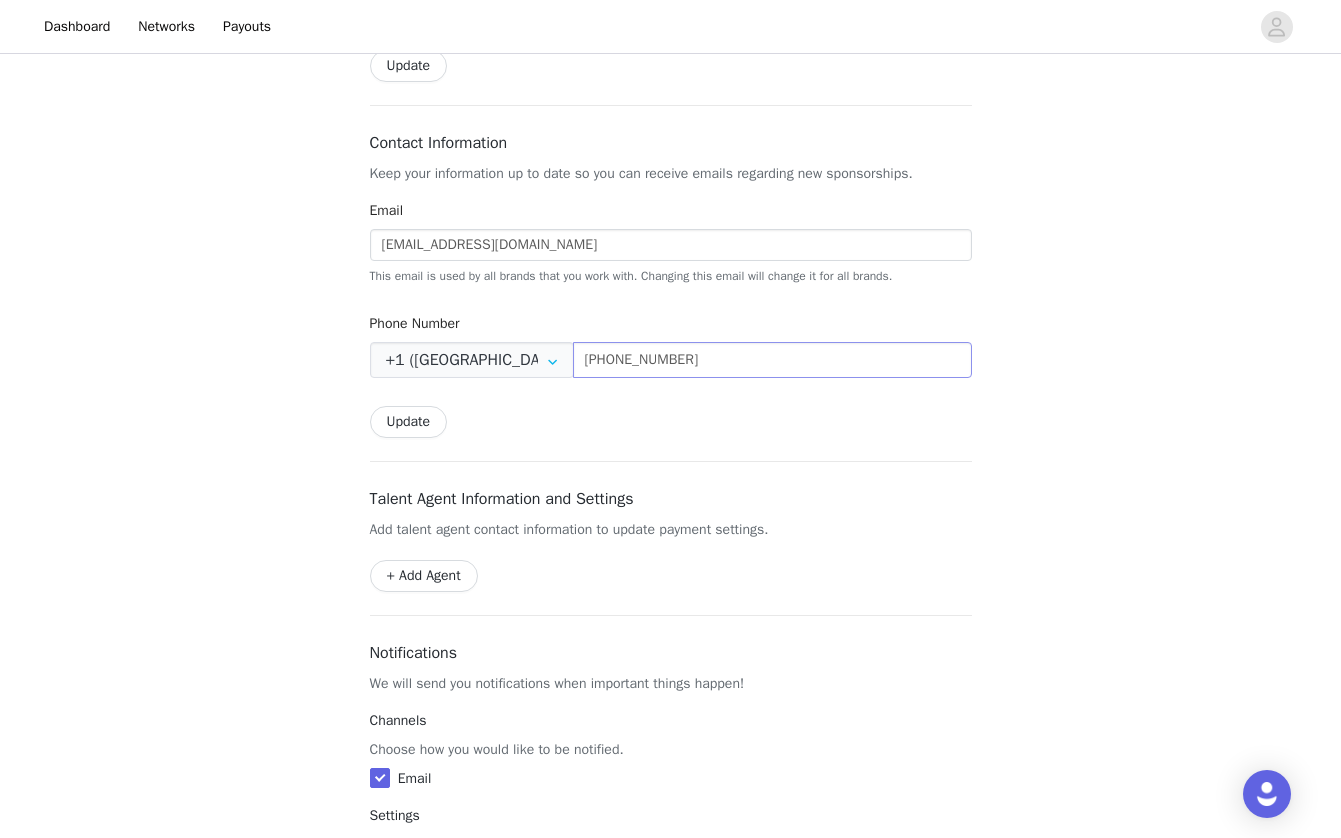 scroll, scrollTop: 816, scrollLeft: 0, axis: vertical 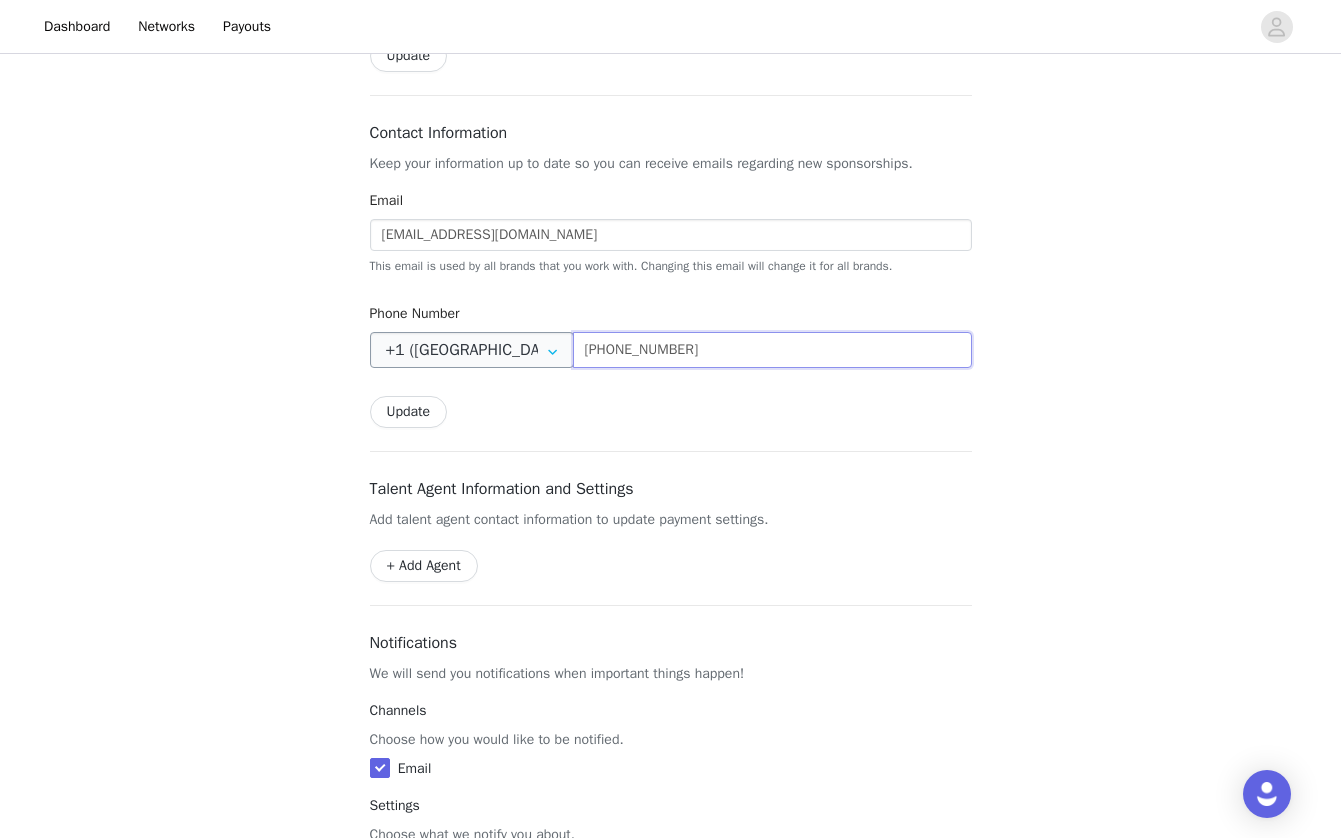 drag, startPoint x: 758, startPoint y: 381, endPoint x: 557, endPoint y: 364, distance: 201.71762 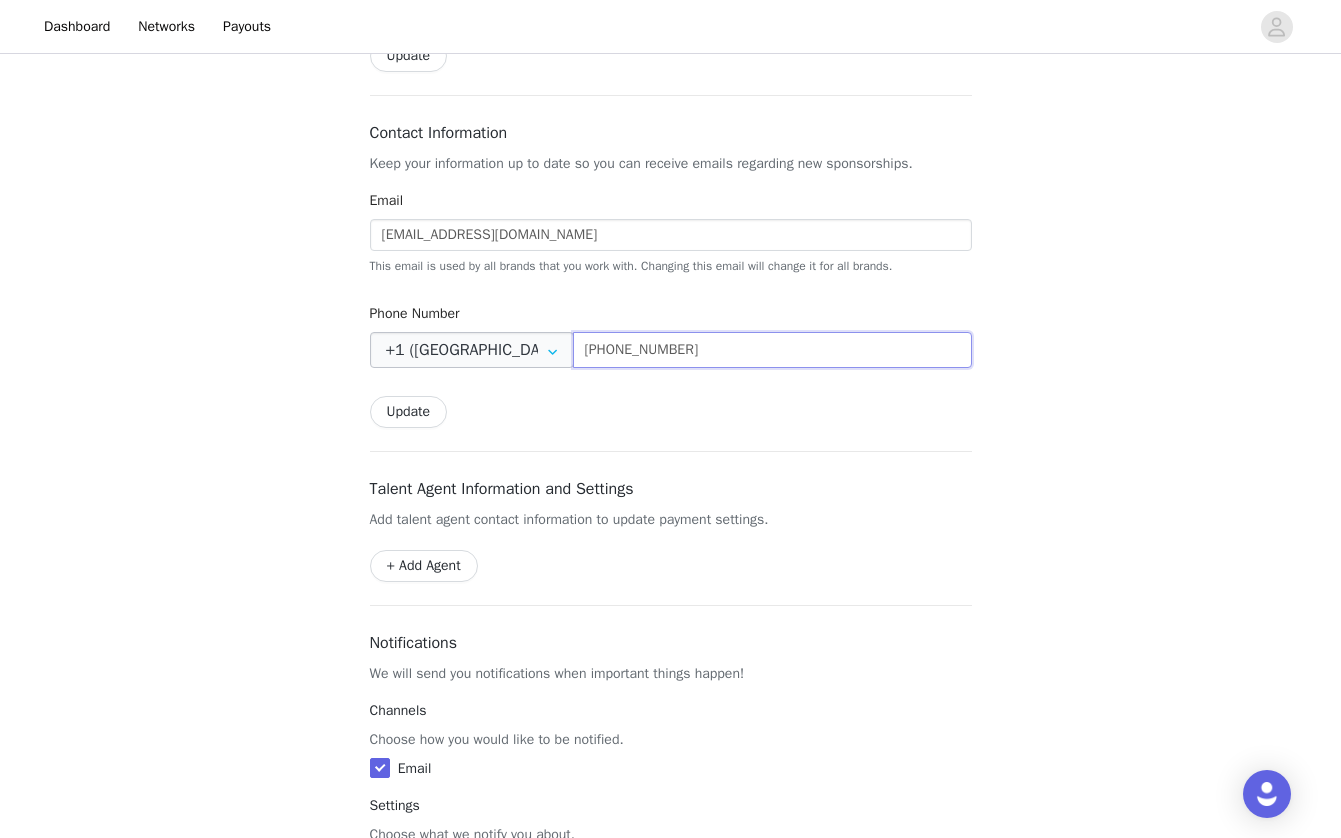 paste on "[PHONE_NUMBER]" 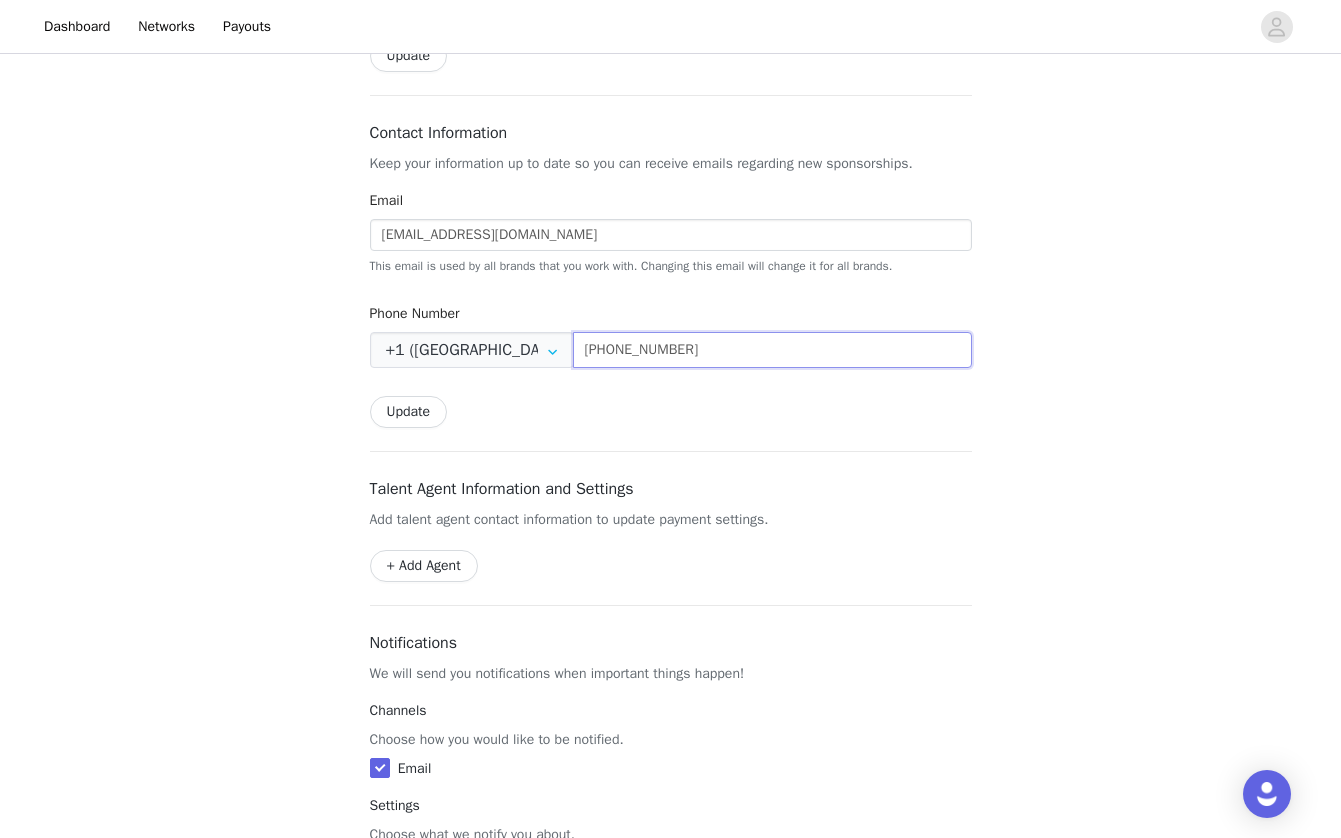 type on "[PHONE_NUMBER]" 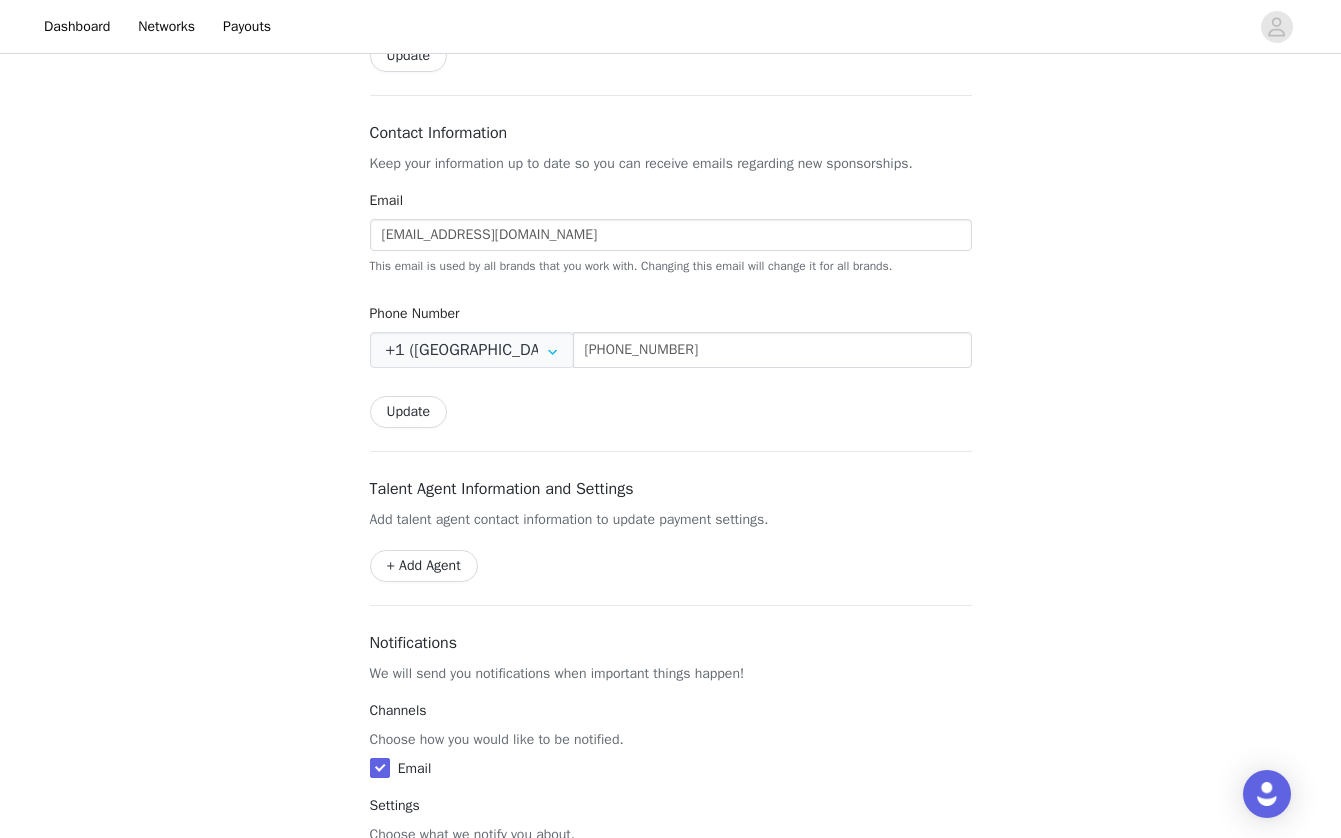 click on "Email [EMAIL_ADDRESS][DOMAIN_NAME] This email is used by all brands that you work with. Changing this email will change it for all brands.   Phone Number +1 ([GEOGRAPHIC_DATA]) +1 ([GEOGRAPHIC_DATA]) +1 ([GEOGRAPHIC_DATA]) +44 ([GEOGRAPHIC_DATA]) +61 ([GEOGRAPHIC_DATA]) +55 ([GEOGRAPHIC_DATA]) +52 ([GEOGRAPHIC_DATA]) +86 ([GEOGRAPHIC_DATA]) +91 ([GEOGRAPHIC_DATA]) +7 ([GEOGRAPHIC_DATA]) +39 ([GEOGRAPHIC_DATA]) +64 ([GEOGRAPHIC_DATA]) +81 ([GEOGRAPHIC_DATA]) +353 ([GEOGRAPHIC_DATA]) +93 ([GEOGRAPHIC_DATA]) +358 ([GEOGRAPHIC_DATA]) +355 ([GEOGRAPHIC_DATA]) +213 ([GEOGRAPHIC_DATA]) +376 ([GEOGRAPHIC_DATA]) +244 ([GEOGRAPHIC_DATA]) +1264 ([GEOGRAPHIC_DATA]) +1268 ([GEOGRAPHIC_DATA]) +54 ([GEOGRAPHIC_DATA]) +374 ([GEOGRAPHIC_DATA]) +297 ([GEOGRAPHIC_DATA]) +43 ([GEOGRAPHIC_DATA]) +994 ([GEOGRAPHIC_DATA]) +1242 ([GEOGRAPHIC_DATA]) +973 ([GEOGRAPHIC_DATA]) +880 ([GEOGRAPHIC_DATA]) +1246 ([GEOGRAPHIC_DATA]) +375 ([GEOGRAPHIC_DATA]) +32 ([GEOGRAPHIC_DATA]) +501 ([GEOGRAPHIC_DATA]) +229 ([GEOGRAPHIC_DATA]) +1441 ([GEOGRAPHIC_DATA]) +975 ([GEOGRAPHIC_DATA]) +591 ([GEOGRAPHIC_DATA]) +599 ([GEOGRAPHIC_DATA]) +387 ([GEOGRAPHIC_DATA]) +267 ([GEOGRAPHIC_DATA]) +0 ([GEOGRAPHIC_DATA]) +673 ([GEOGRAPHIC_DATA]) +359 ([GEOGRAPHIC_DATA]) +226 ([GEOGRAPHIC_DATA]) +257 ([GEOGRAPHIC_DATA]) +855 ([GEOGRAPHIC_DATA]) +238 ([GEOGRAPHIC_DATA]) +1345 ([GEOGRAPHIC_DATA]) +236 ([GEOGRAPHIC_DATA]) +235 ([GEOGRAPHIC_DATA]) +56 ([GEOGRAPHIC_DATA])" at bounding box center (671, 309) 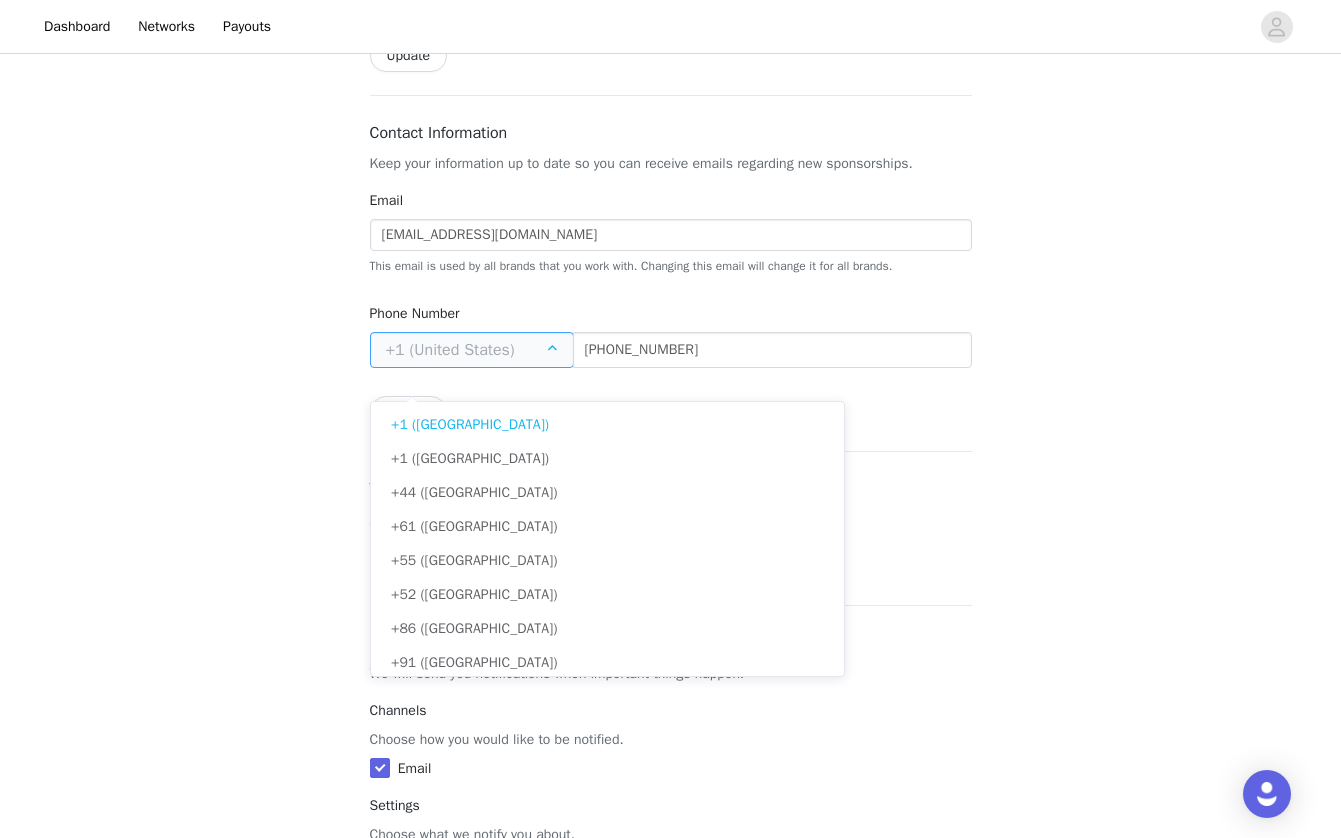click at bounding box center [472, 350] 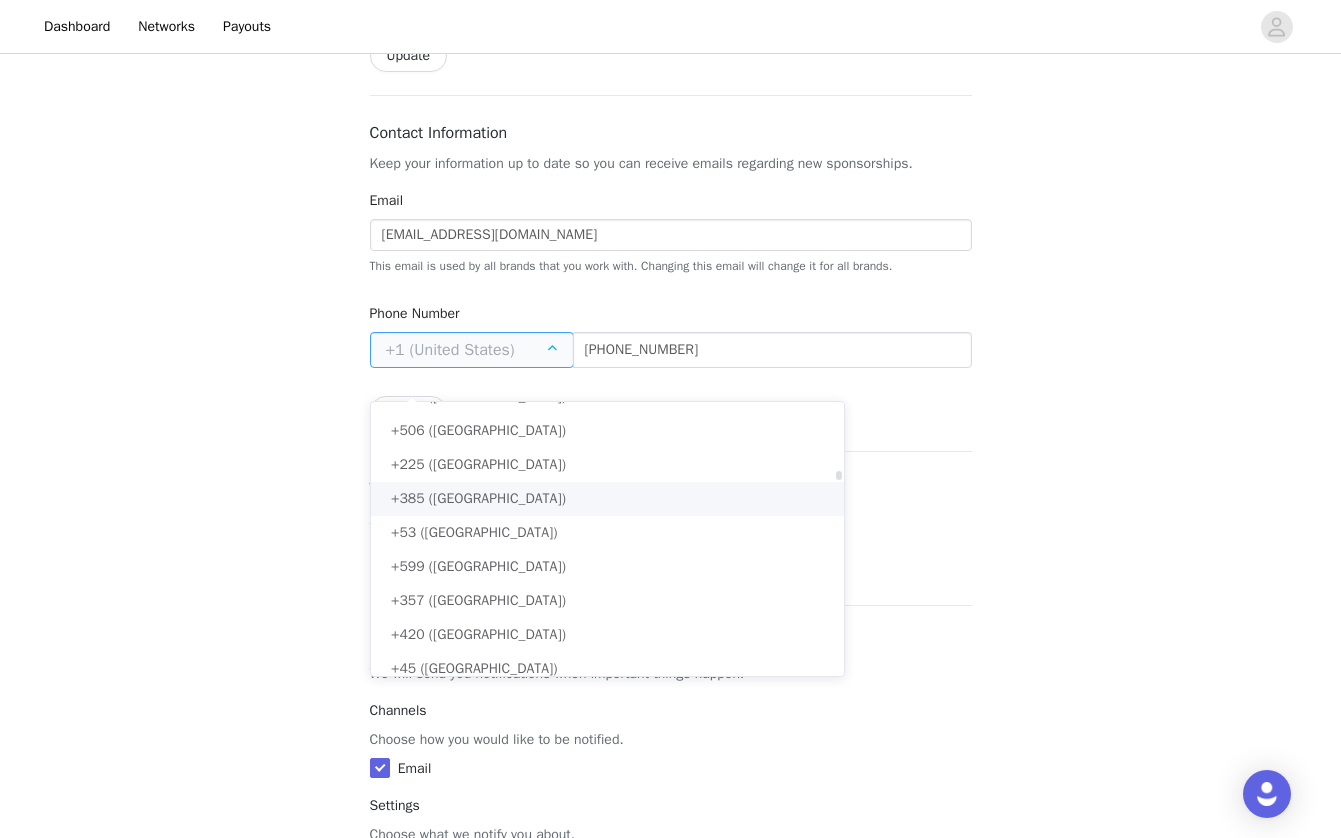 scroll, scrollTop: 2021, scrollLeft: 0, axis: vertical 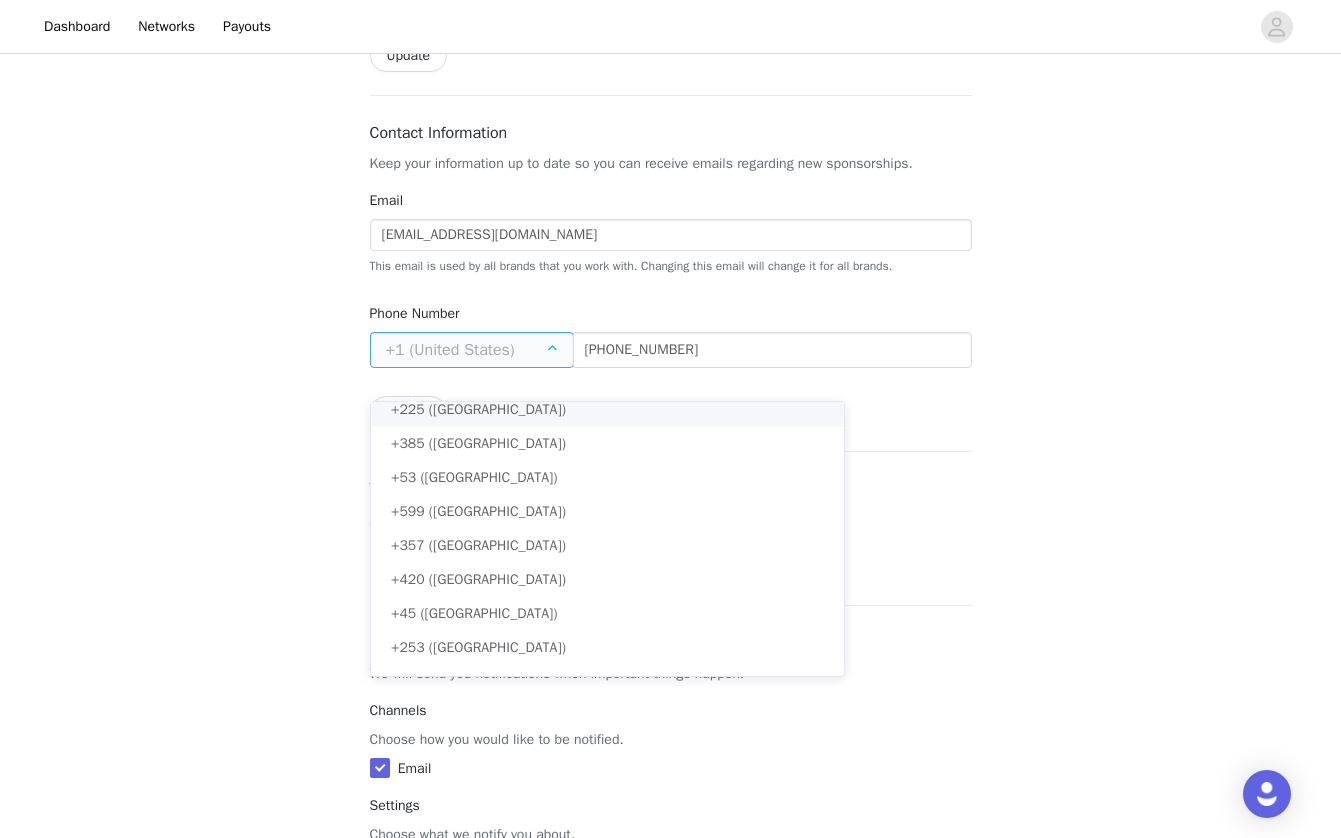 click at bounding box center [472, 350] 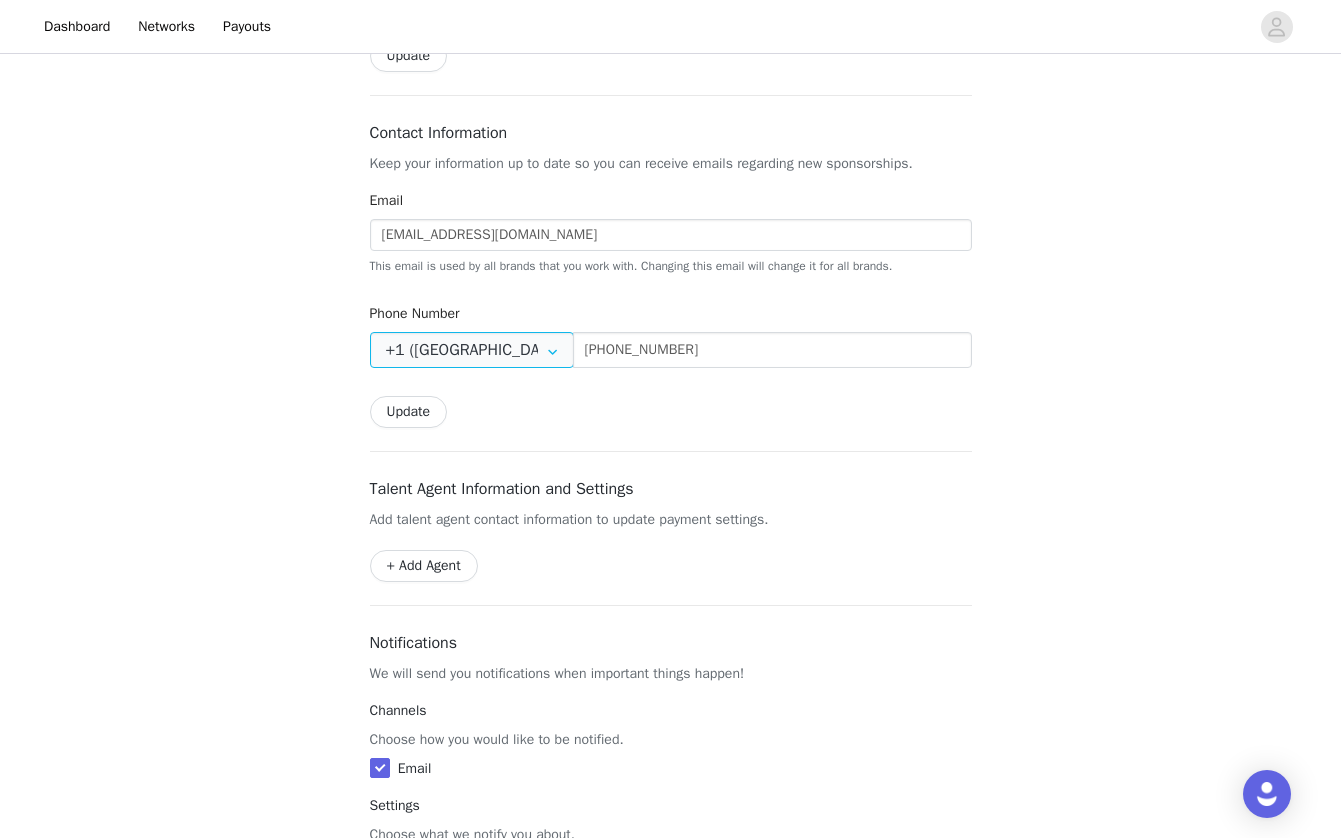 click on "+1 ([GEOGRAPHIC_DATA])" at bounding box center (472, 350) 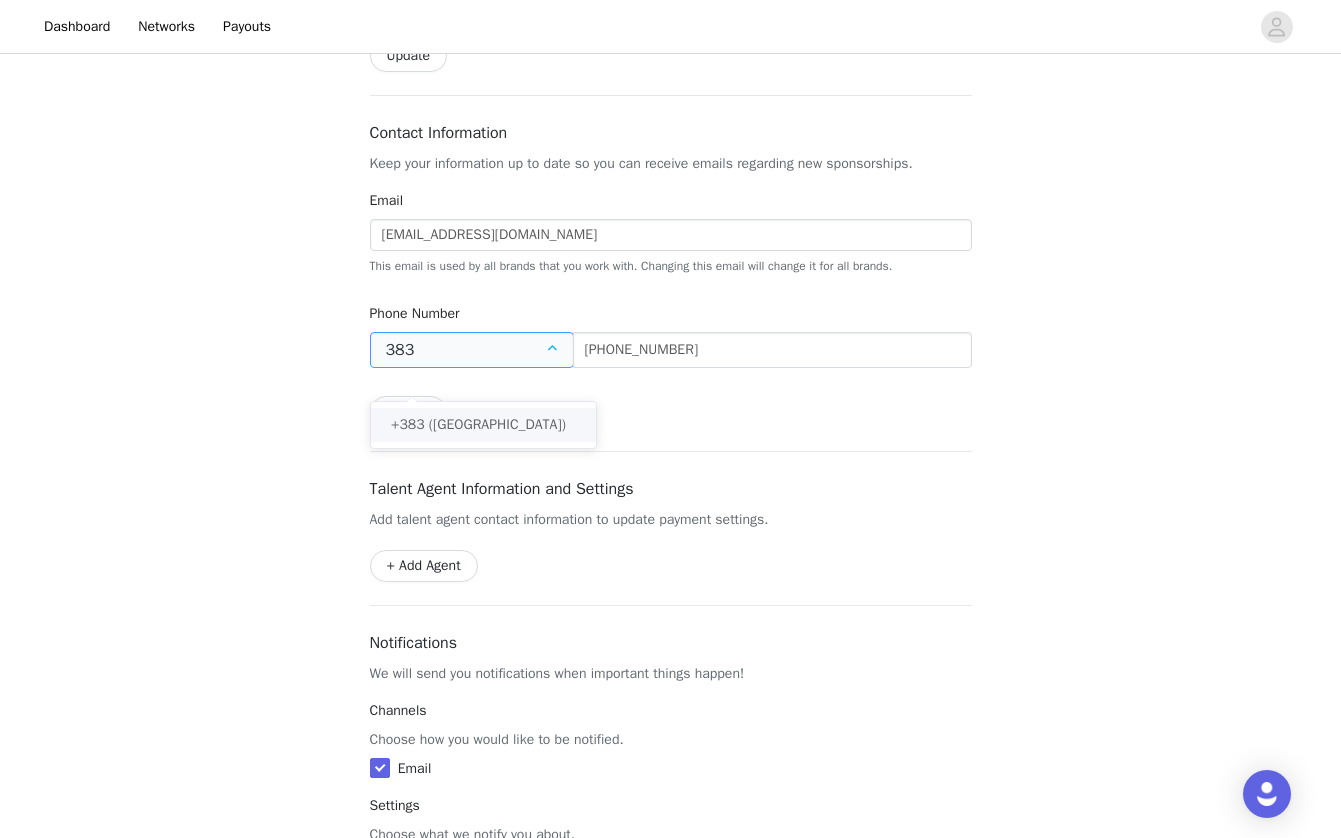 click on "+383 ([GEOGRAPHIC_DATA])" at bounding box center [483, 425] 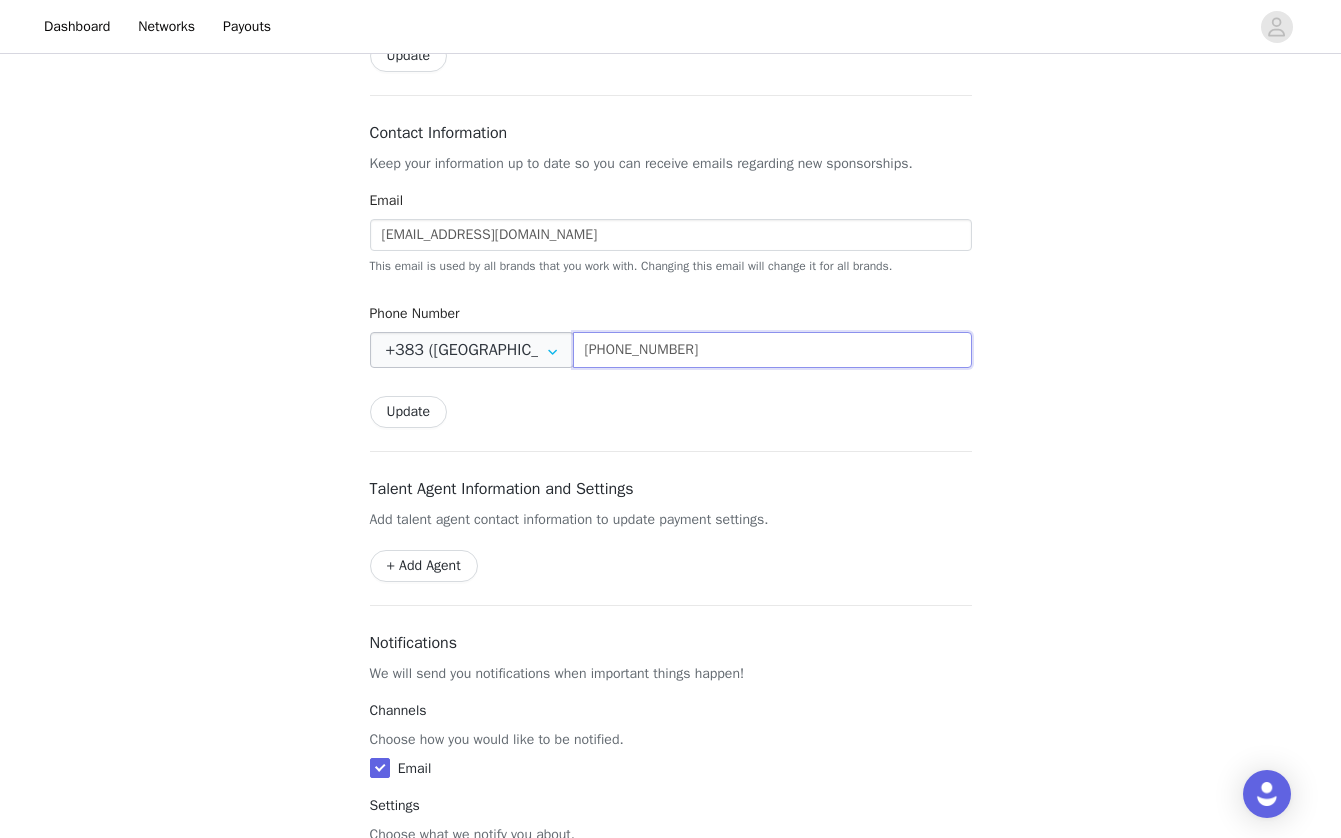 drag, startPoint x: 647, startPoint y: 369, endPoint x: 569, endPoint y: 367, distance: 78.025635 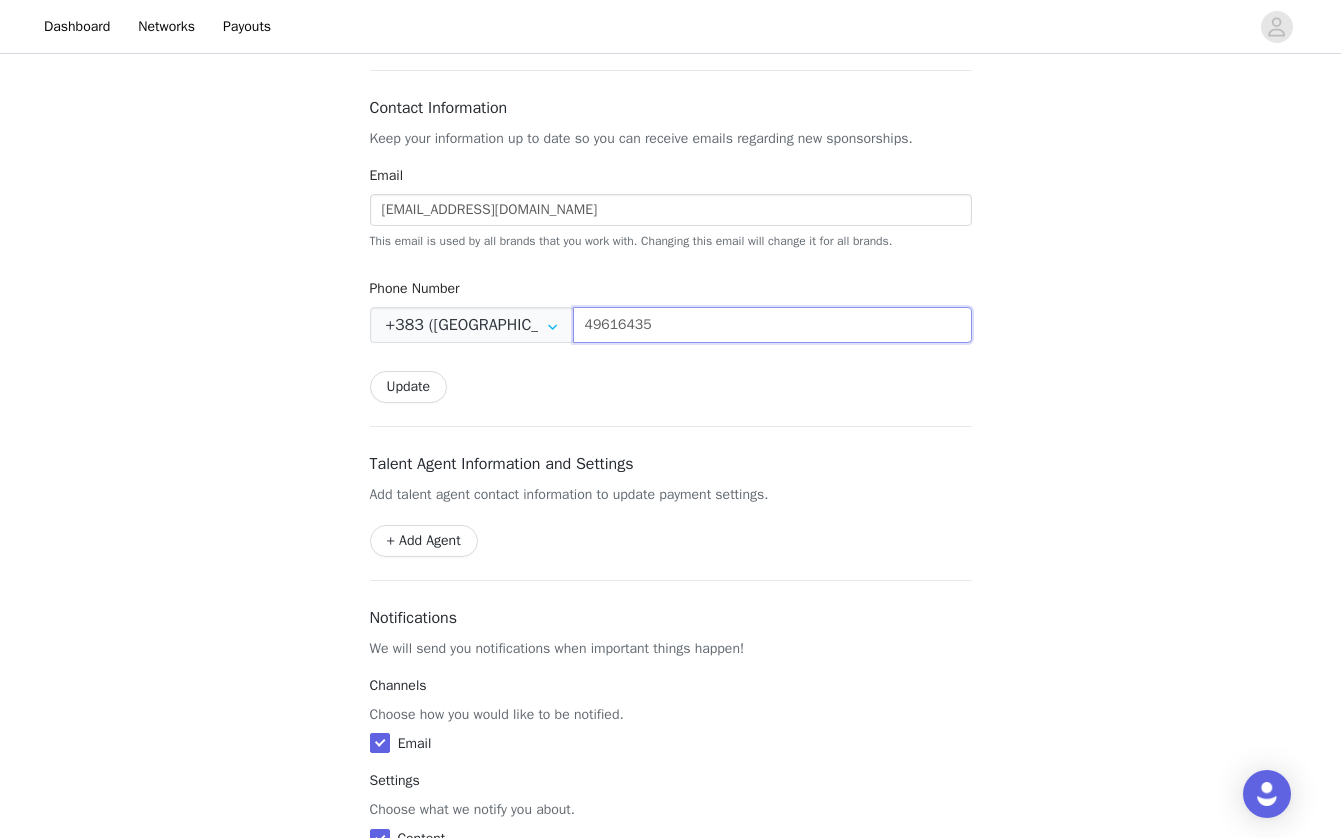 scroll, scrollTop: 853, scrollLeft: 0, axis: vertical 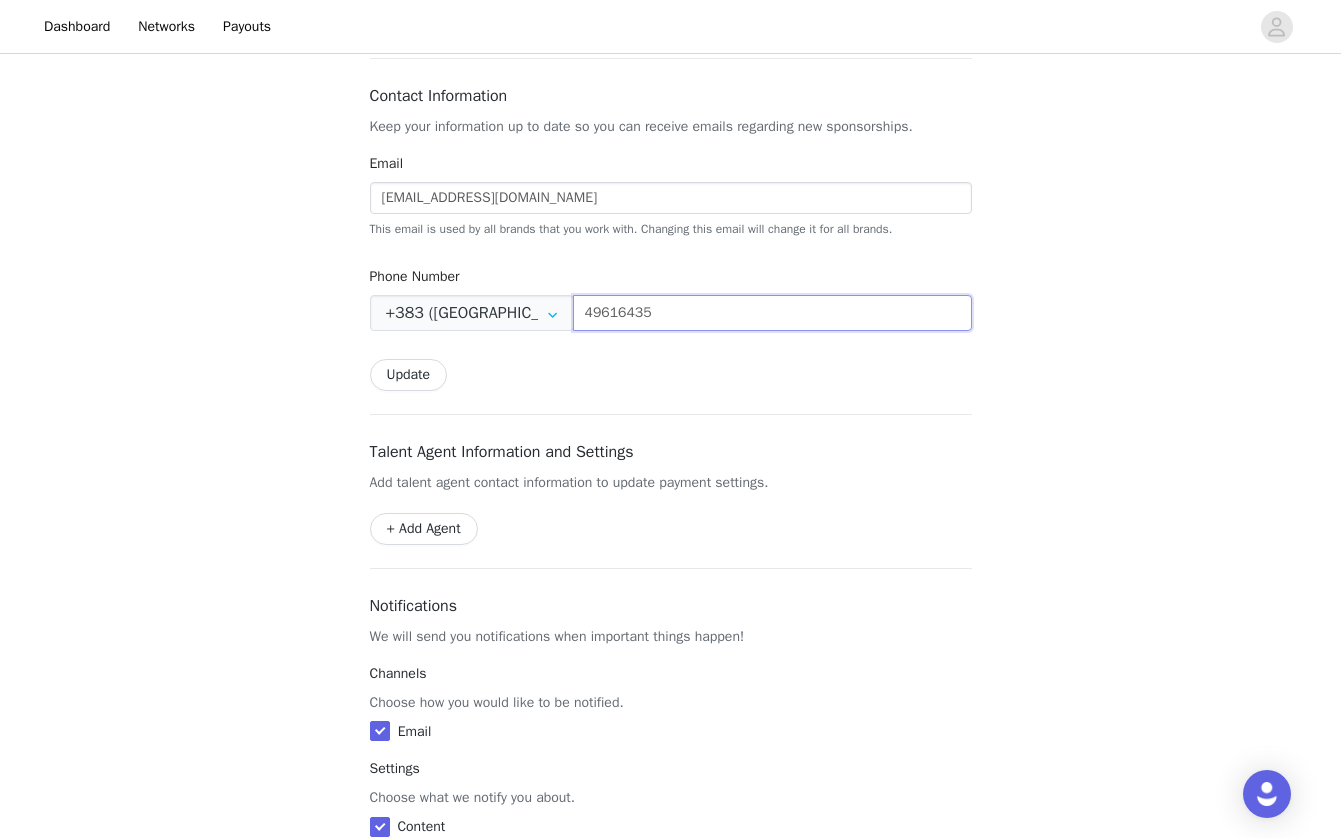 type on "49616435" 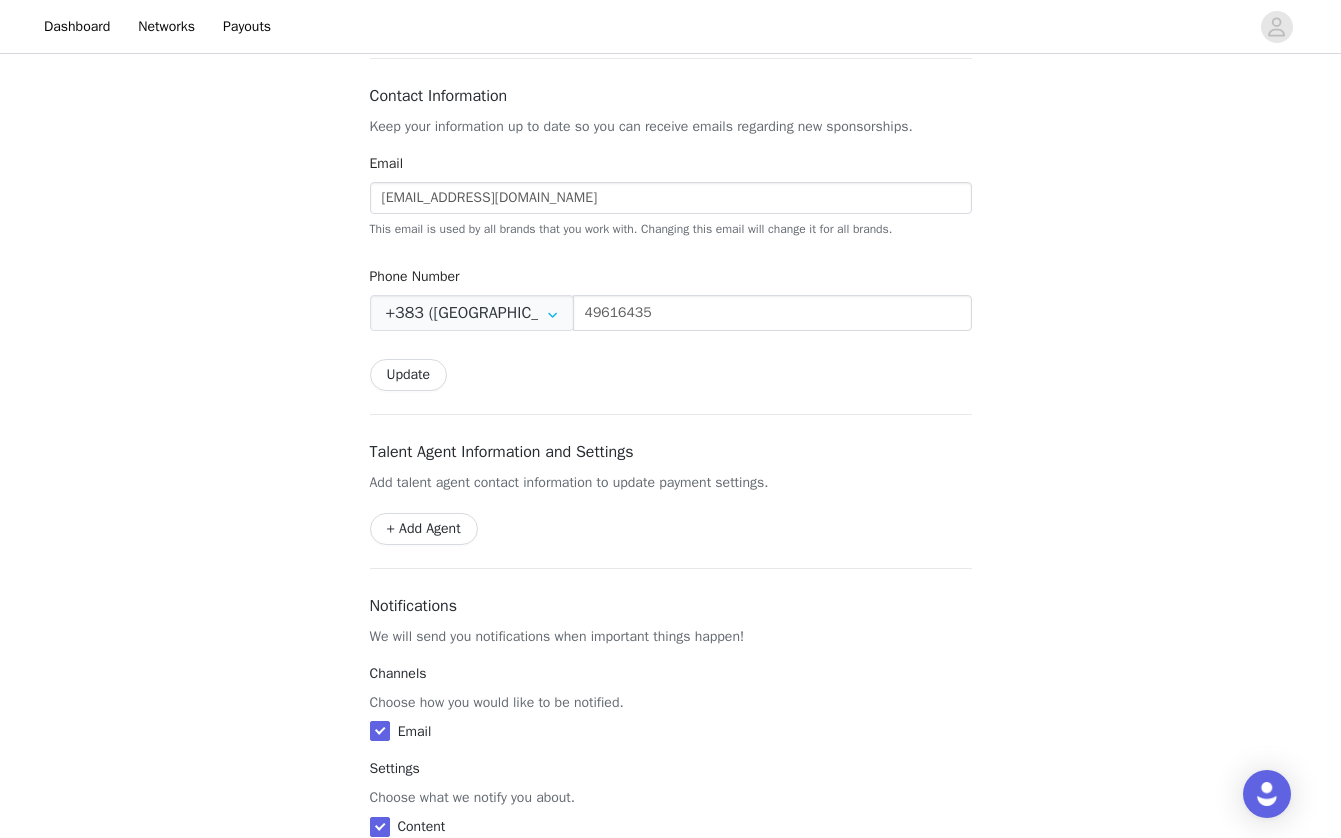 click on "Back   Settings       Brand Live Site
Switch between the Live URLs of brands you’re actively working with.
ILLIYOON   Switch          Shipping Info
Make sure your address is up to date so you can receive product for your sponsorship
campaigns.
First Name Edona   Last Name Hajrizaj   Address [GEOGRAPHIC_DATA], [GEOGRAPHIC_DATA] 10000, [GEOGRAPHIC_DATA], suite, etc. [GEOGRAPHIC_DATA], Prime City   City Prishtina   Country
[GEOGRAPHIC_DATA]
Postal Code 10000   Update     Contact Information
Keep your information up to date so you can receive emails regarding new sponsorships.
Email [EMAIL_ADDRESS][DOMAIN_NAME] This email is used by all brands that you work with. Changing this email will change it for all brands.   Phone Number +383 ([GEOGRAPHIC_DATA])   49616435   Update" at bounding box center [671, 157] 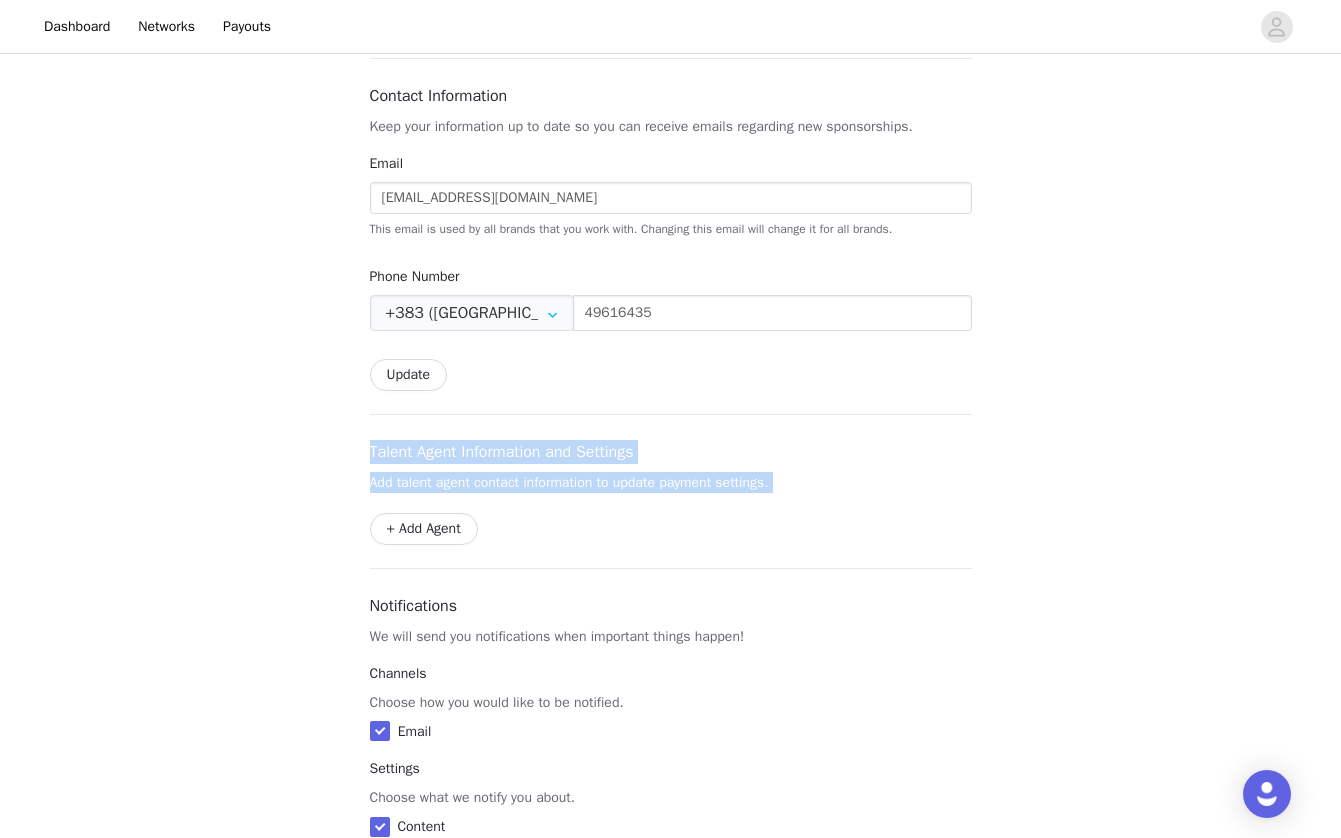 drag, startPoint x: 371, startPoint y: 469, endPoint x: 816, endPoint y: 523, distance: 448.26443 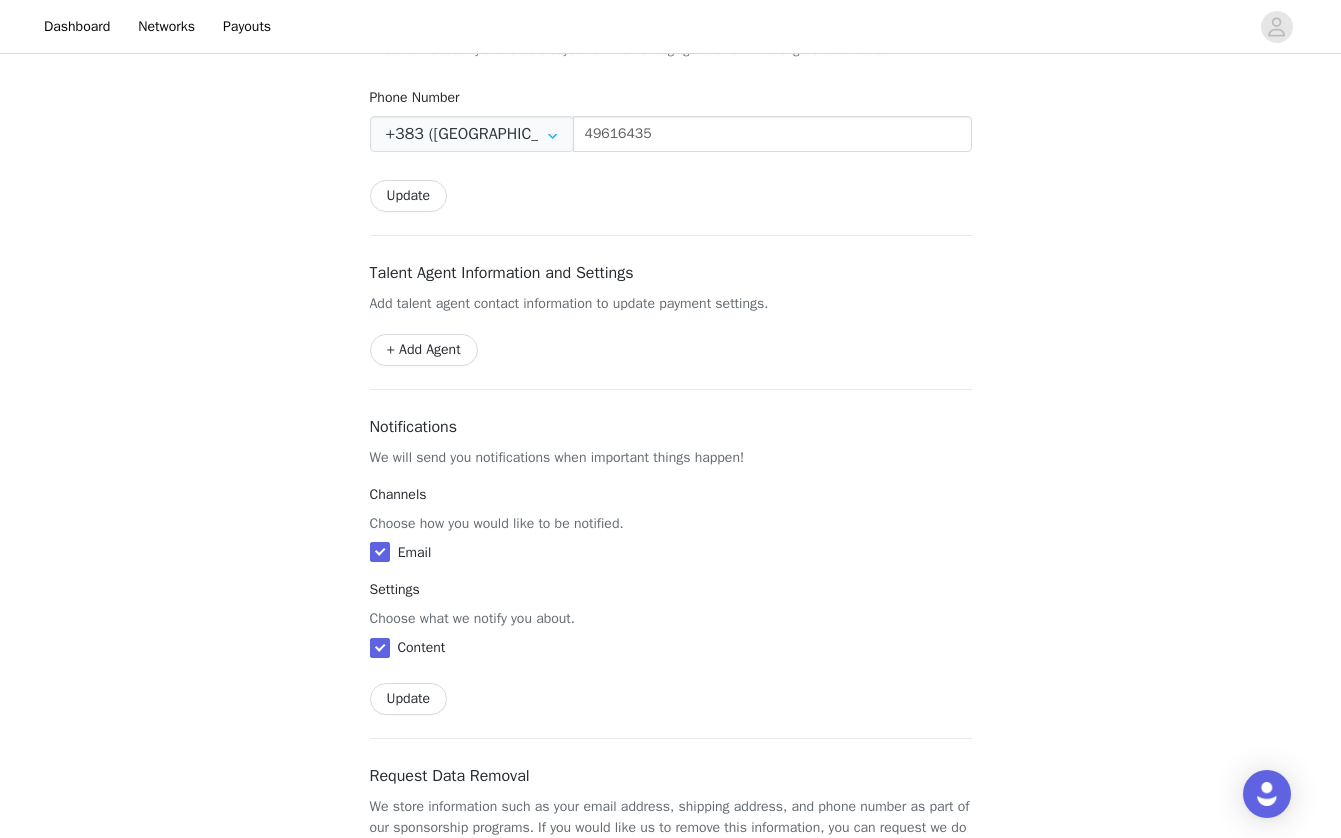 click on "Channels
Choose how you would like to be notified.
Email" at bounding box center [671, 523] 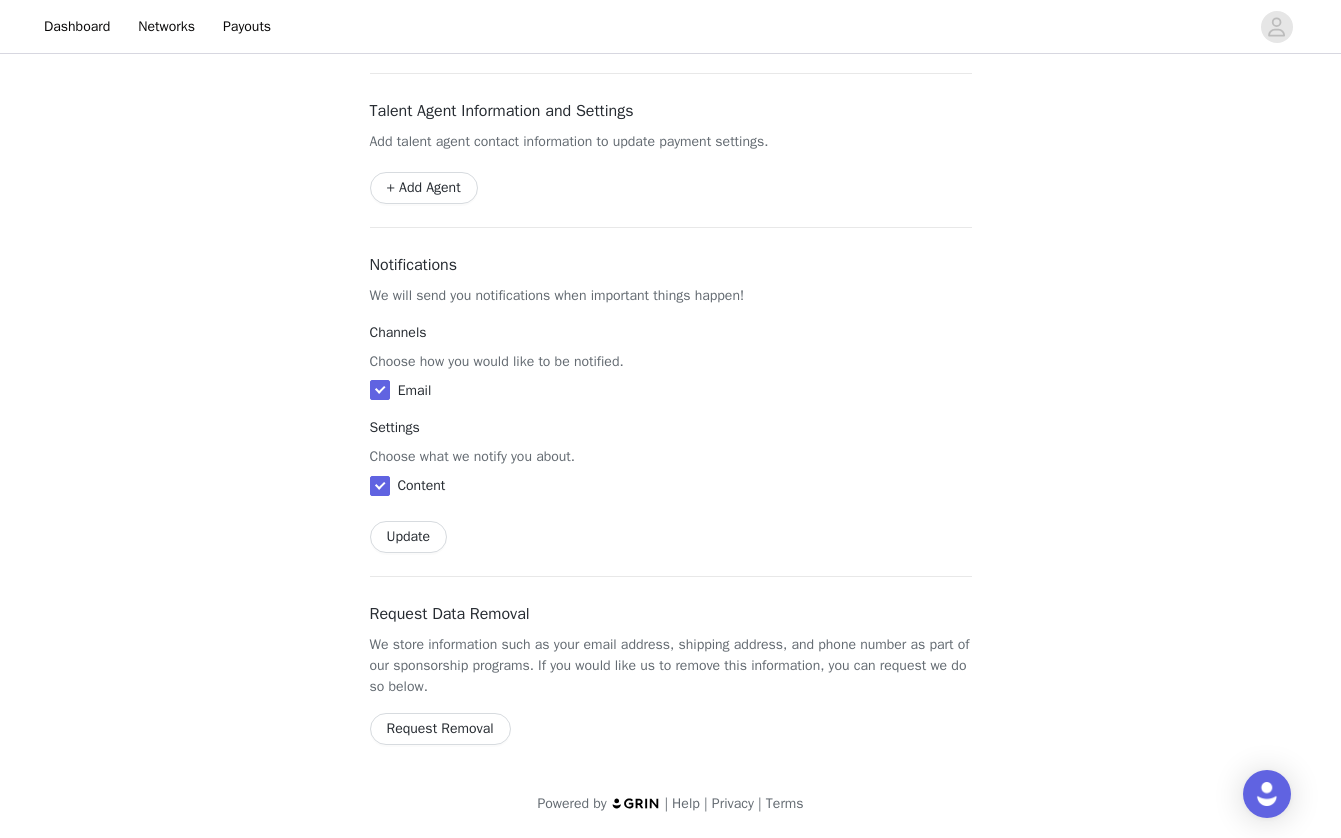 scroll, scrollTop: 1216, scrollLeft: 0, axis: vertical 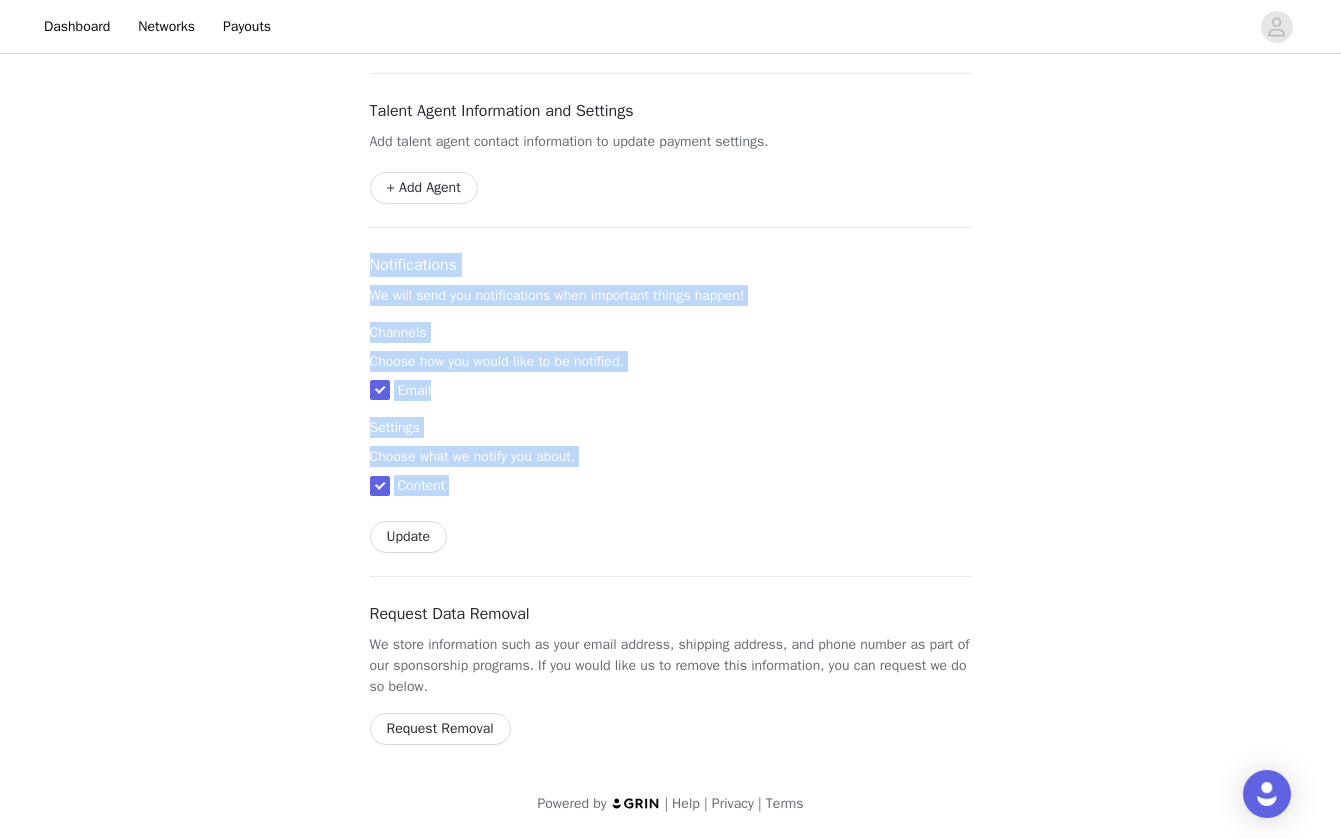 drag, startPoint x: 366, startPoint y: 257, endPoint x: 596, endPoint y: 543, distance: 367.00952 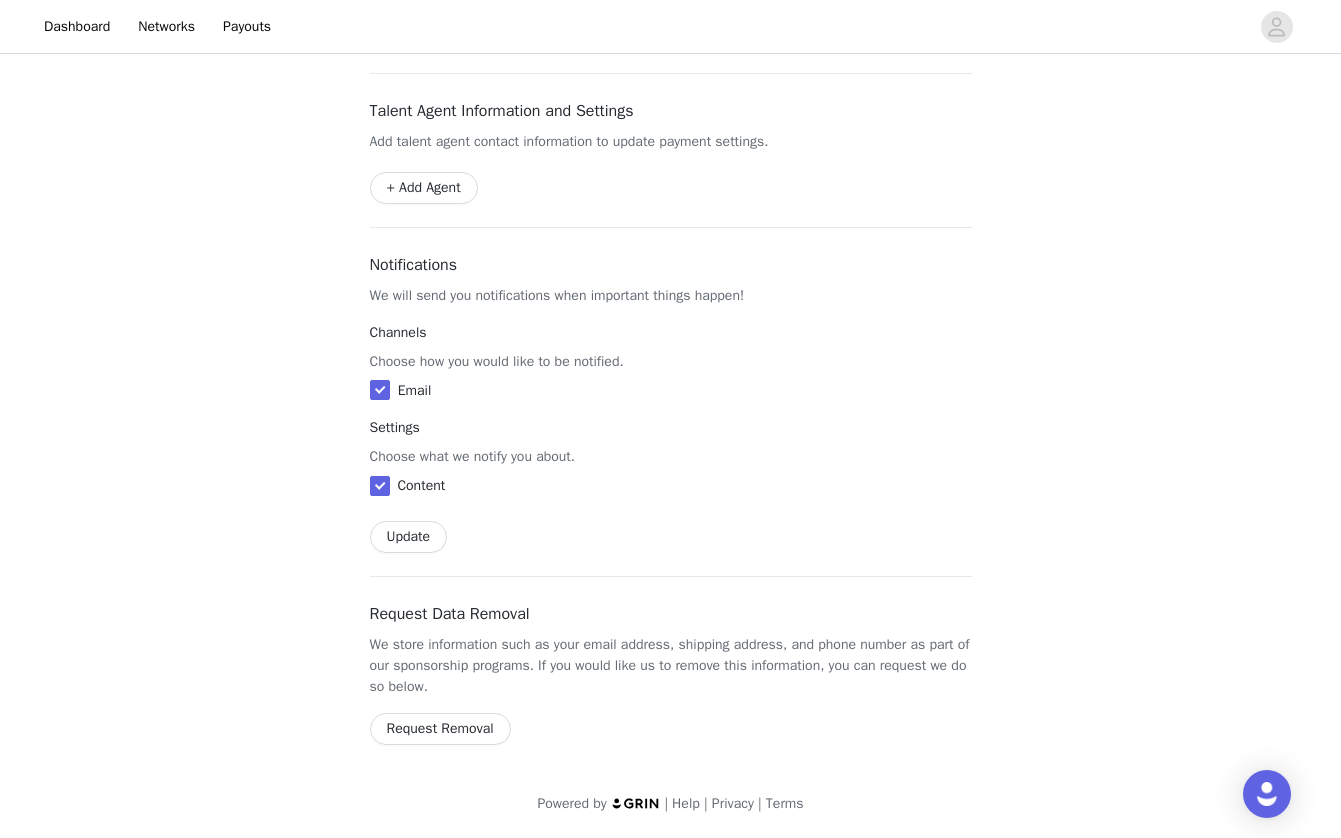 scroll, scrollTop: 1217, scrollLeft: 0, axis: vertical 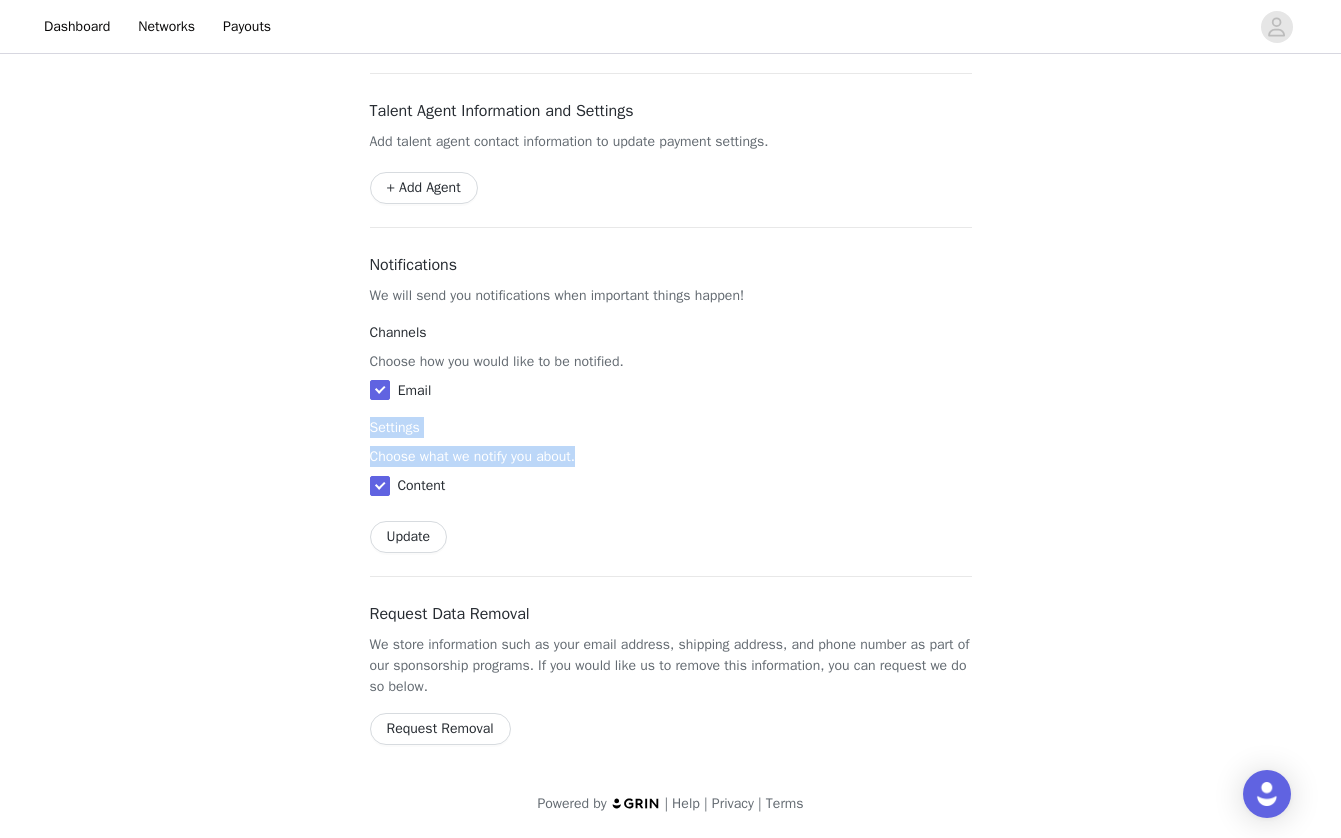 drag, startPoint x: 369, startPoint y: 424, endPoint x: 602, endPoint y: 467, distance: 236.93459 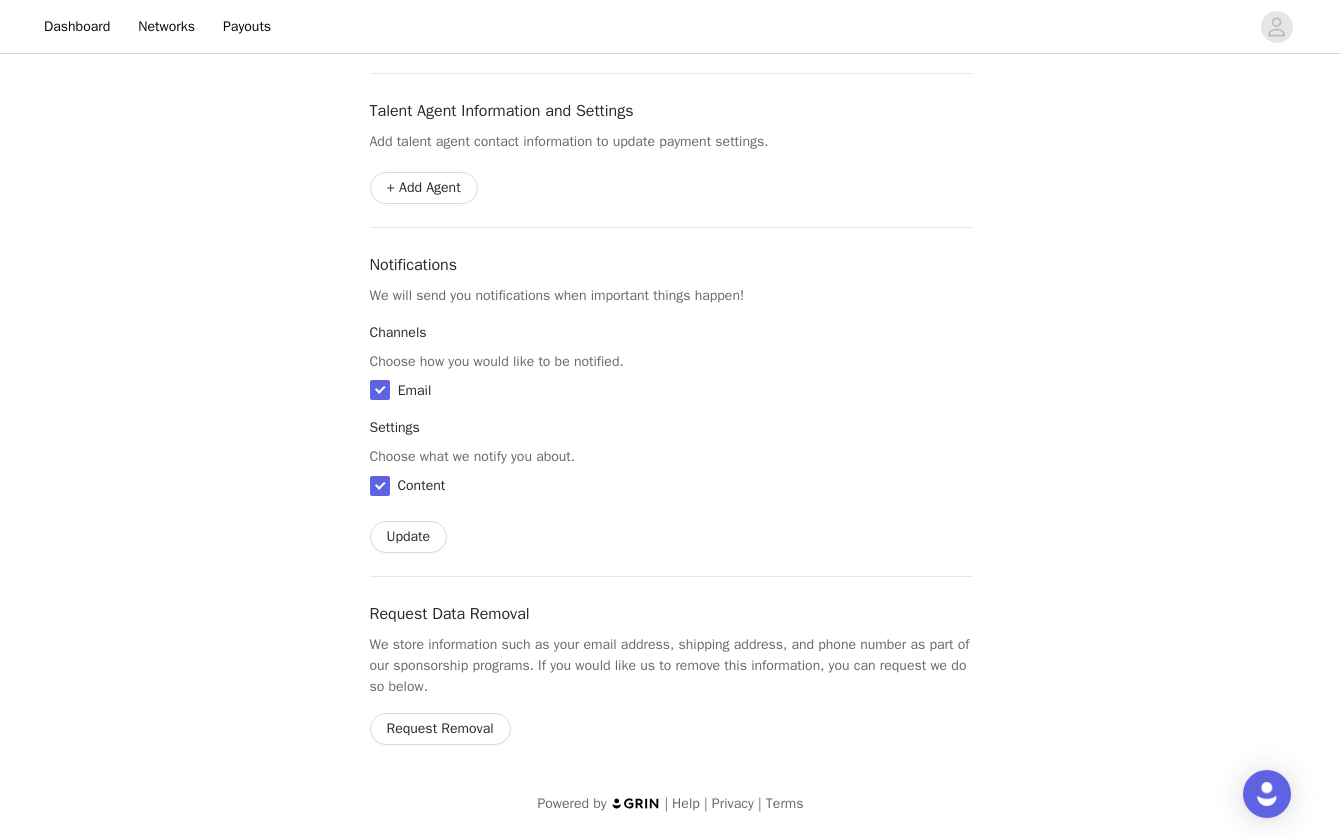 drag, startPoint x: 374, startPoint y: 428, endPoint x: 600, endPoint y: 459, distance: 228.1162 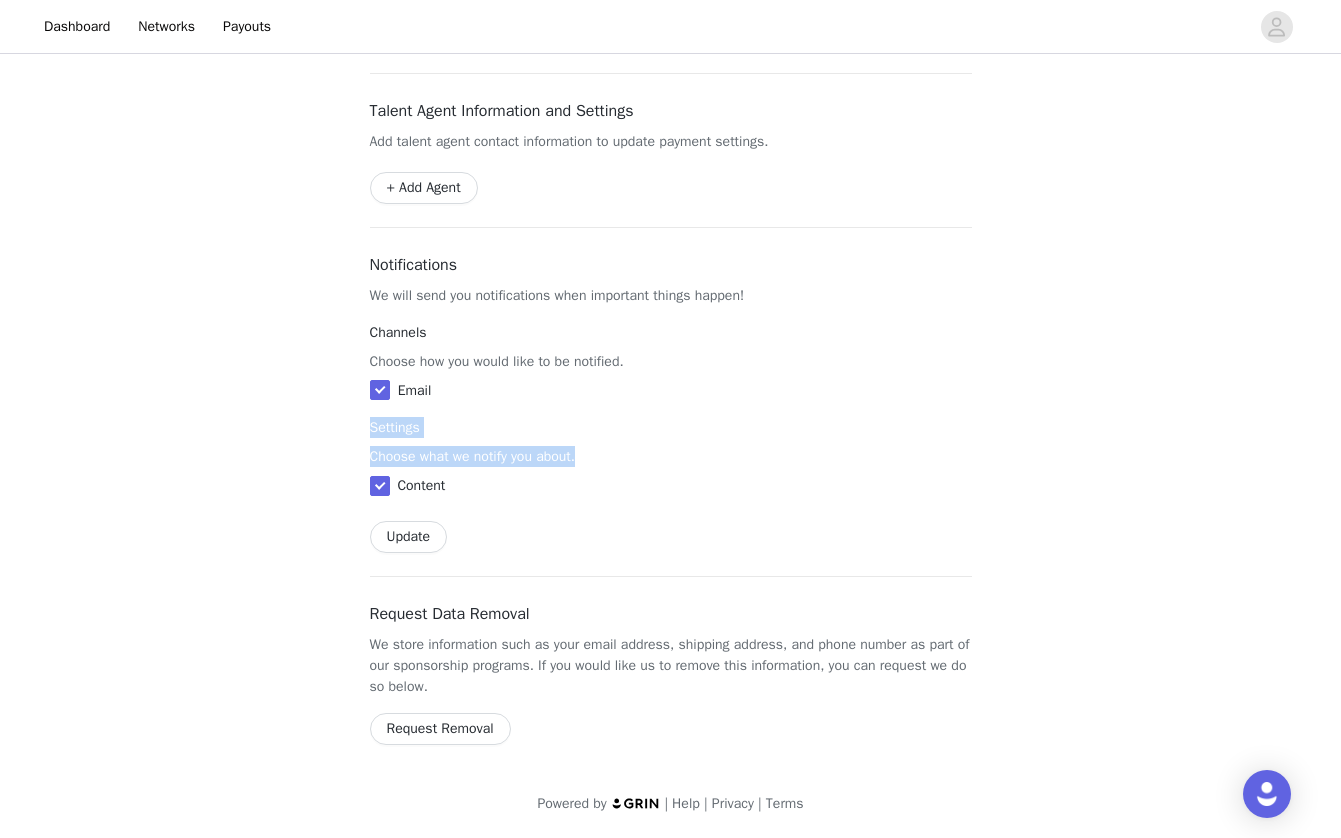 drag, startPoint x: 600, startPoint y: 459, endPoint x: 363, endPoint y: 428, distance: 239.01883 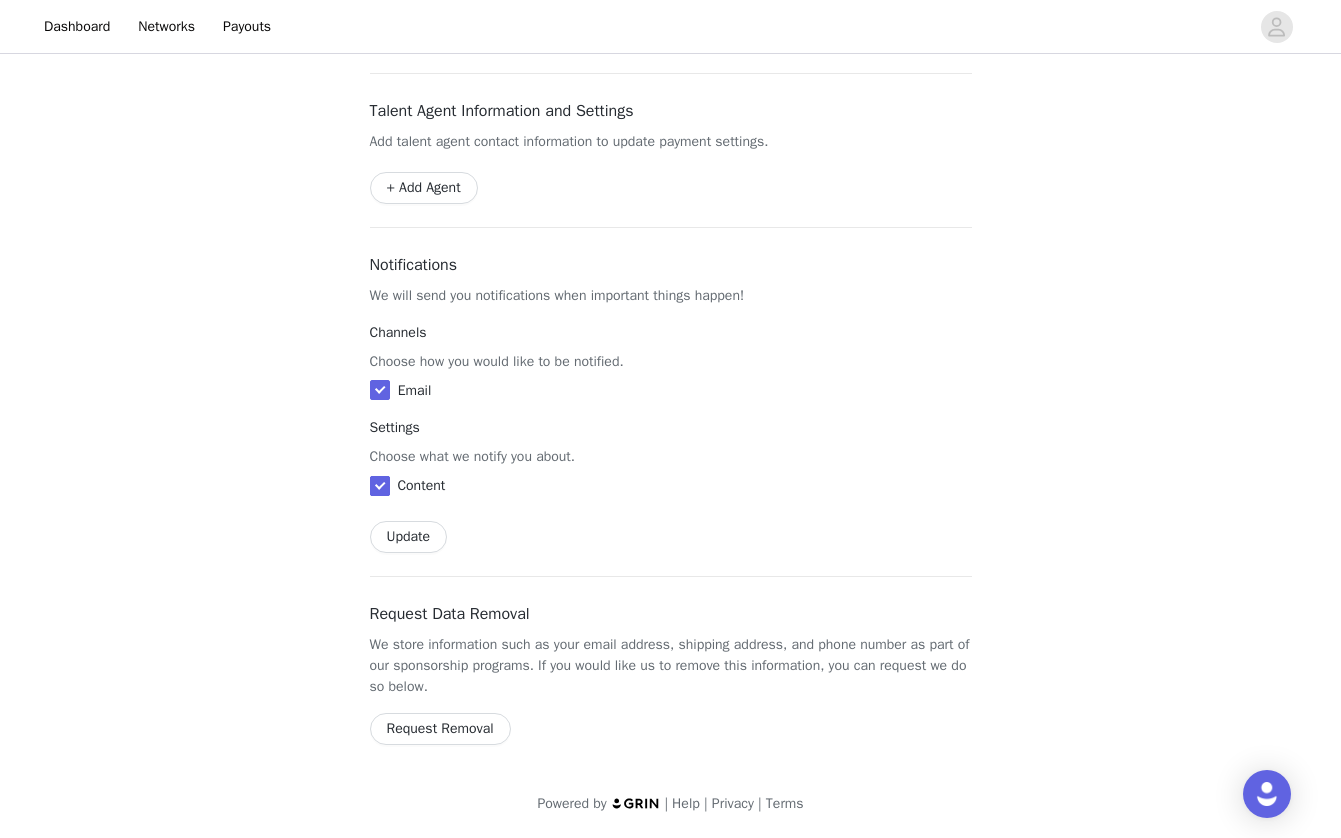 click at bounding box center [380, 486] 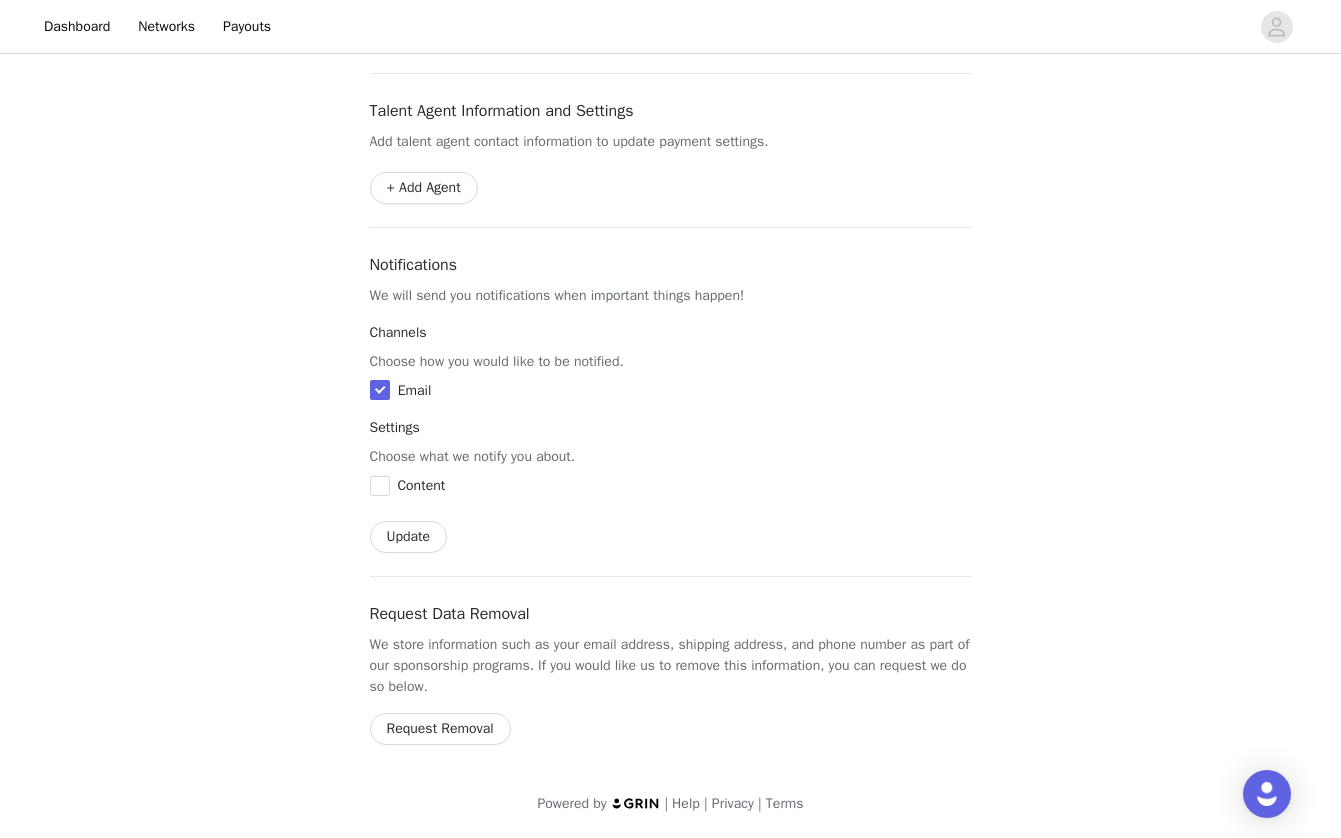 click on "Update" at bounding box center [409, 537] 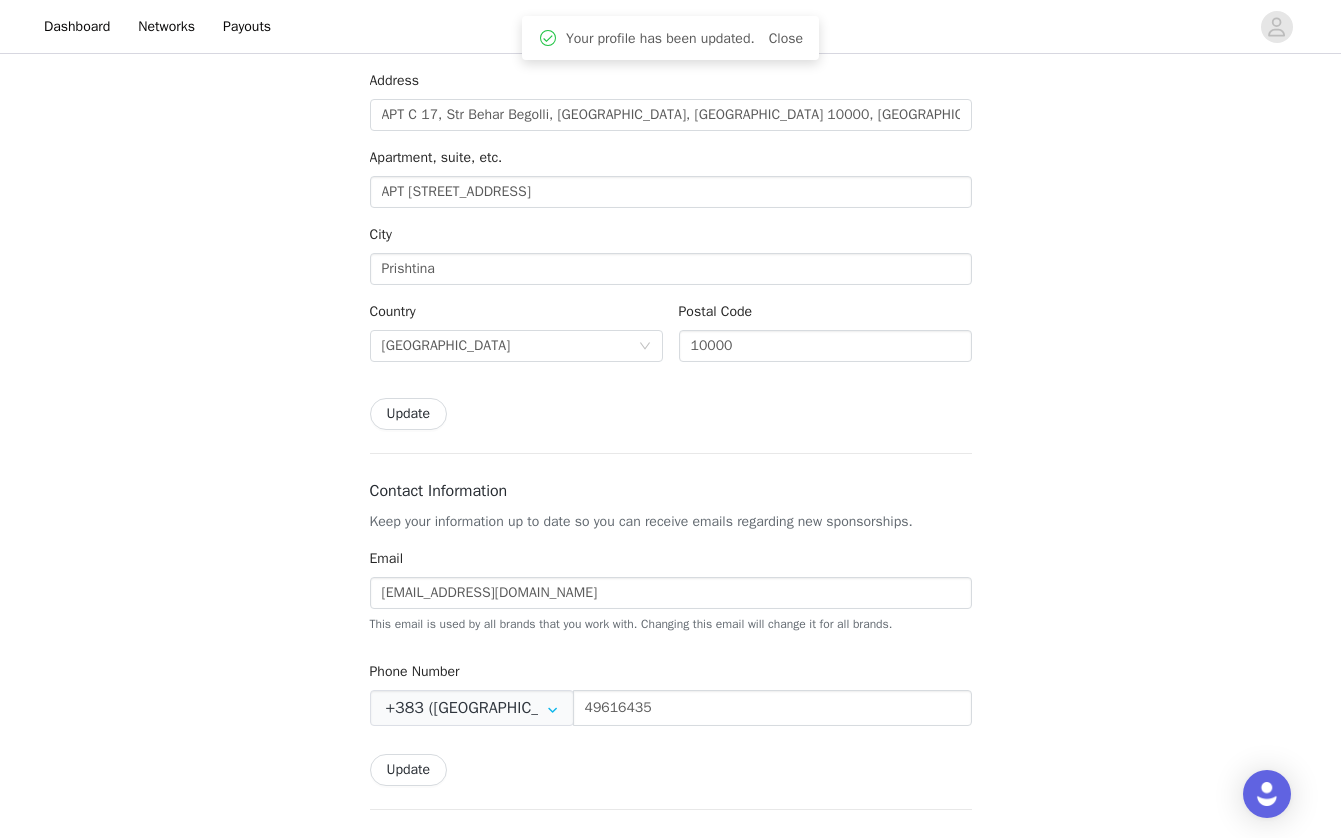 scroll, scrollTop: 338, scrollLeft: 0, axis: vertical 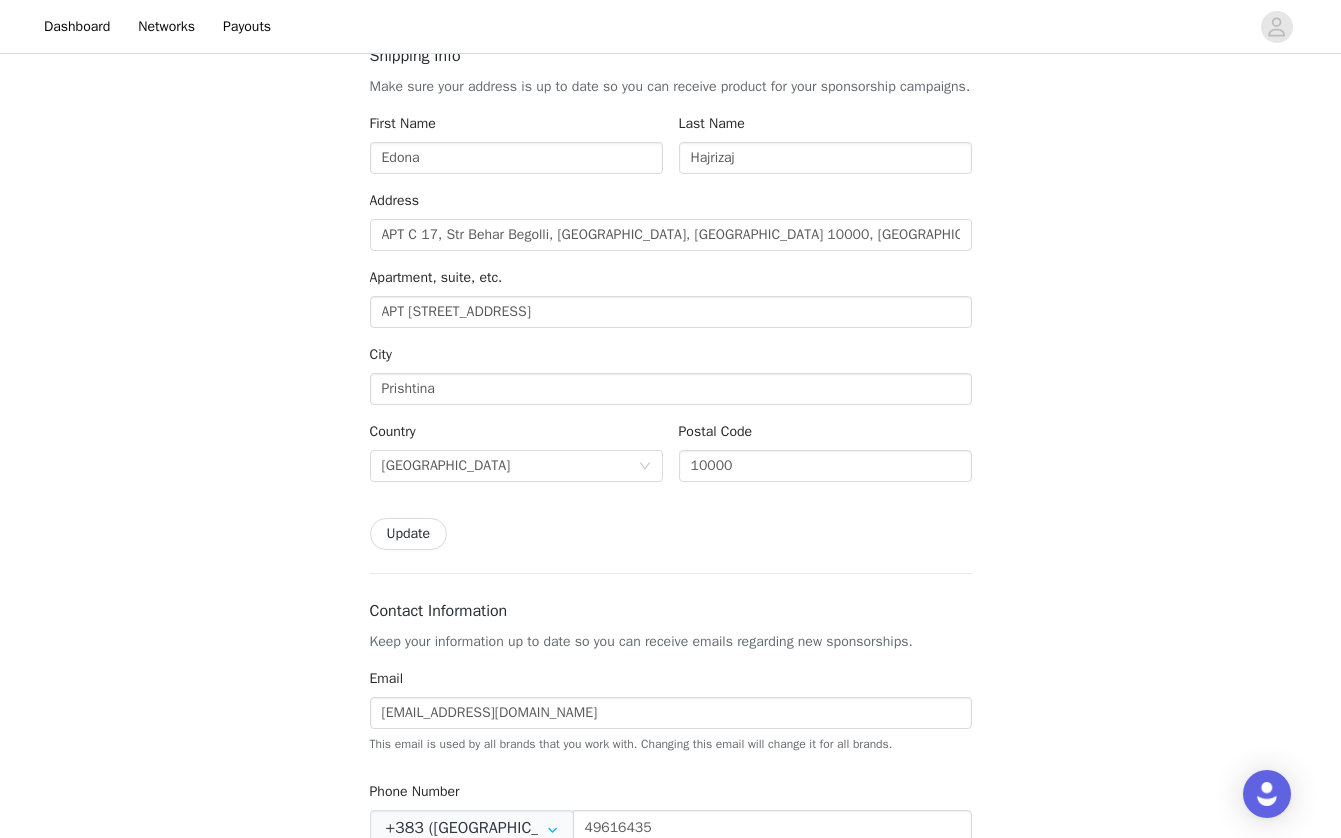 click on "Update" at bounding box center (409, 534) 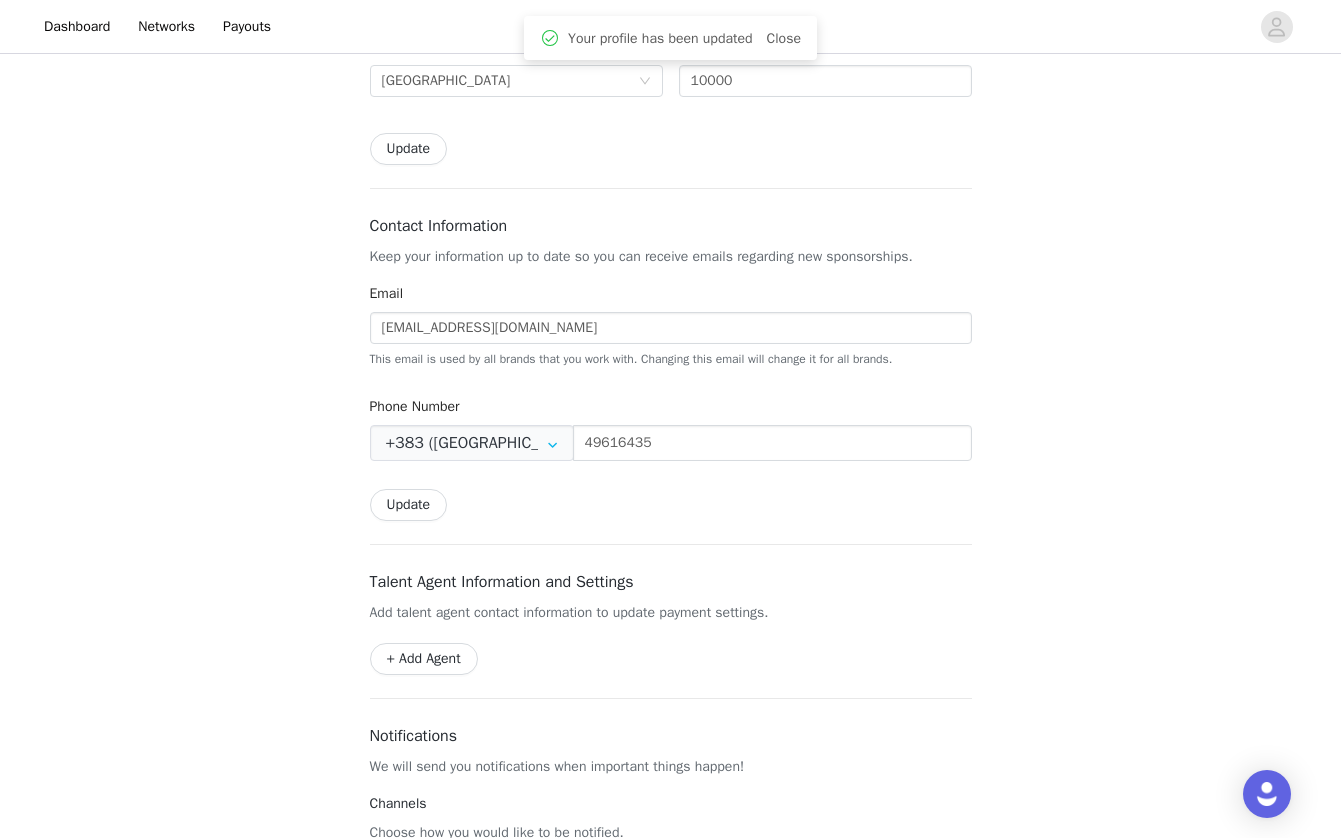 scroll, scrollTop: 746, scrollLeft: 0, axis: vertical 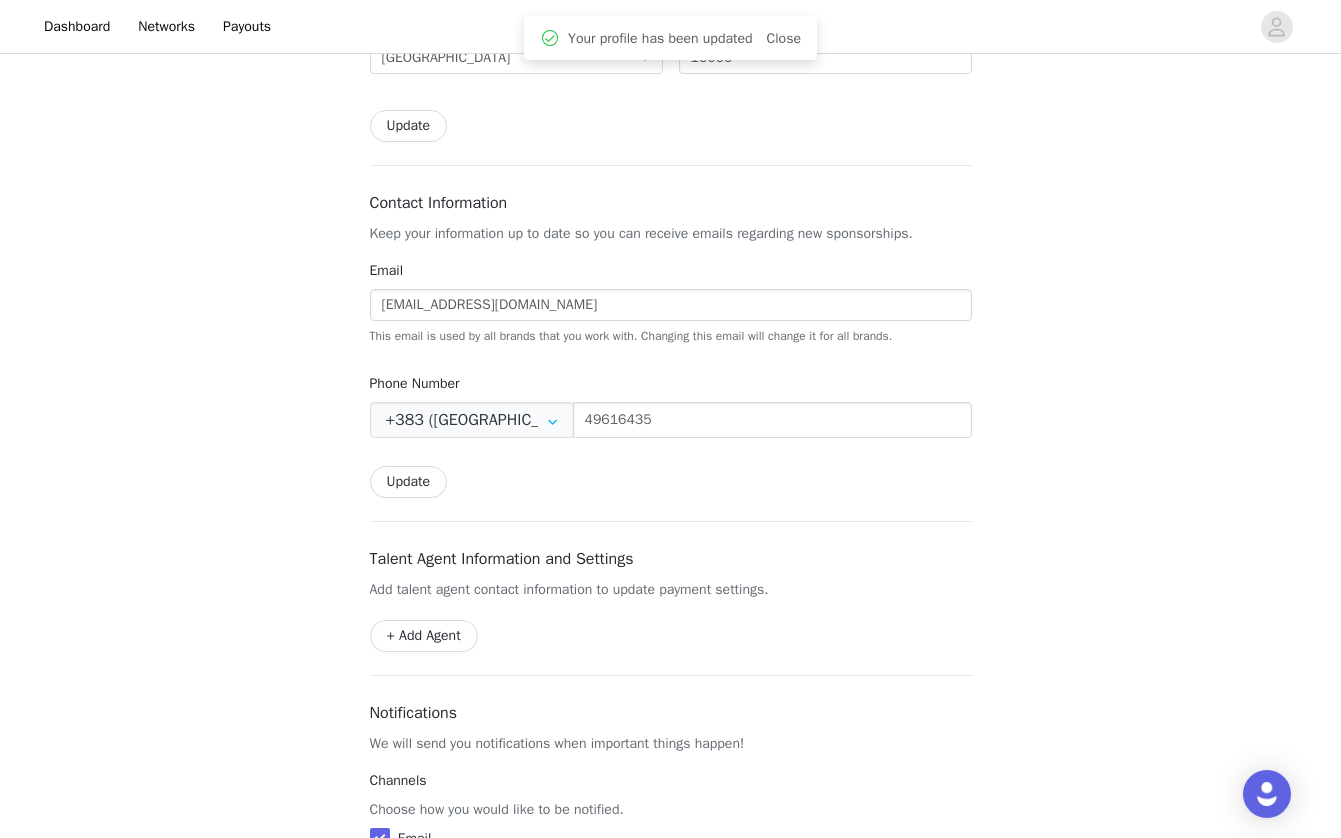 click on "Update" at bounding box center (409, 482) 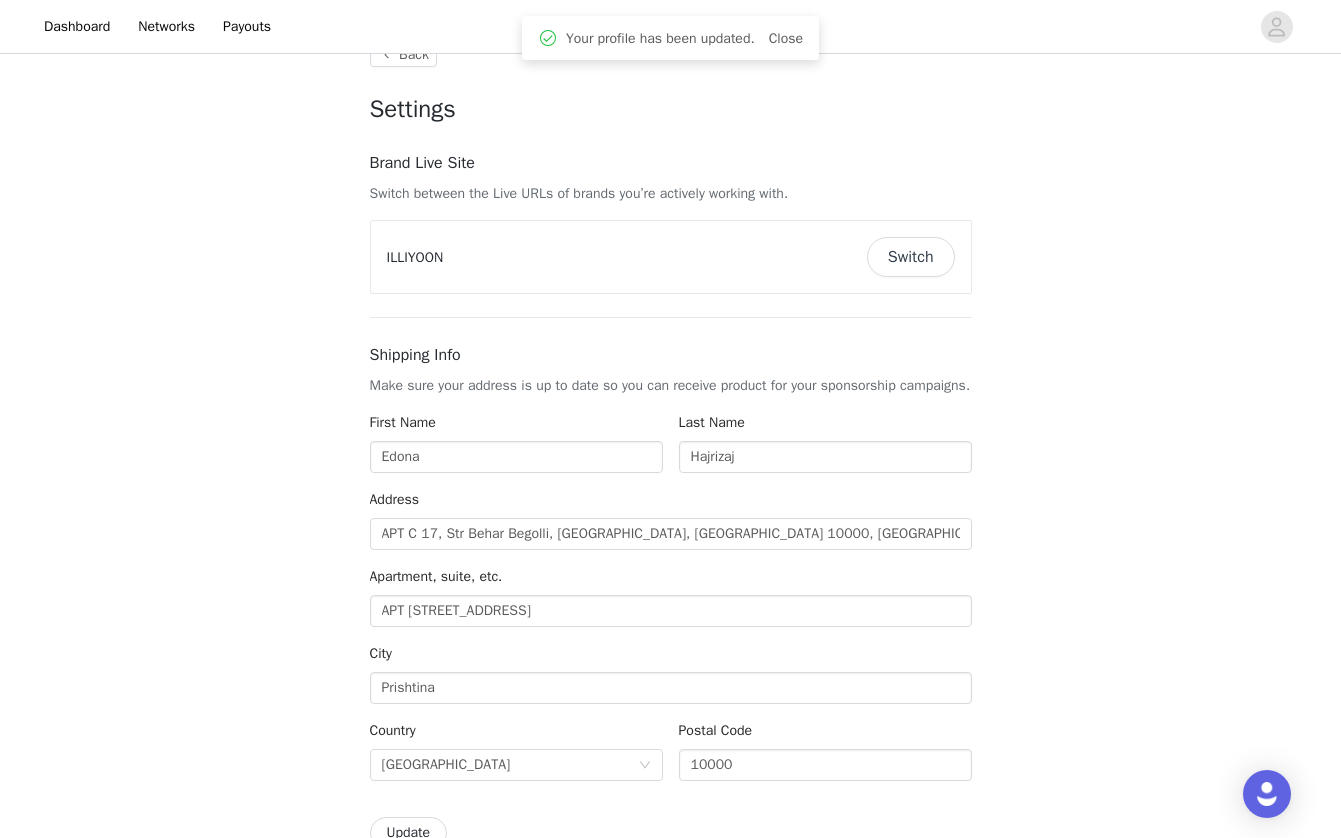 scroll, scrollTop: 0, scrollLeft: 0, axis: both 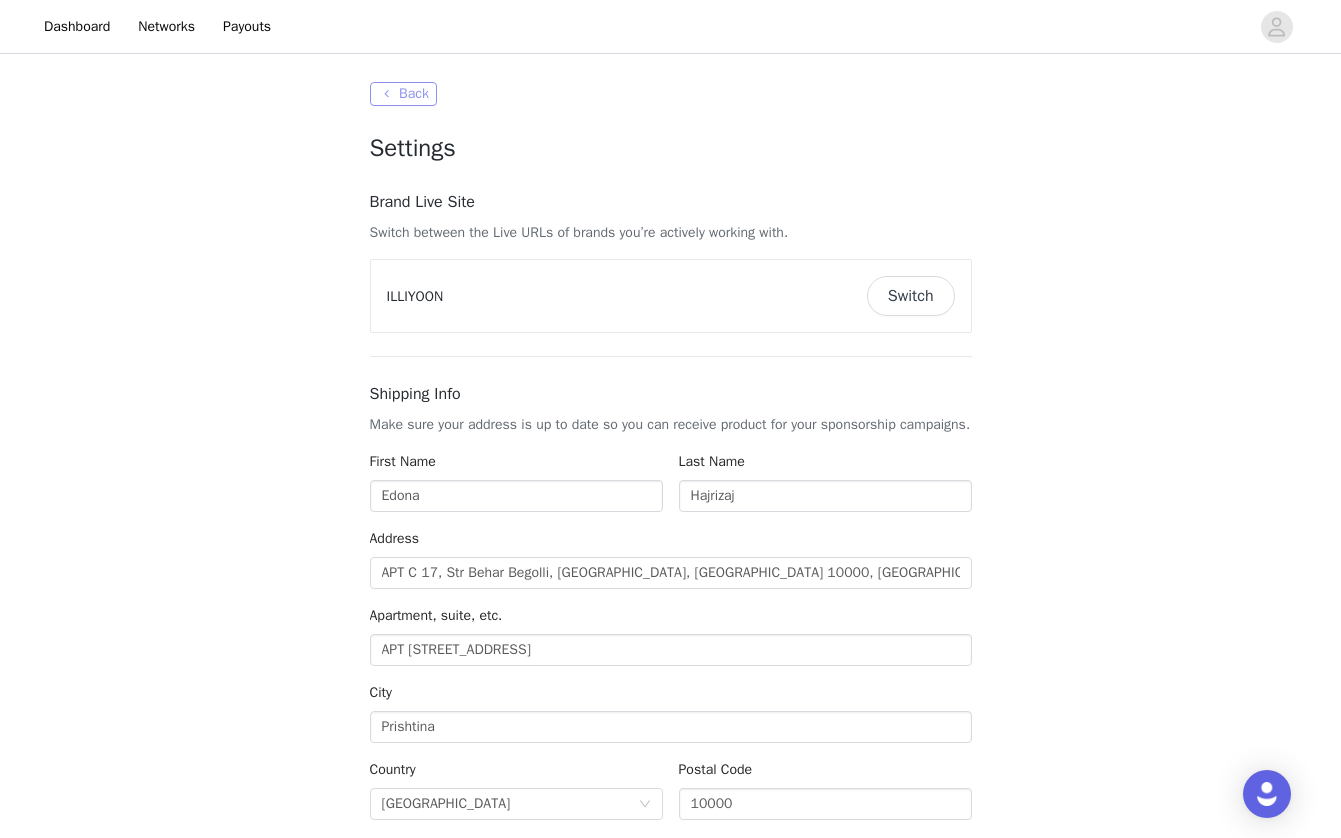 click on "Back" at bounding box center [403, 94] 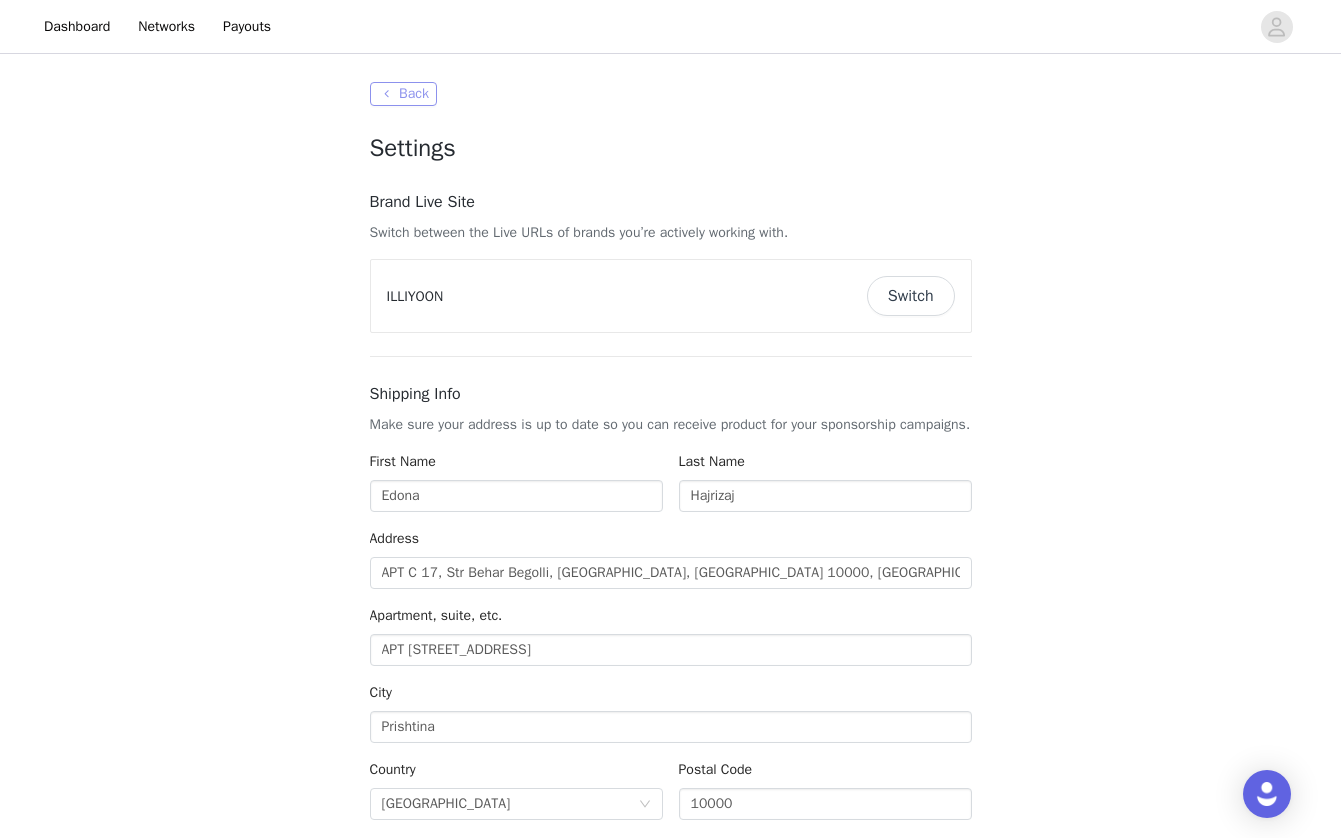 click on "Back" at bounding box center (403, 94) 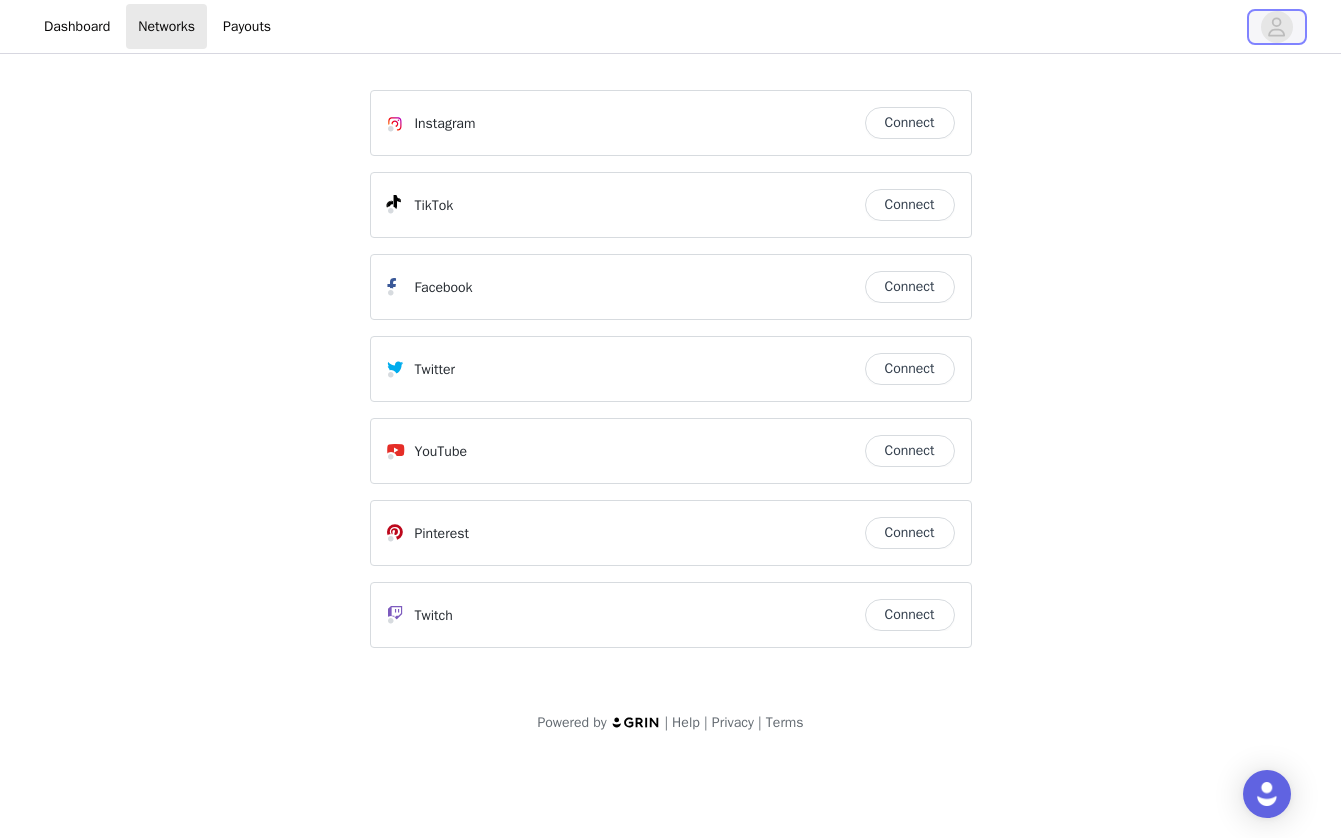 click 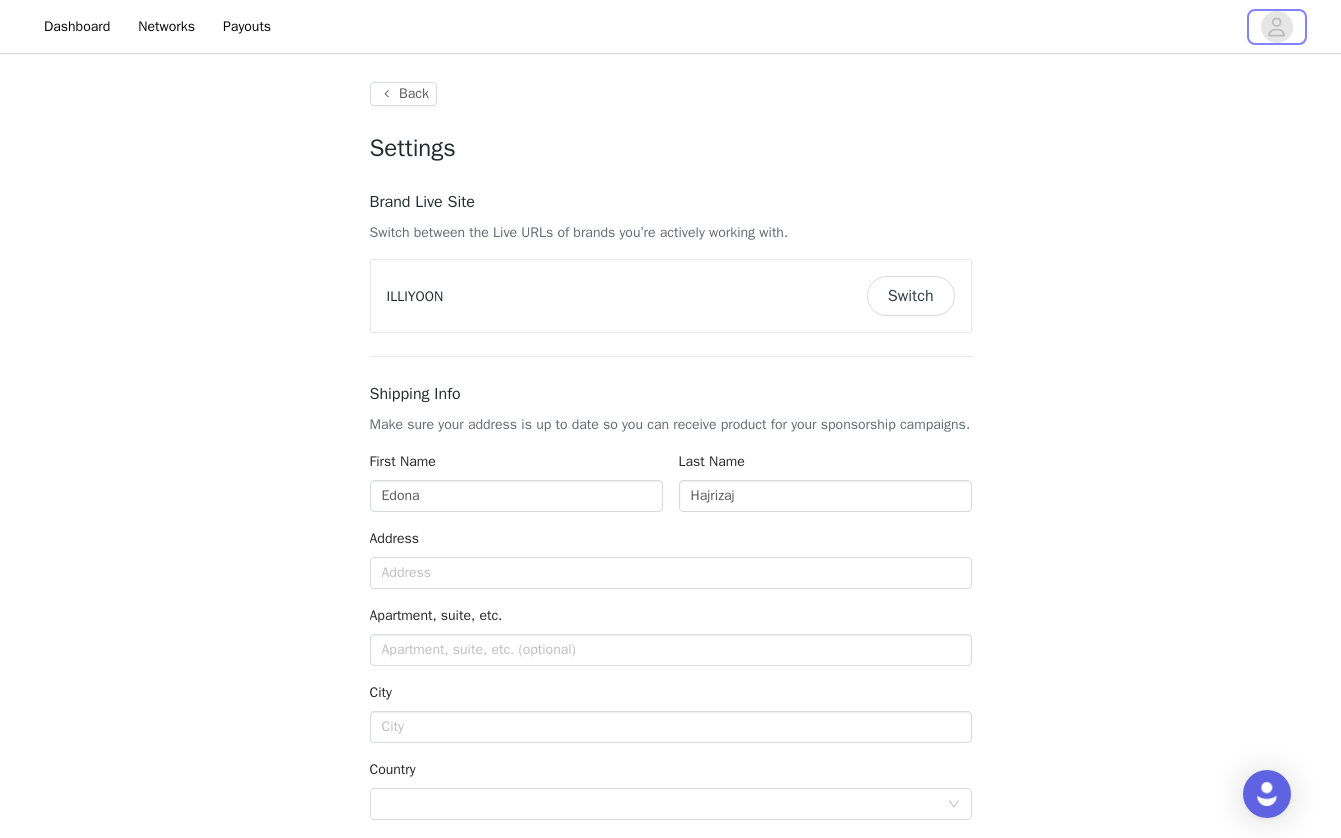 type on "+1 ([GEOGRAPHIC_DATA])" 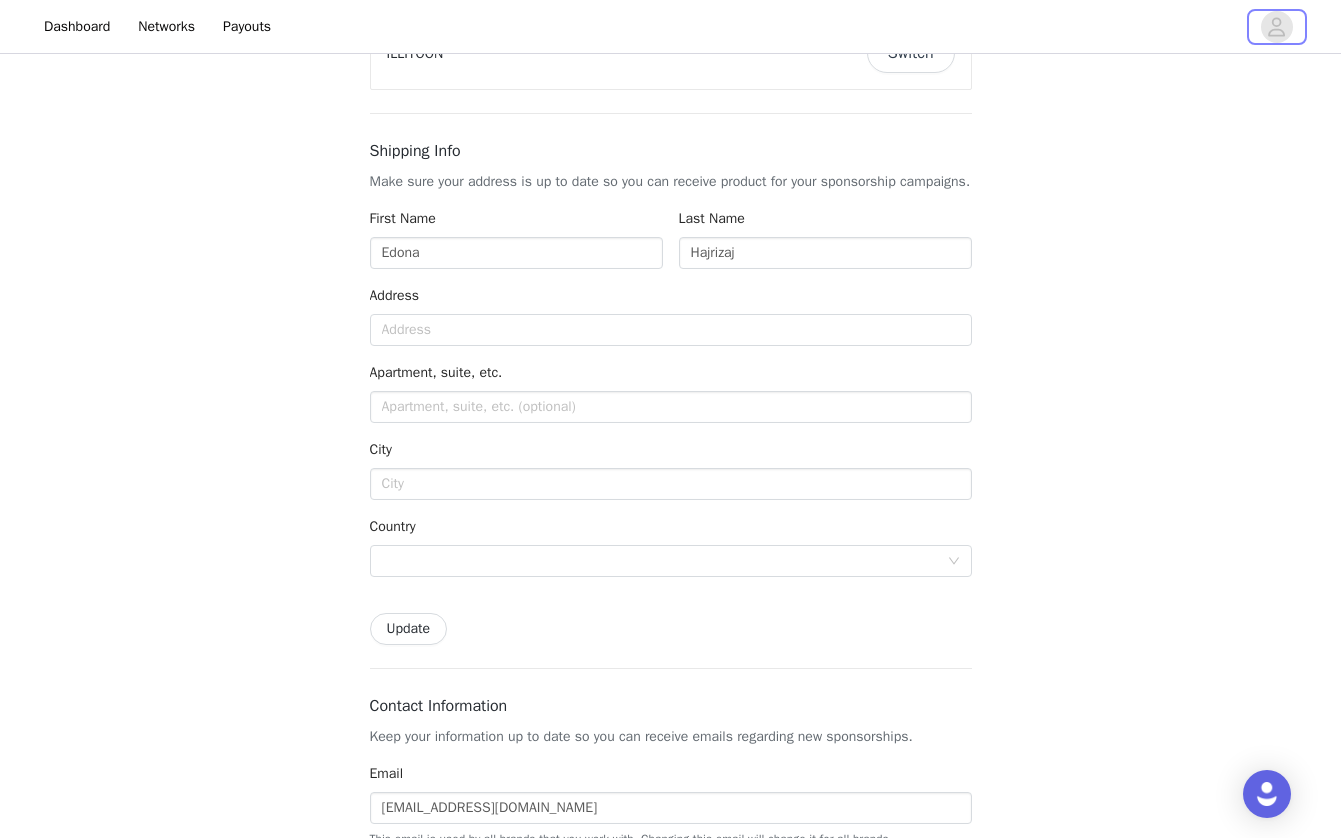 scroll, scrollTop: 0, scrollLeft: 0, axis: both 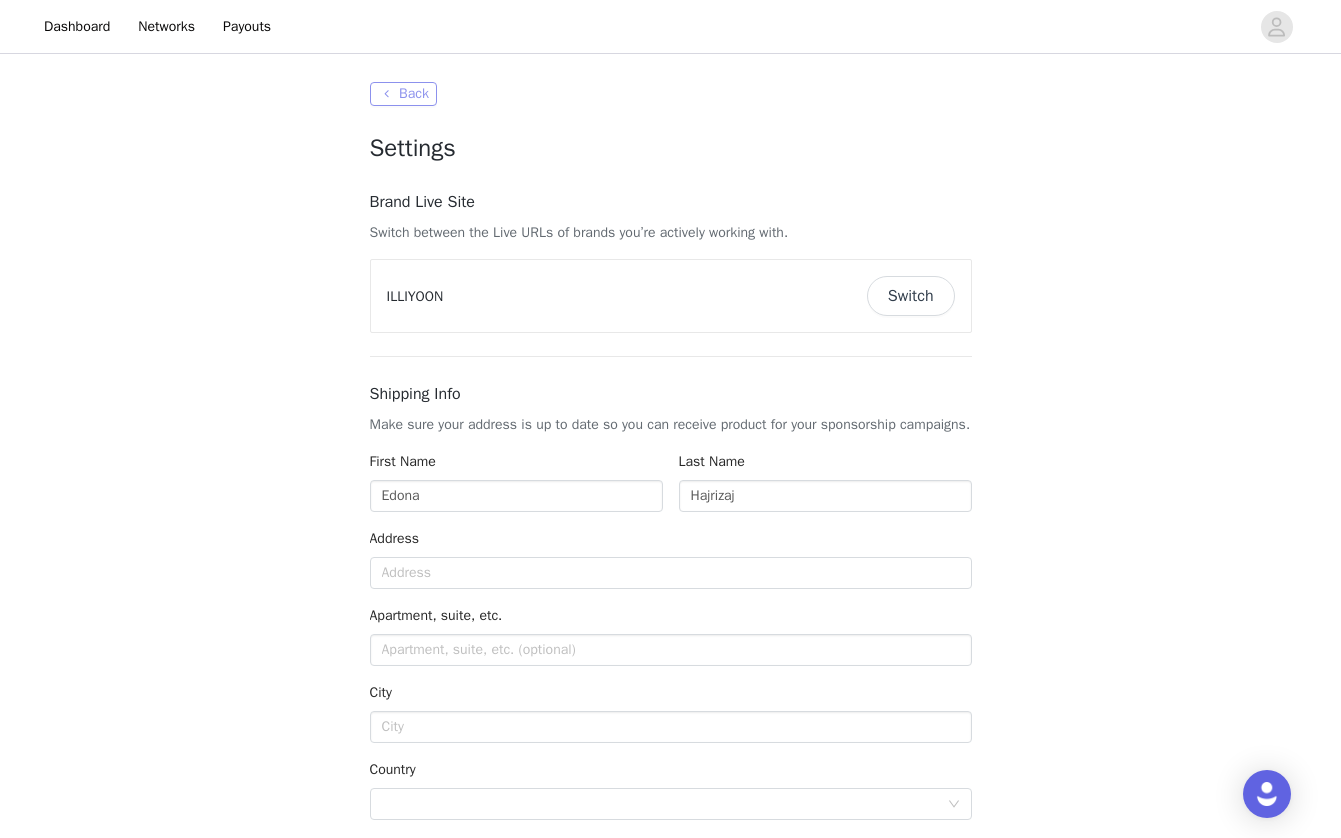 click on "Back" at bounding box center (403, 94) 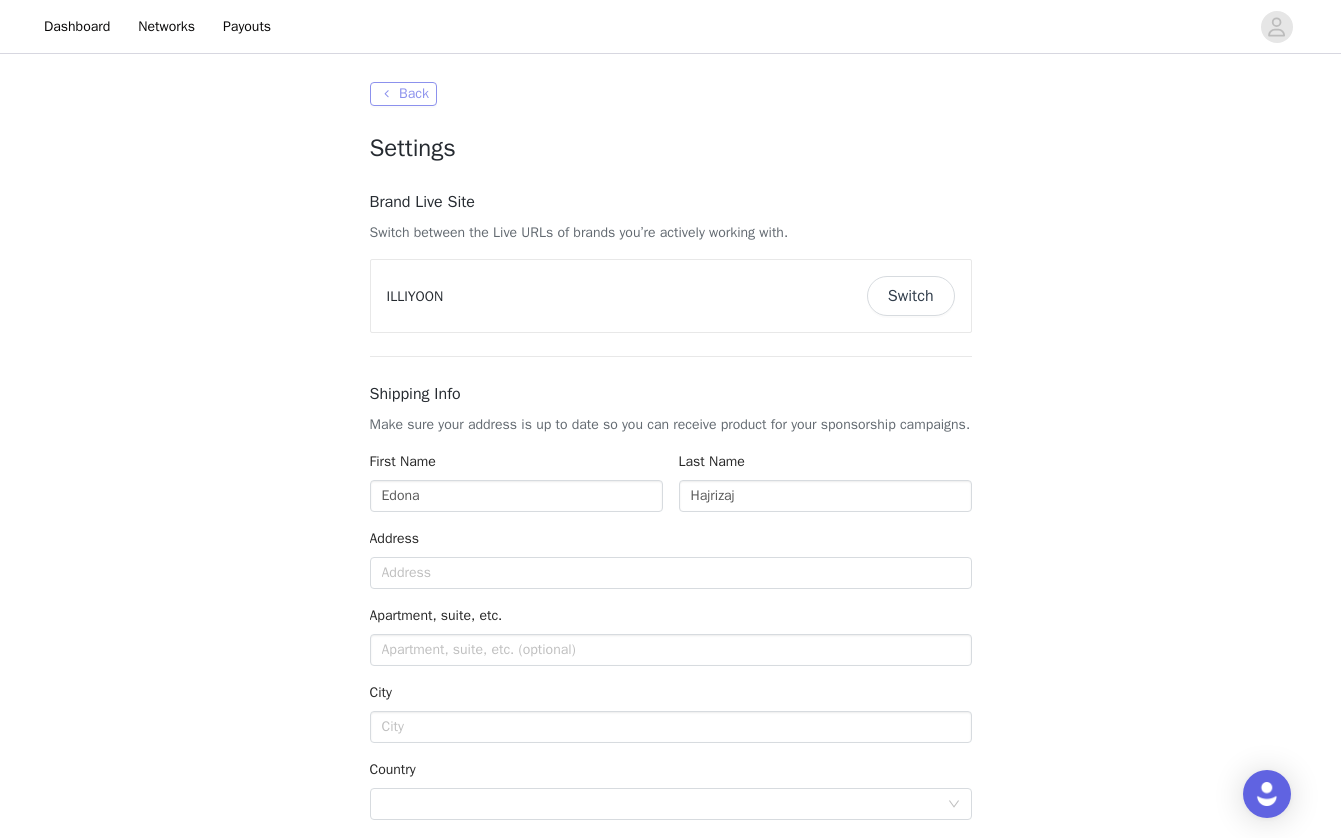 click on "Back" at bounding box center (403, 94) 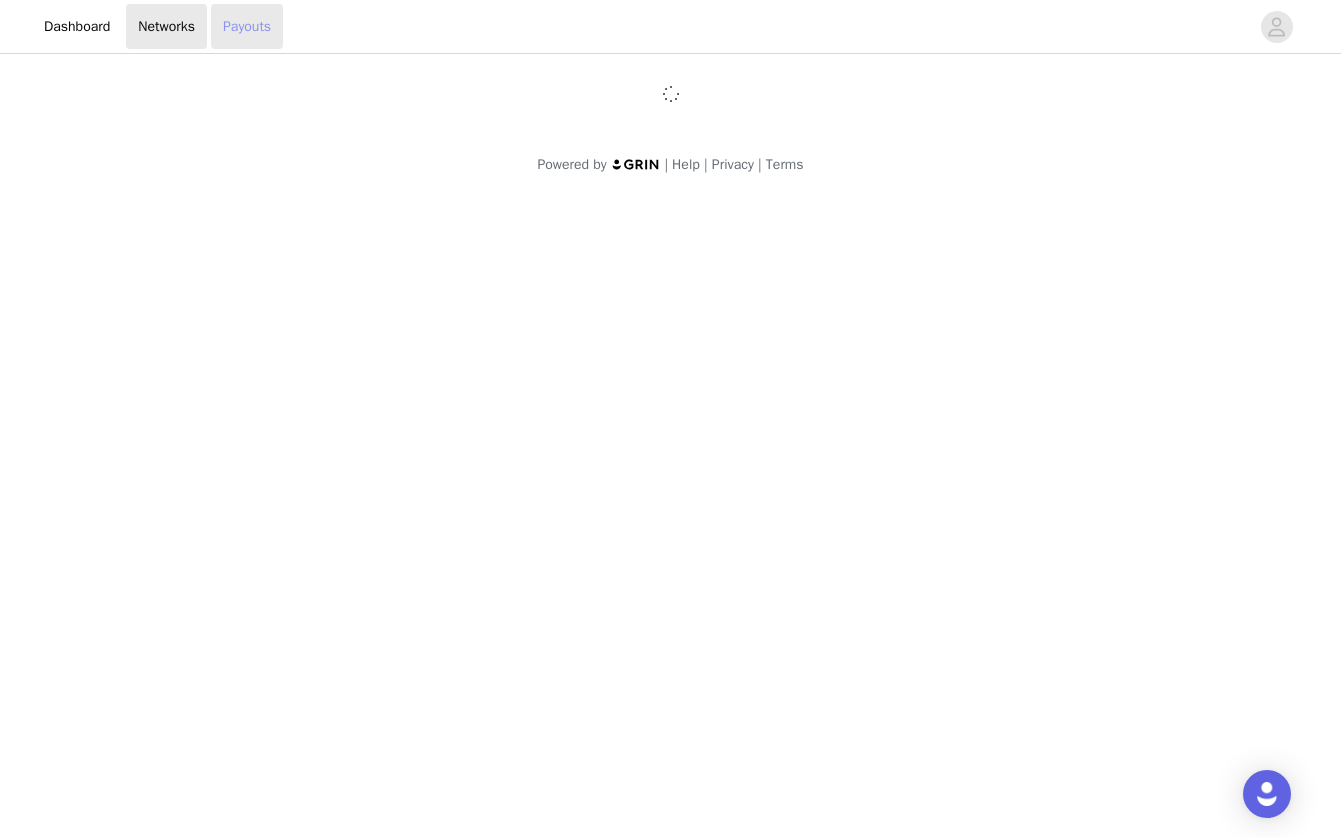 click on "Payouts" at bounding box center (247, 26) 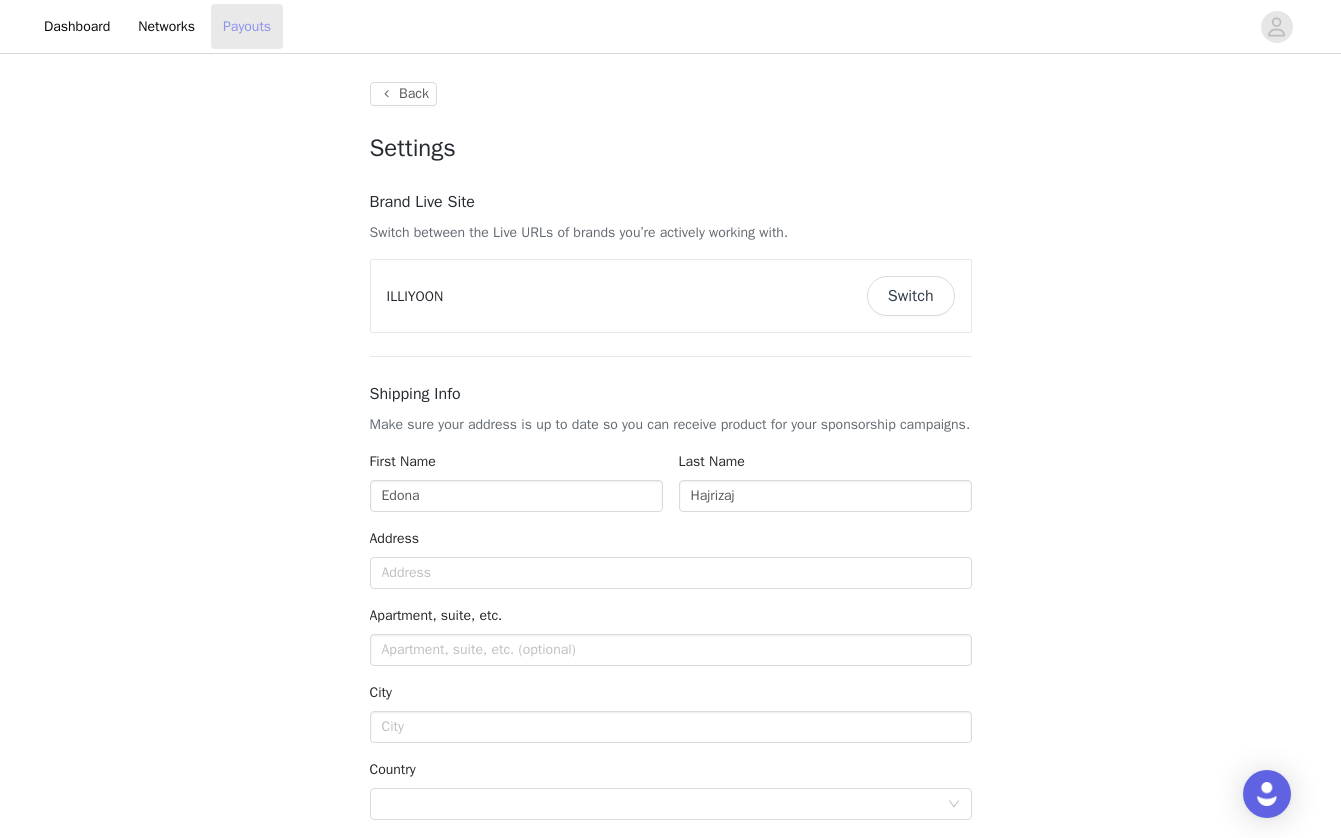 type on "+1 ([GEOGRAPHIC_DATA])" 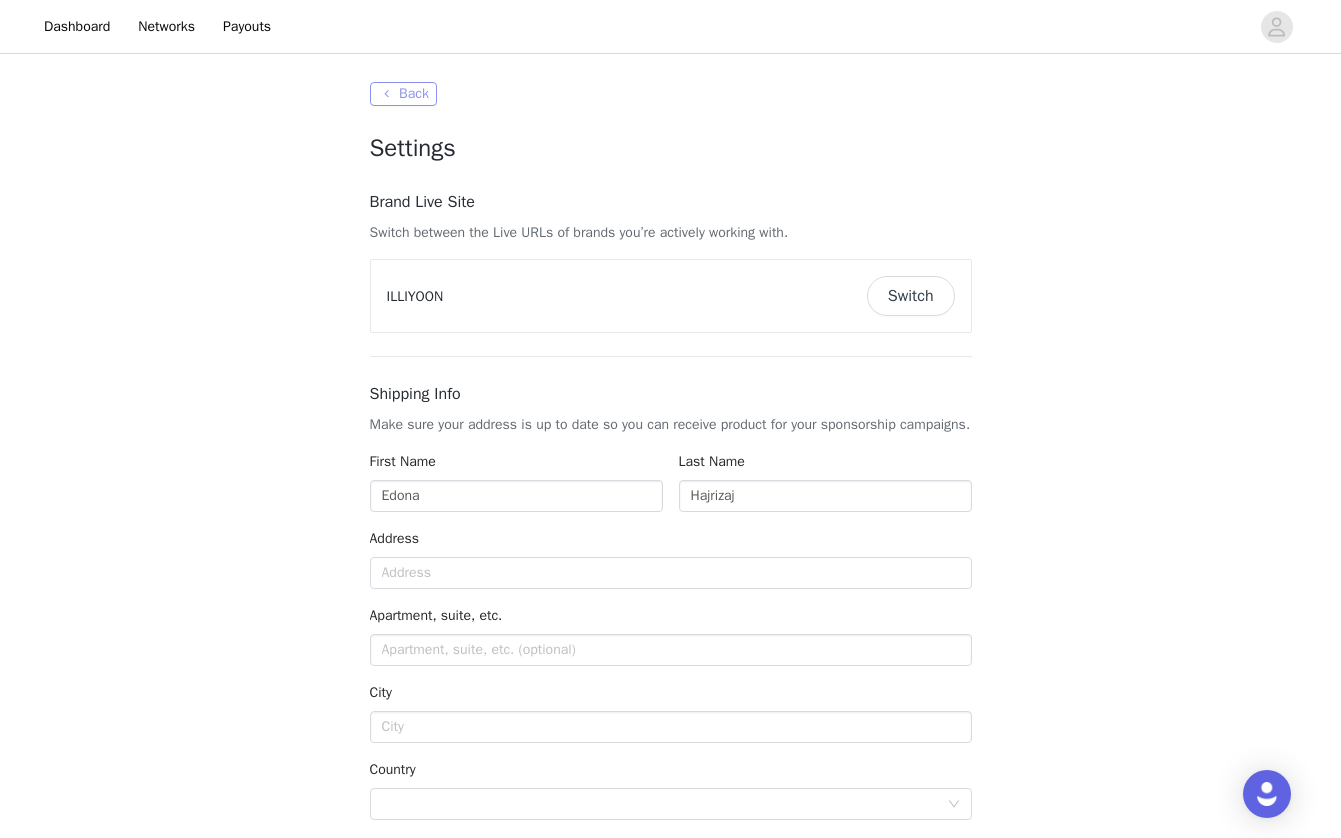 click on "Back" at bounding box center [403, 94] 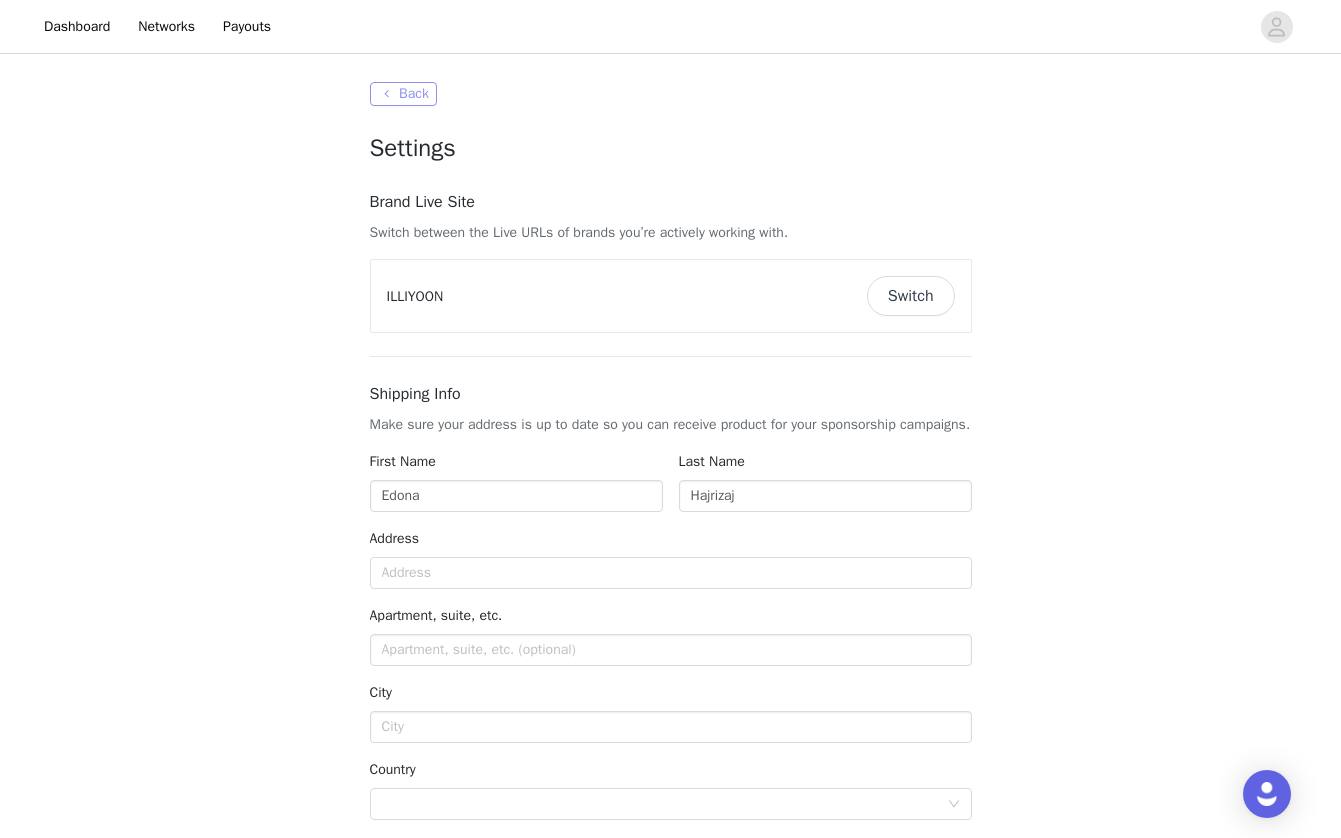 click on "Back" at bounding box center (403, 94) 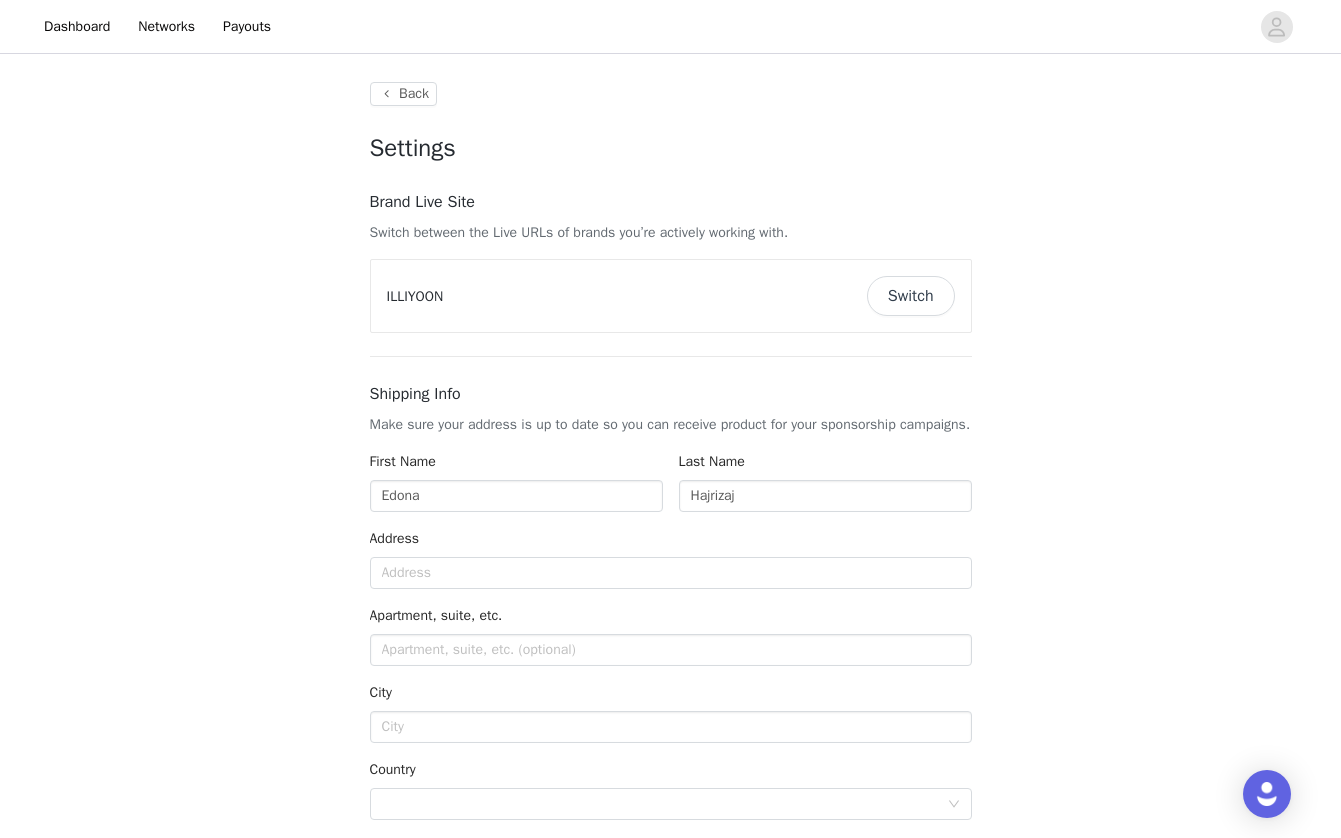 type on "+1 ([GEOGRAPHIC_DATA])" 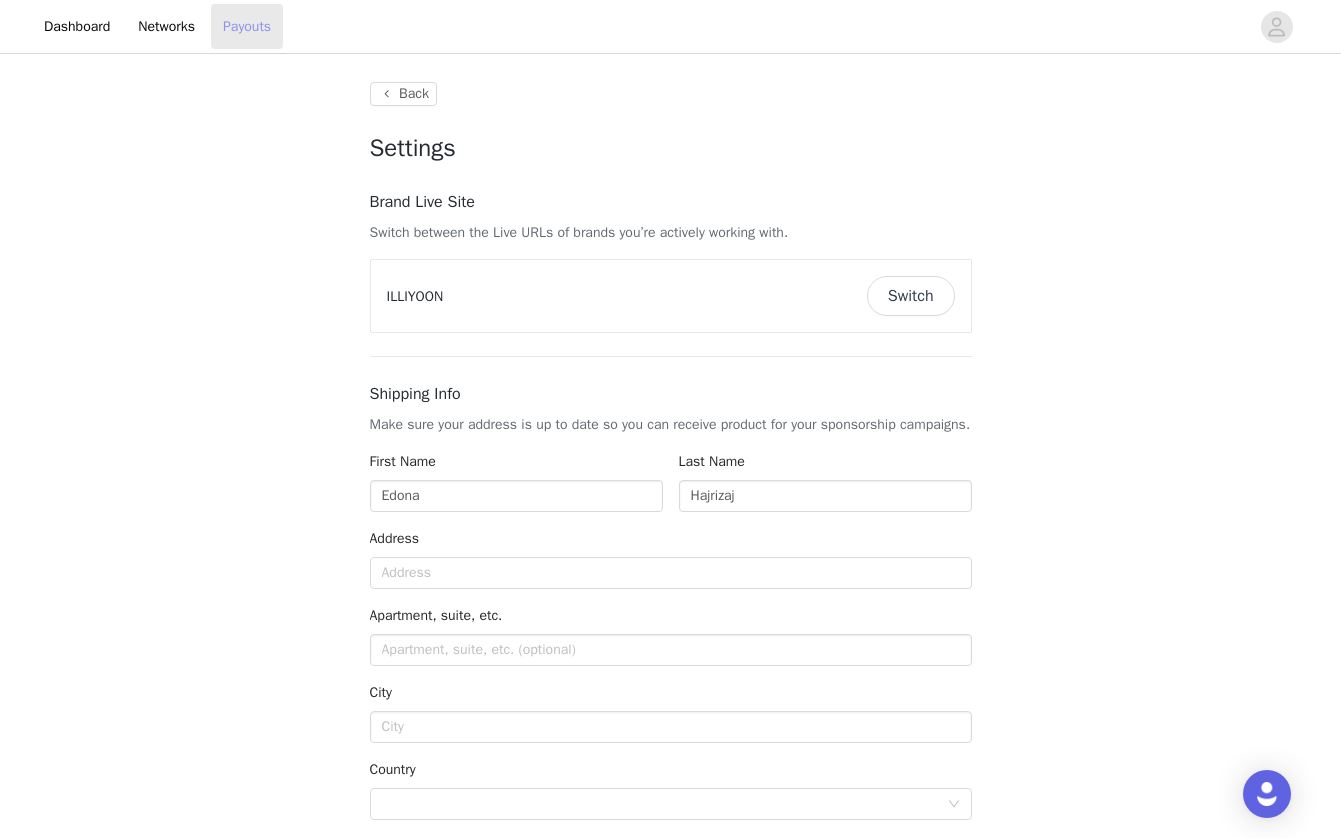 click on "Payouts" at bounding box center (247, 26) 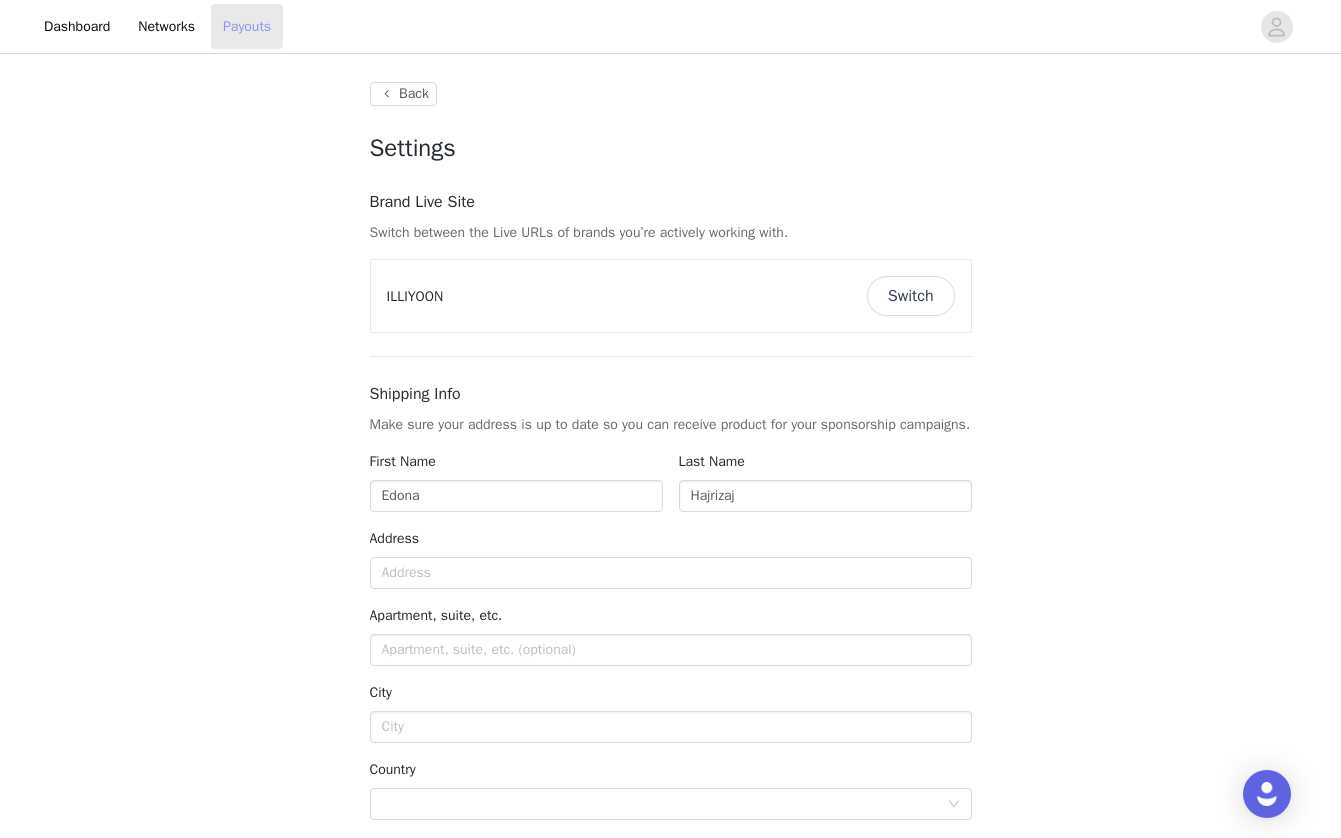 type on "+1 ([GEOGRAPHIC_DATA])" 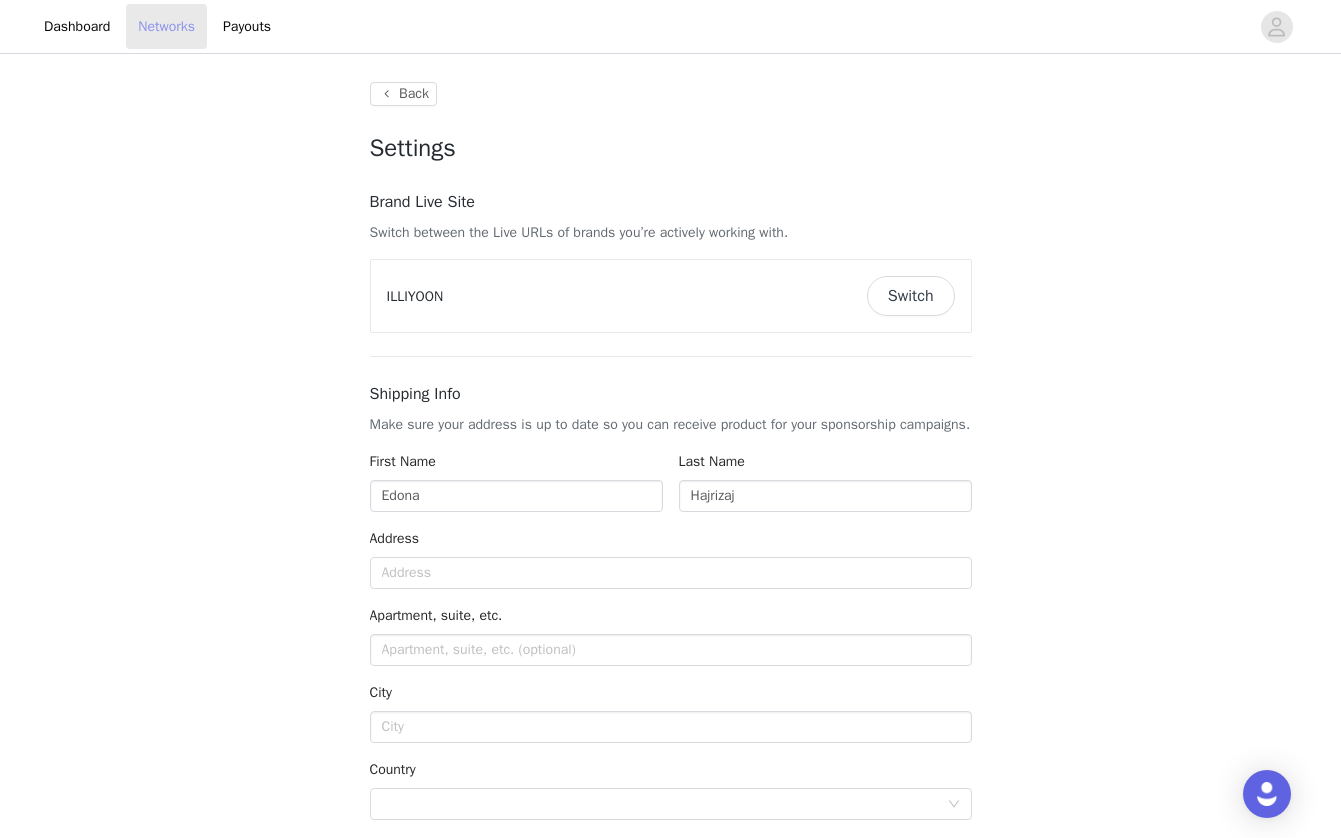 click on "Networks" at bounding box center [166, 26] 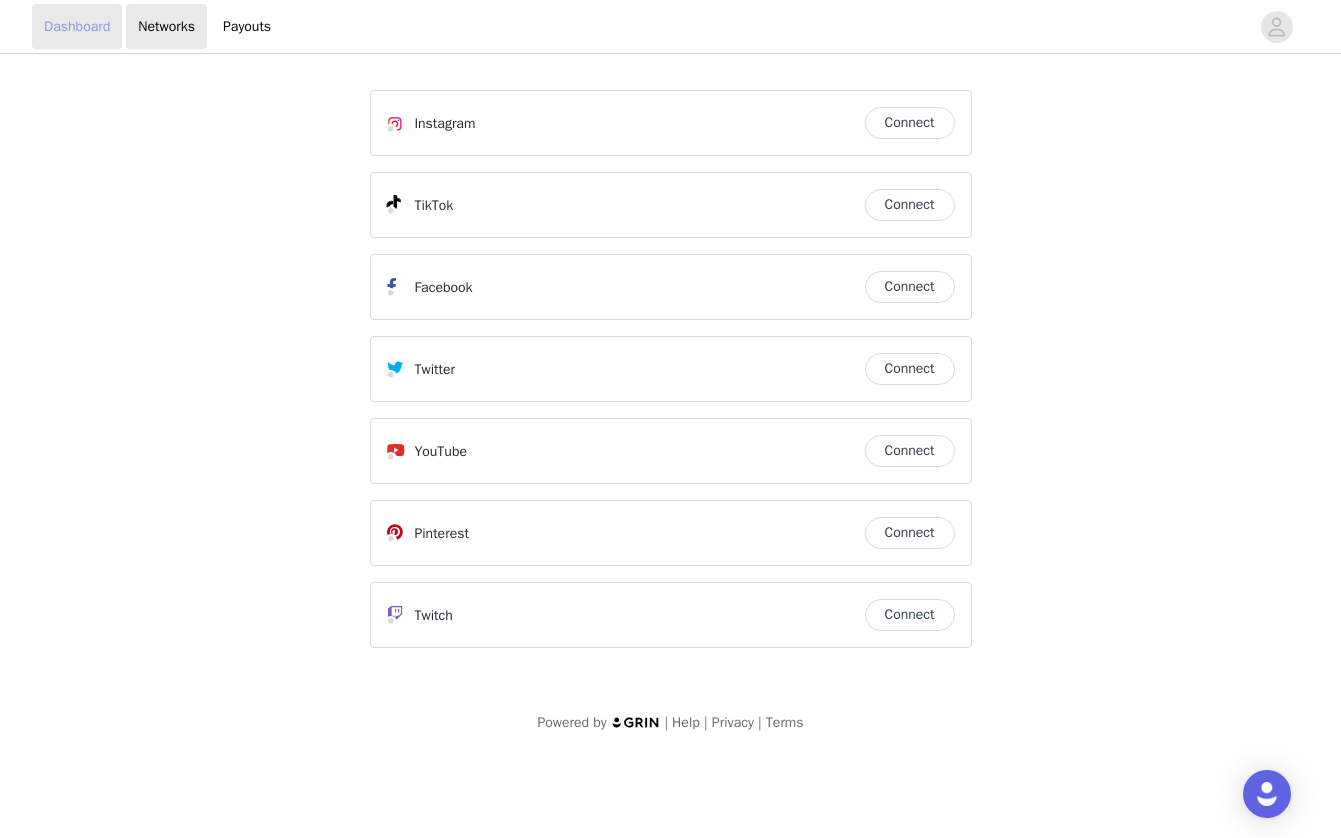 click on "Dashboard" at bounding box center [77, 26] 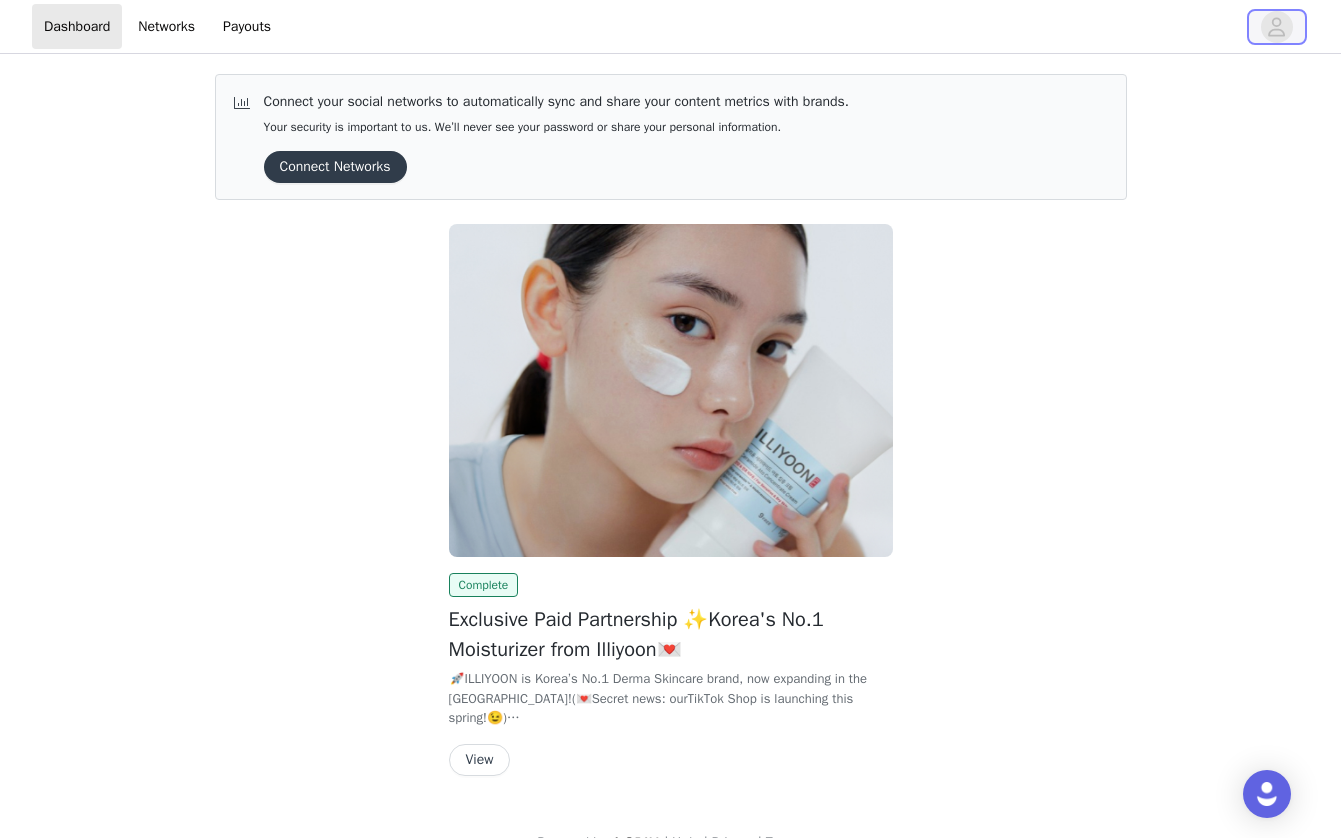 click 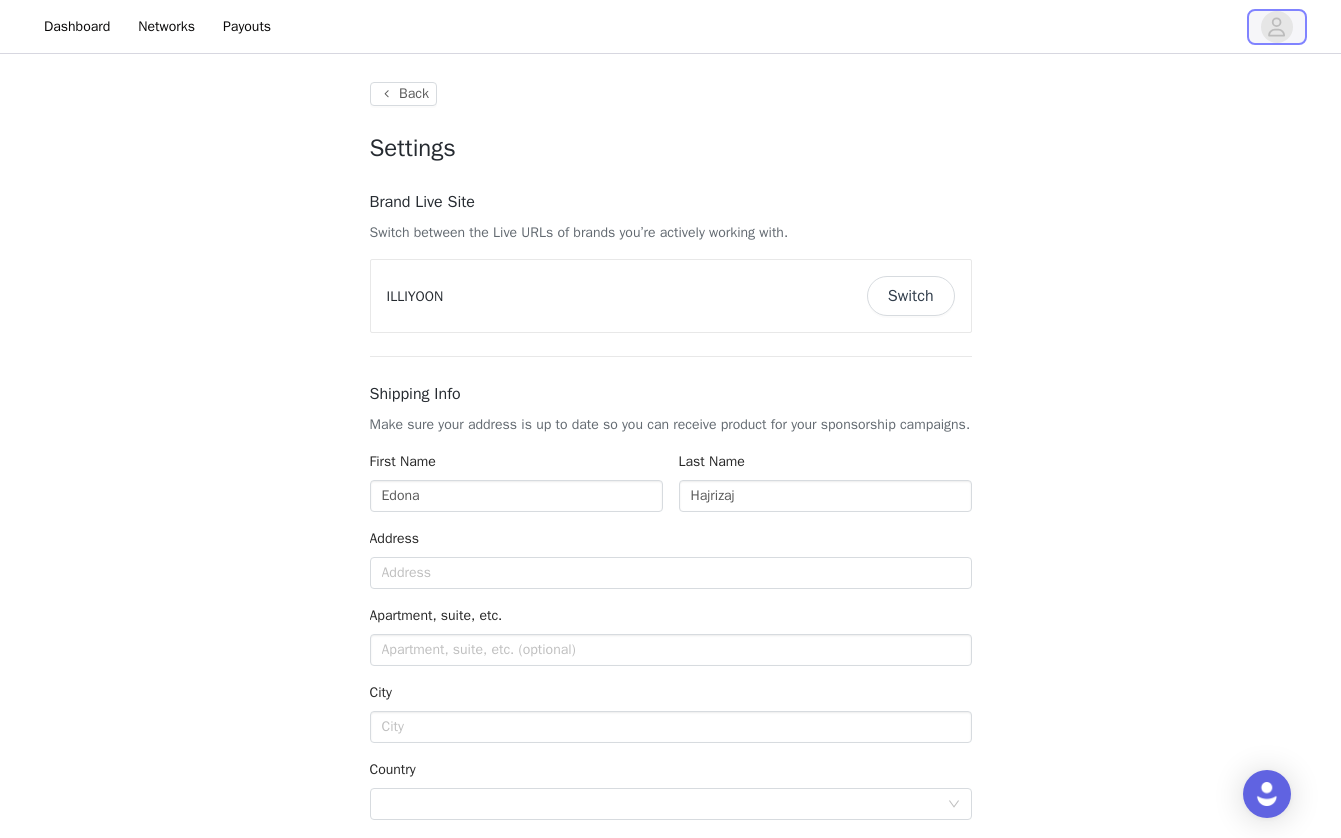 type on "+1 ([GEOGRAPHIC_DATA])" 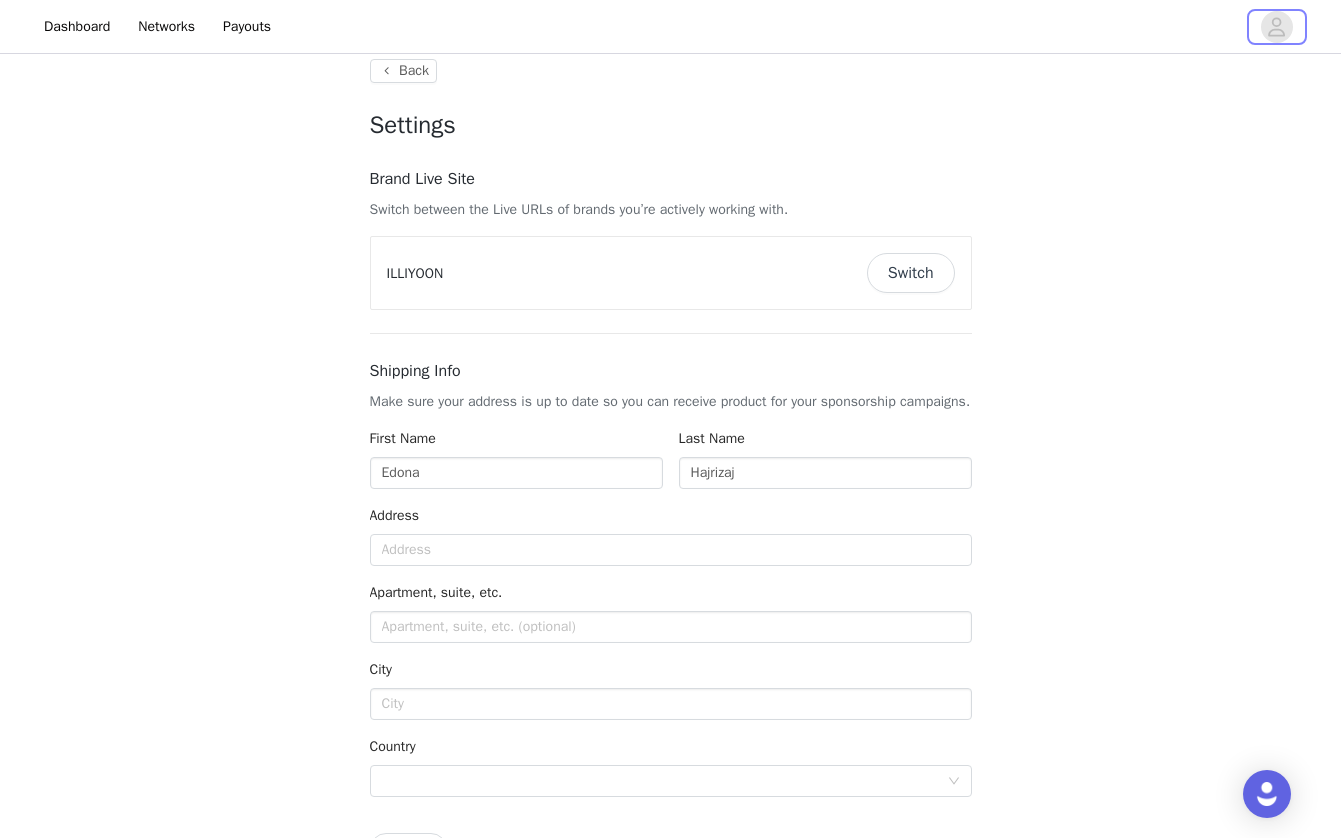scroll, scrollTop: 0, scrollLeft: 0, axis: both 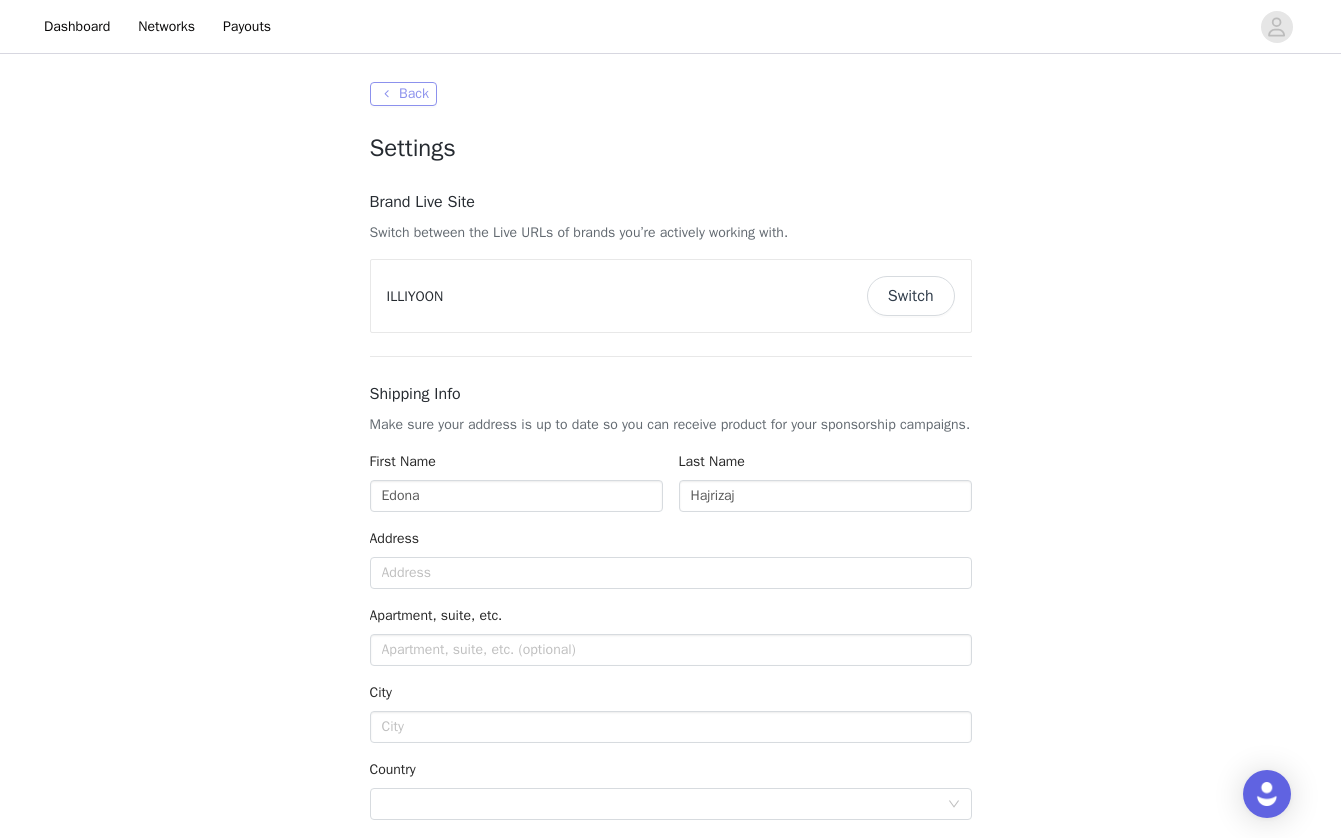 click on "Back" at bounding box center (403, 94) 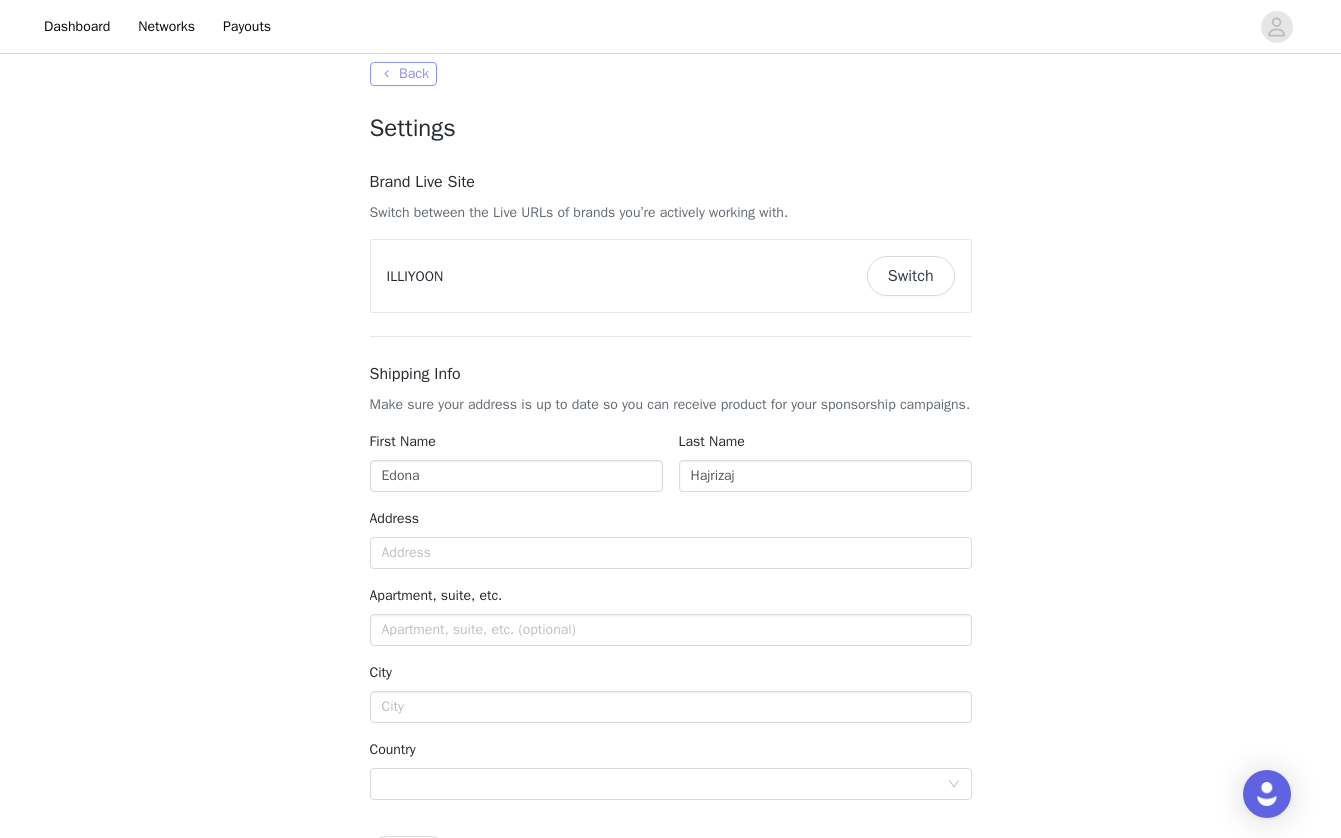 scroll, scrollTop: 22, scrollLeft: 0, axis: vertical 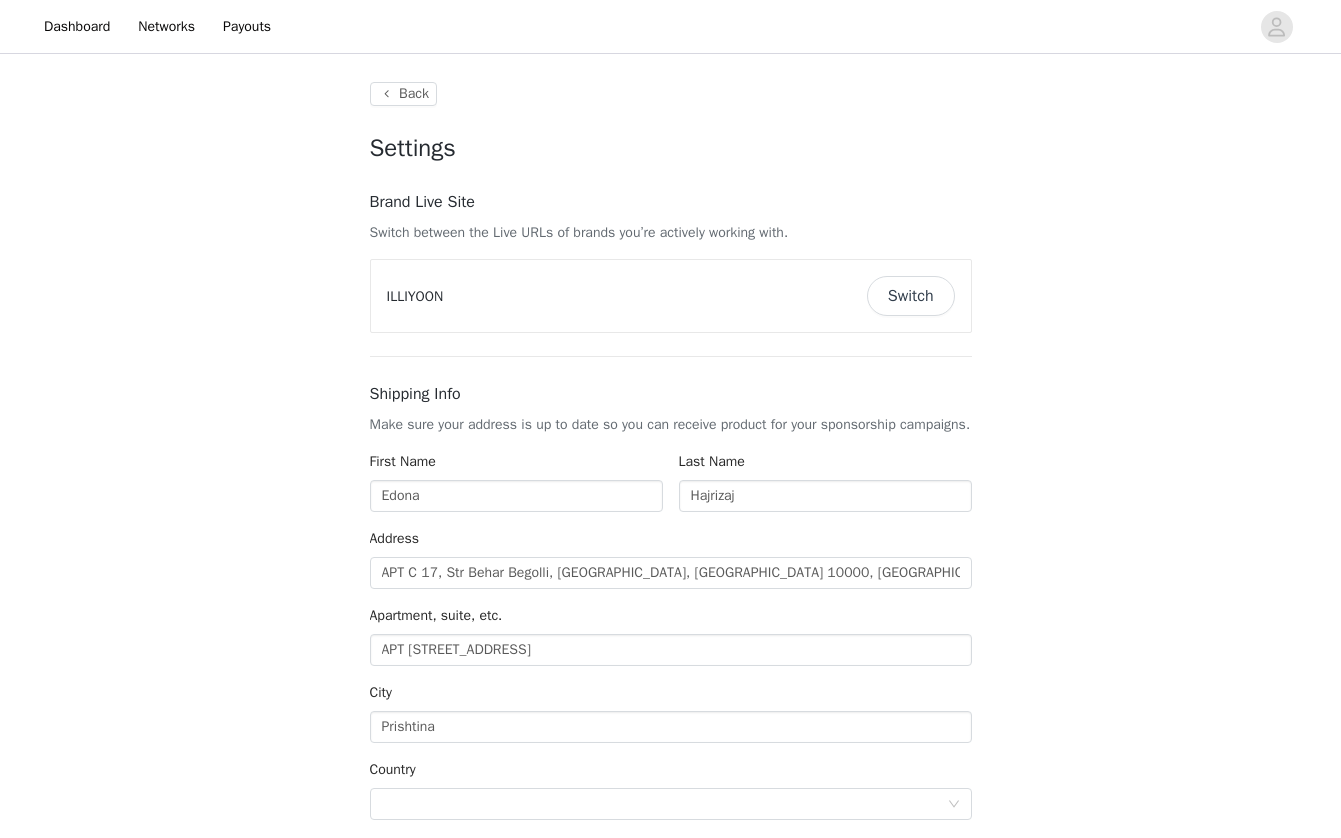 type on "+383 ([GEOGRAPHIC_DATA])" 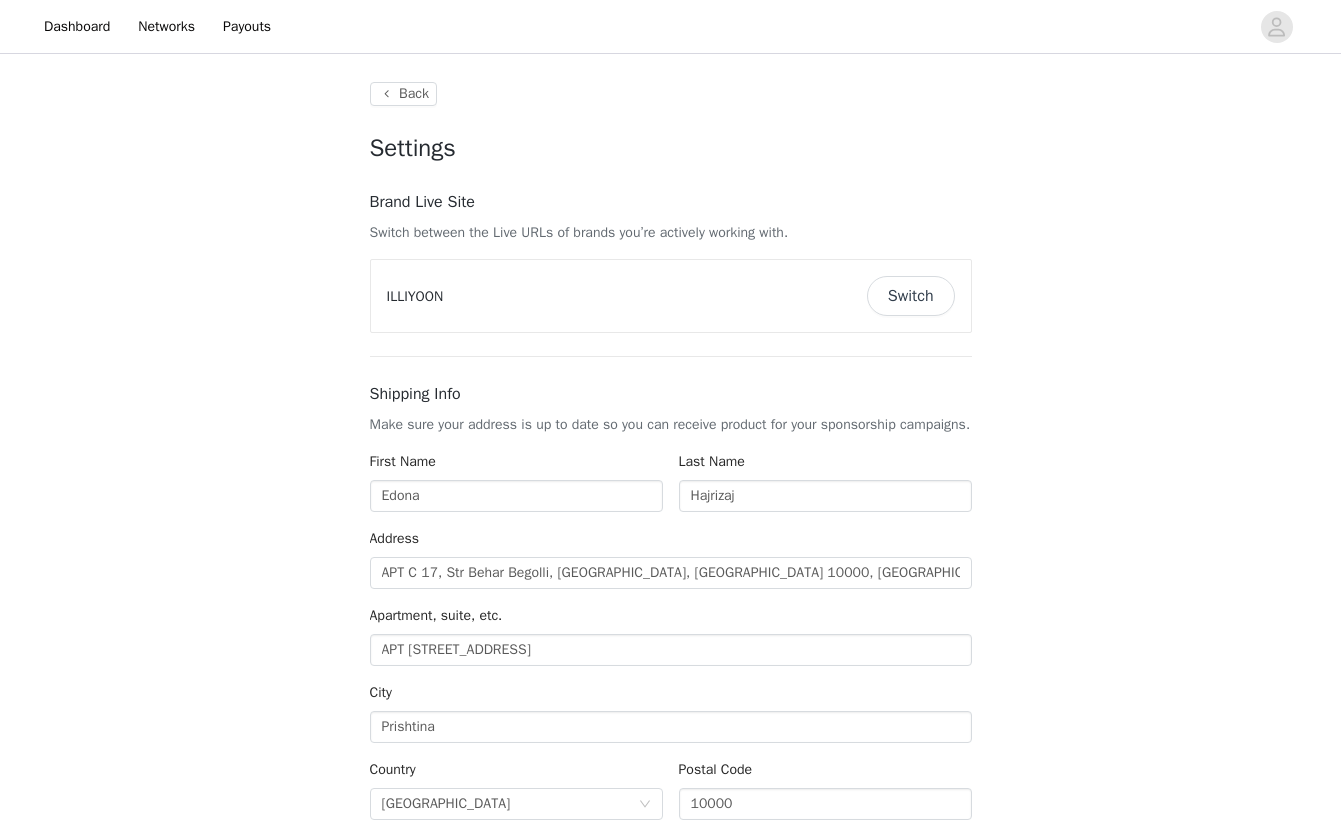 scroll, scrollTop: 62, scrollLeft: 0, axis: vertical 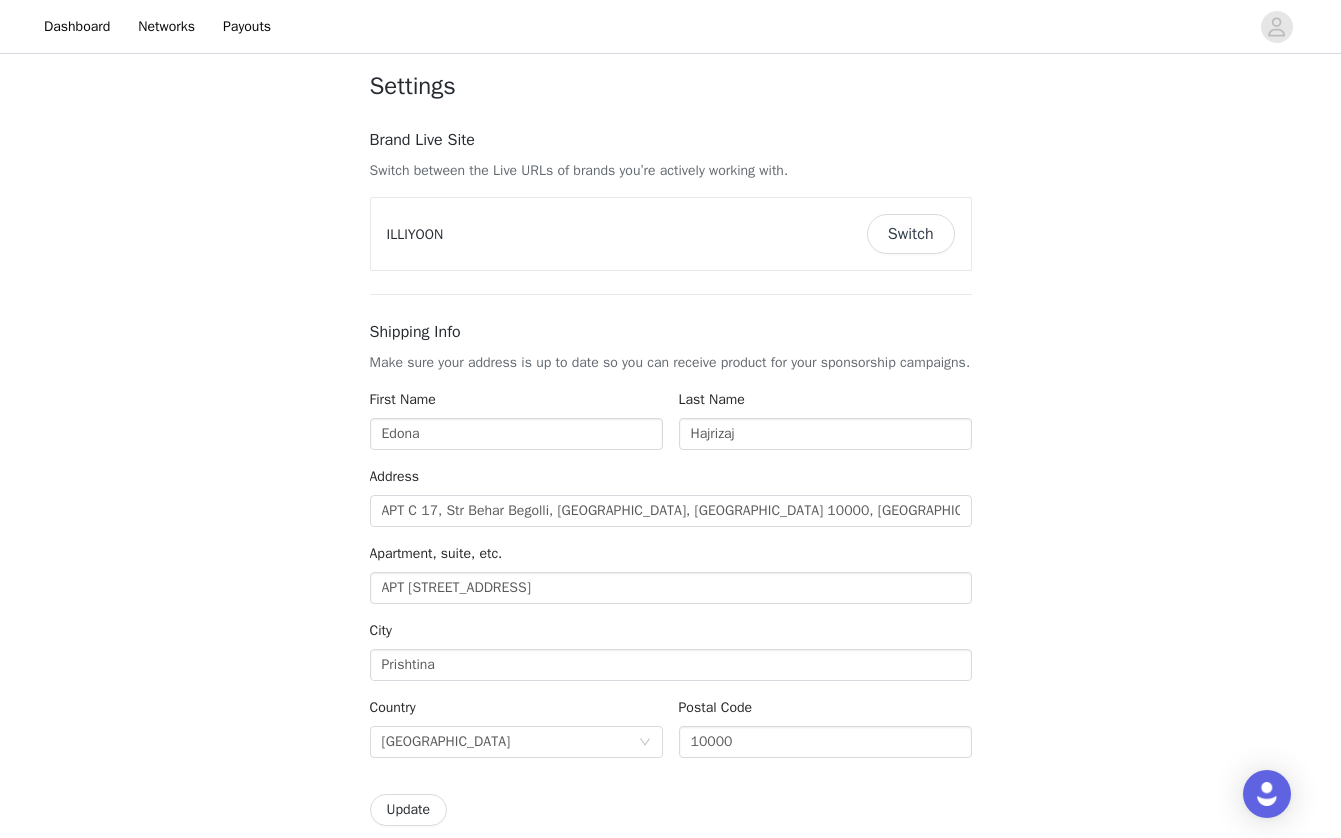 click on "Back   Settings       Brand Live Site
Switch between the Live URLs of brands you’re actively working with.
ILLIYOON   Switch          Shipping Info
Make sure your address is up to date so you can receive product for your sponsorship
campaigns.
First Name Edona   Last Name Hajrizaj   Address [GEOGRAPHIC_DATA], [GEOGRAPHIC_DATA] 10000, [GEOGRAPHIC_DATA], suite, etc. [GEOGRAPHIC_DATA], Prime City   City Prishtina   Country
[GEOGRAPHIC_DATA]
Postal Code 10000   Update     Contact Information
Keep your information up to date so you can receive emails regarding new sponsorships.
Email [EMAIL_ADDRESS][DOMAIN_NAME] This email is used by all brands that you work with. Changing this email will change it for all brands.   Phone Number +383 ([GEOGRAPHIC_DATA]) +1 ([GEOGRAPHIC_DATA]) +1 ([GEOGRAPHIC_DATA])" at bounding box center [670, 983] 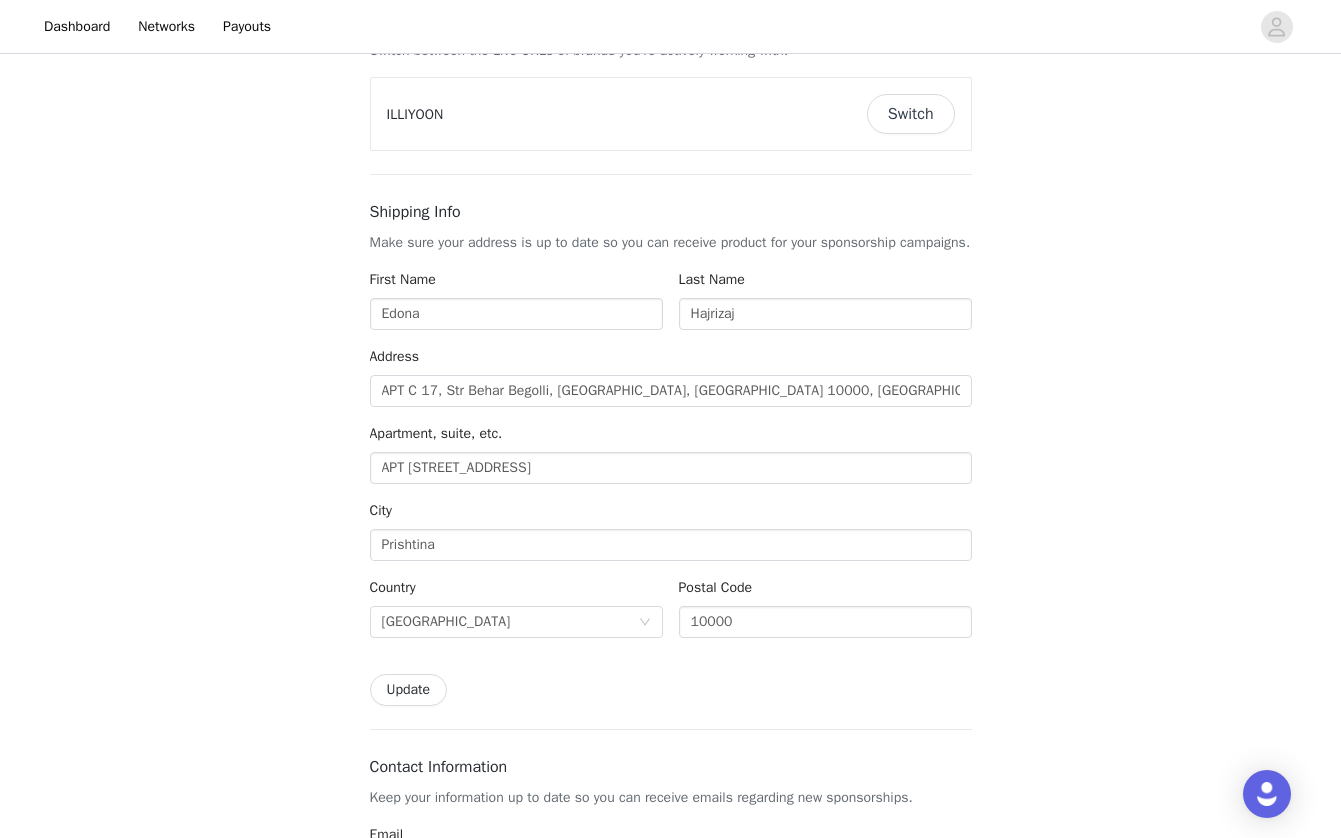 scroll, scrollTop: 0, scrollLeft: 0, axis: both 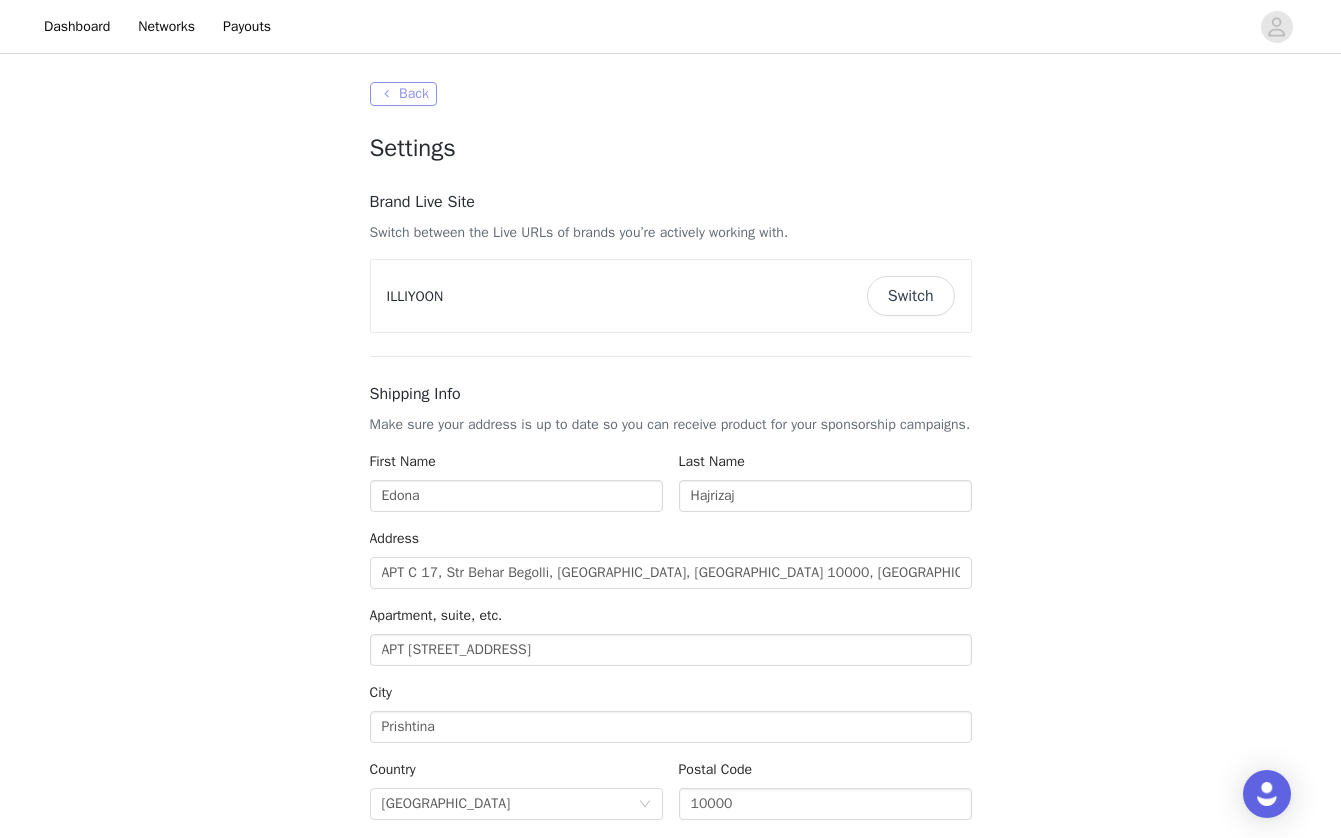 click on "Back" at bounding box center [403, 94] 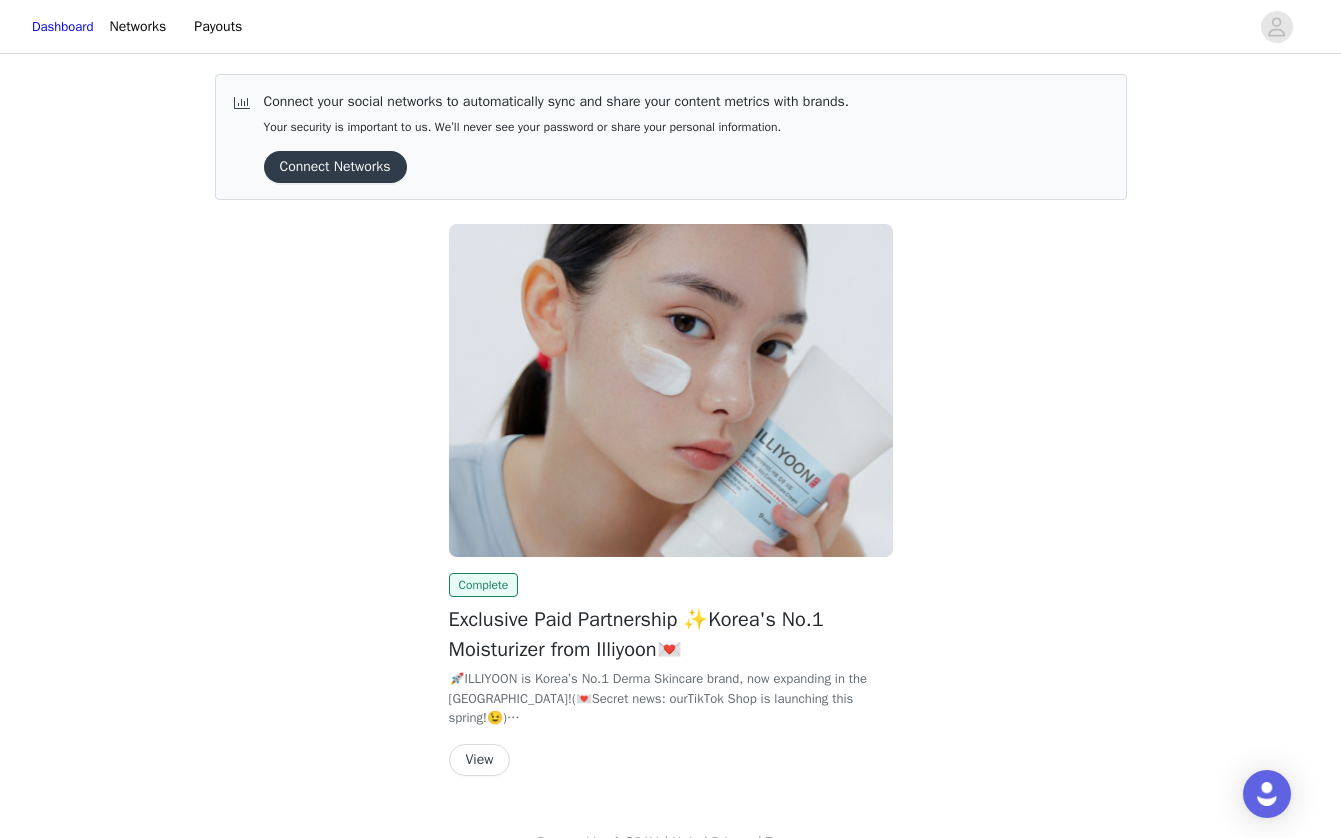 click on "Connect Networks" at bounding box center [335, 167] 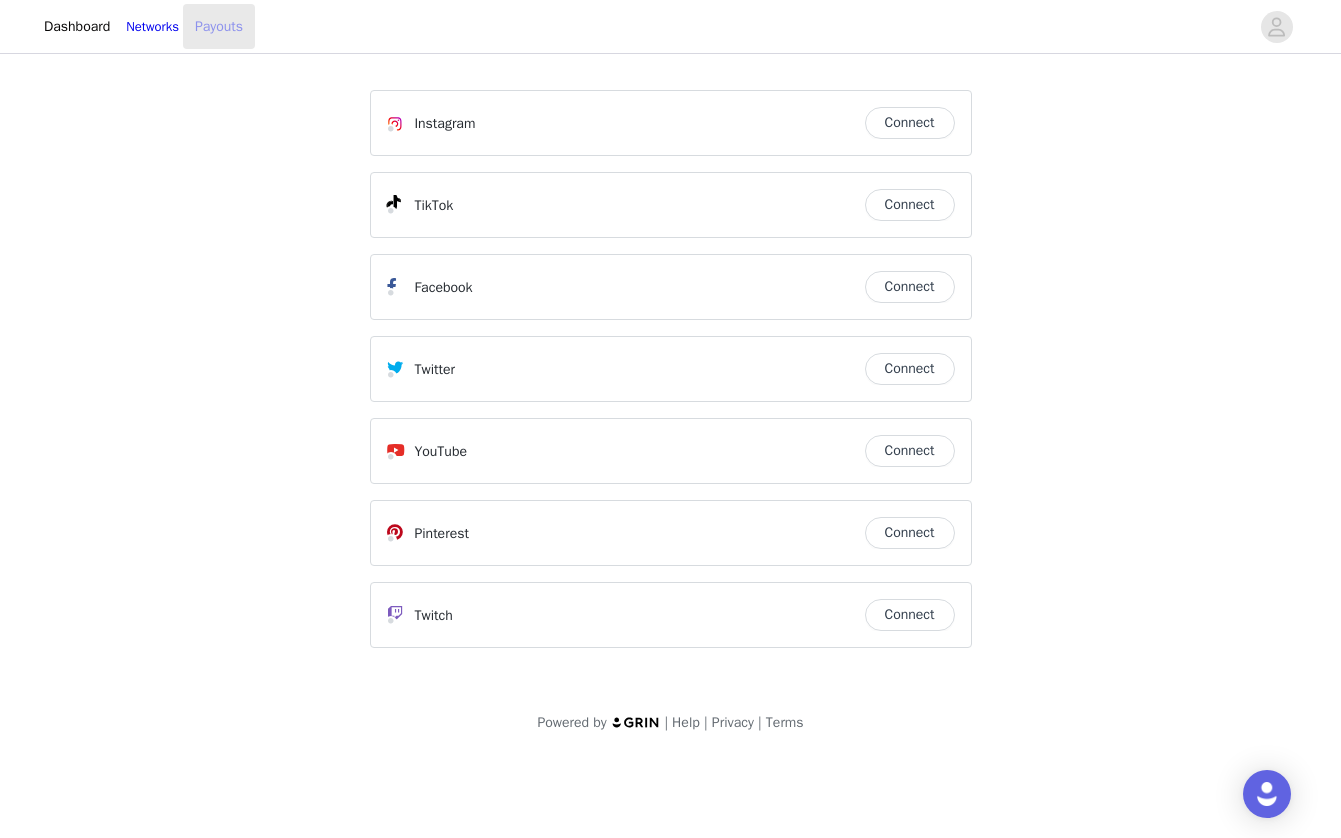 click on "Payouts" at bounding box center [219, 26] 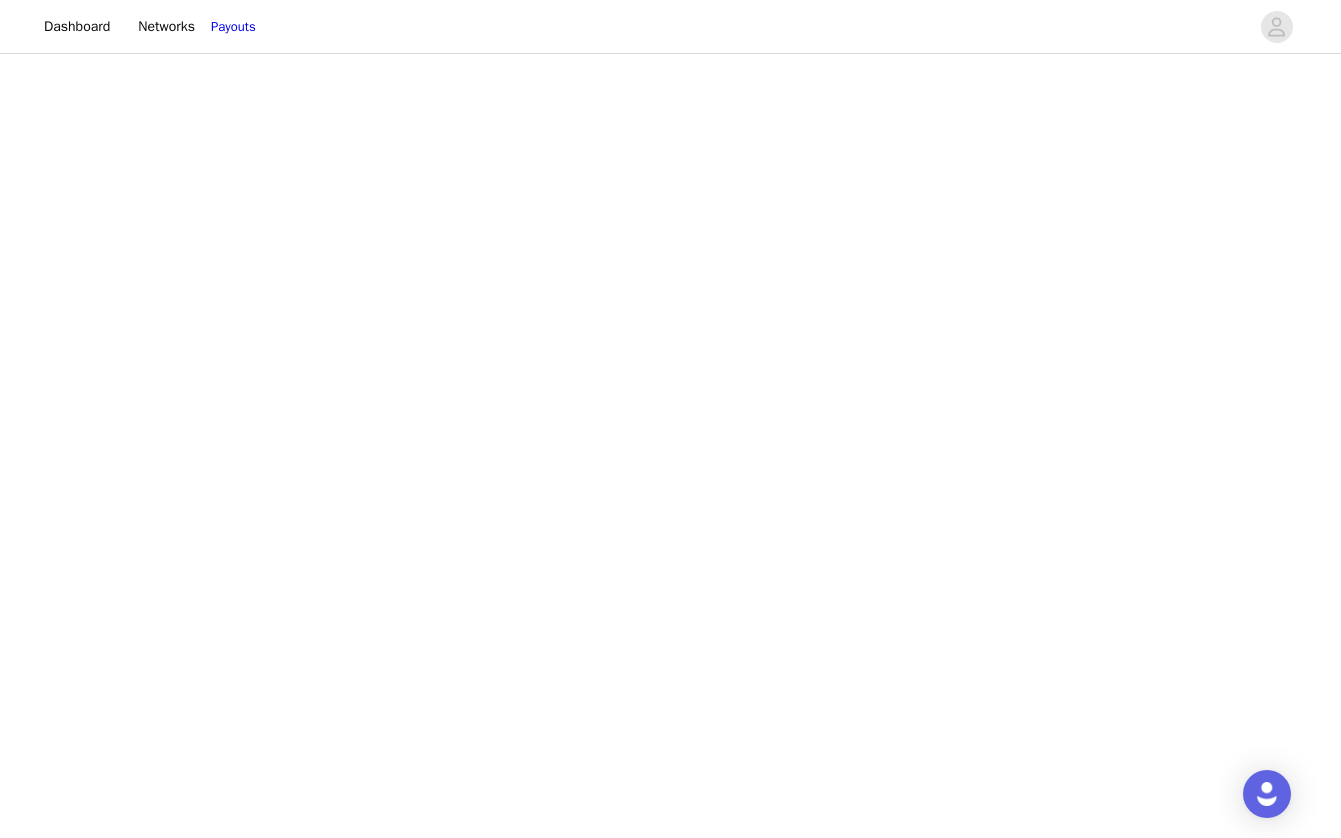scroll, scrollTop: 273, scrollLeft: 0, axis: vertical 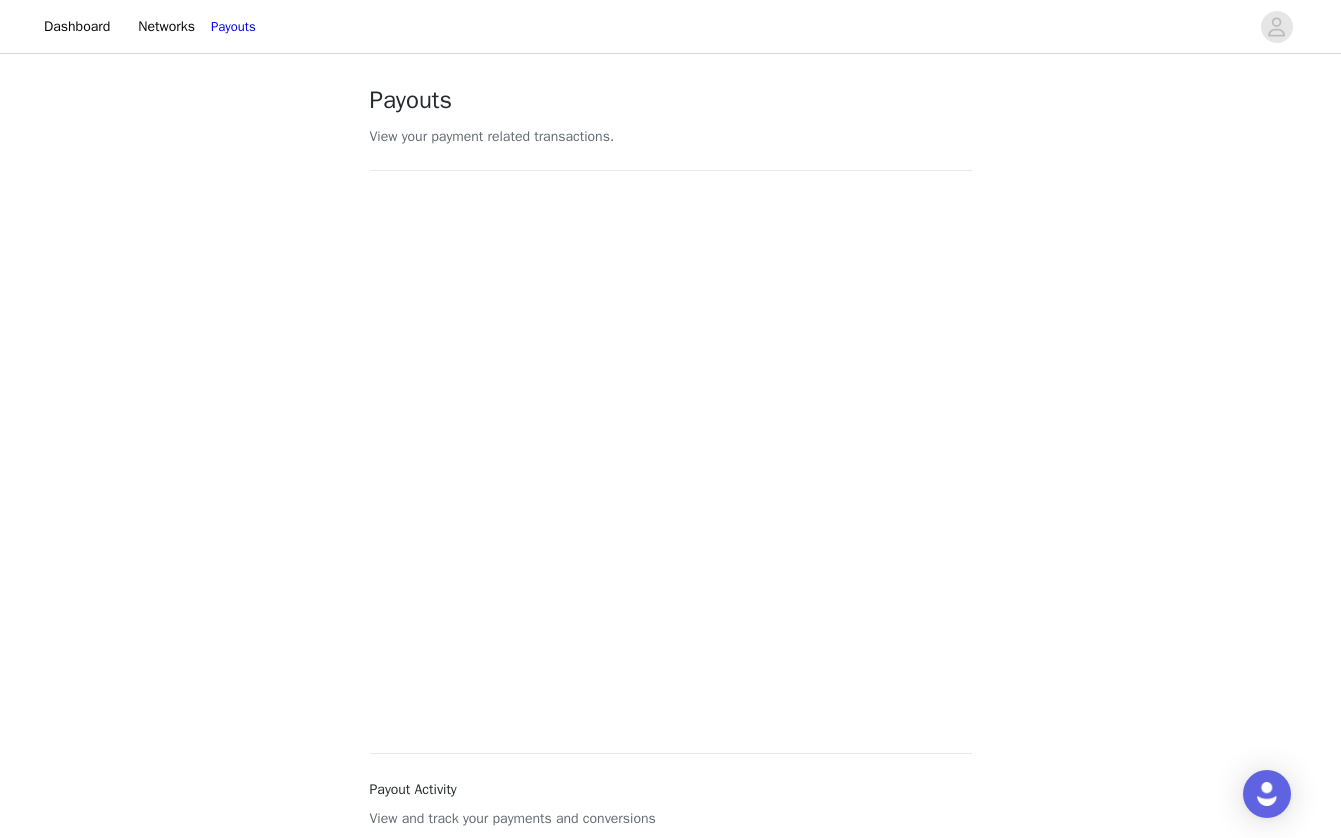 click on "Payouts   View your payment related transactions.             Payout Activity   View and track your payments and conversions   Filter   Export     Payments Conversions   Total     $0.00    You do not have any payouts yet.   0" at bounding box center [671, 604] 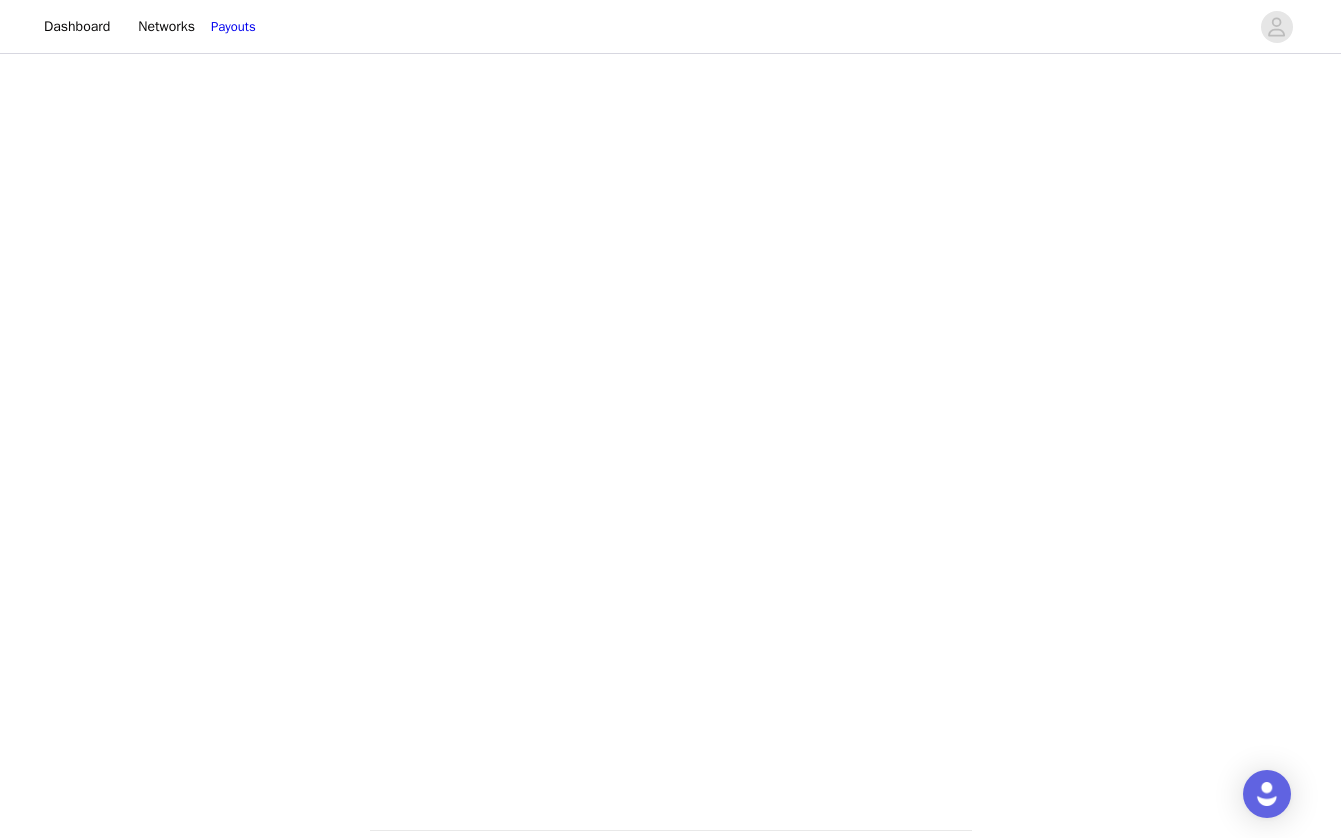 scroll, scrollTop: 389, scrollLeft: 0, axis: vertical 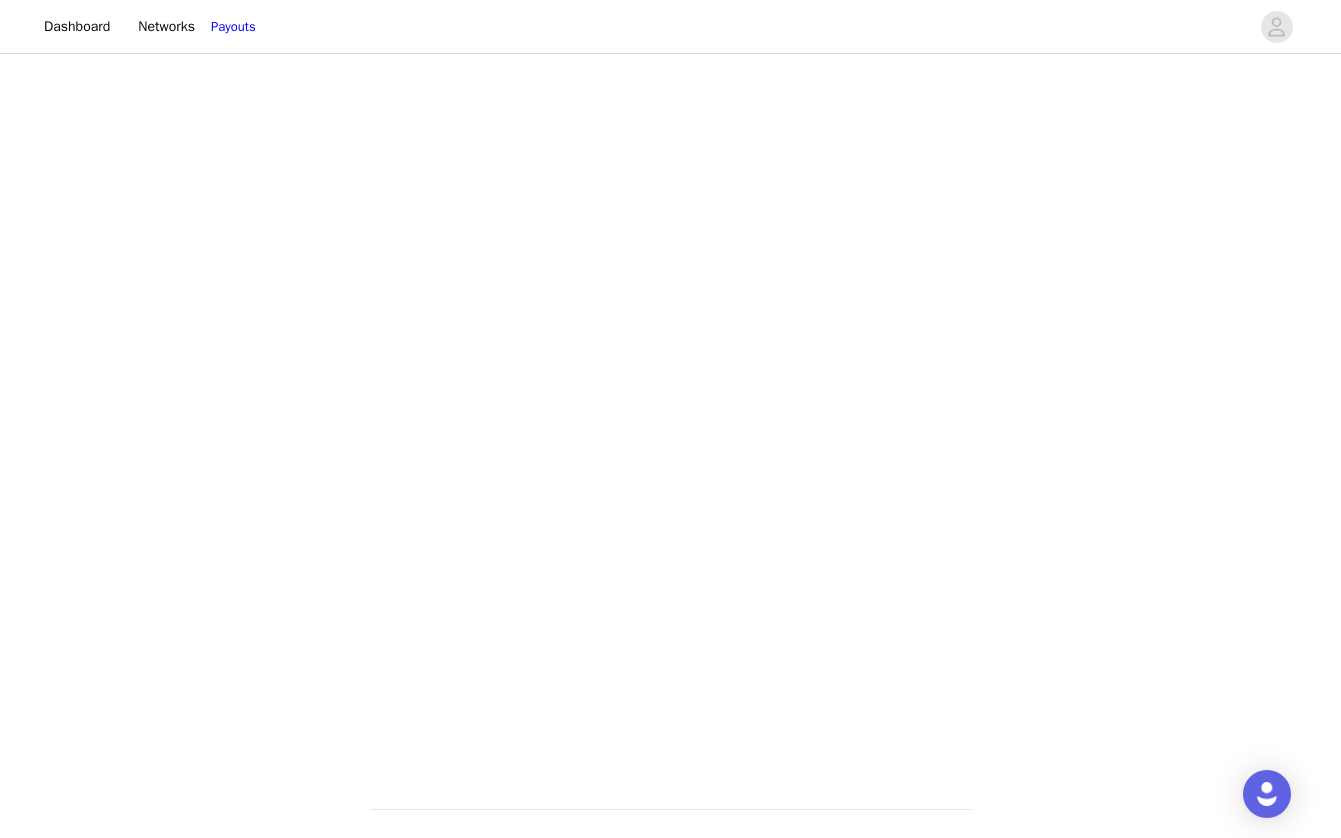 click on "Payouts   View your payment related transactions.             Payout Activity   View and track your payments and conversions   Filter   Export     Payments Conversions   Total     $0.00    You do not have any payouts yet.   0                       Powered by       |    Help    |    Privacy    |    Terms" at bounding box center (670, 472) 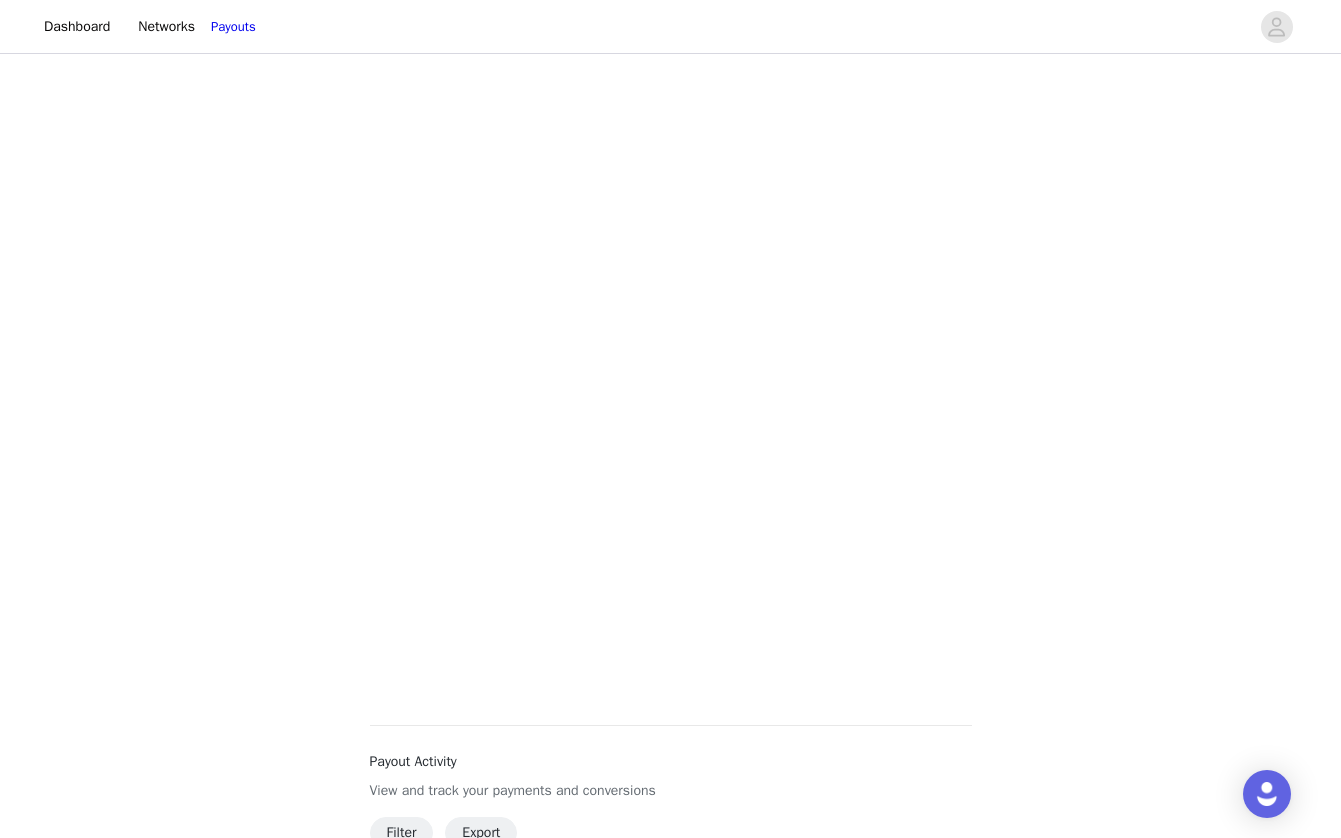 scroll, scrollTop: 471, scrollLeft: 0, axis: vertical 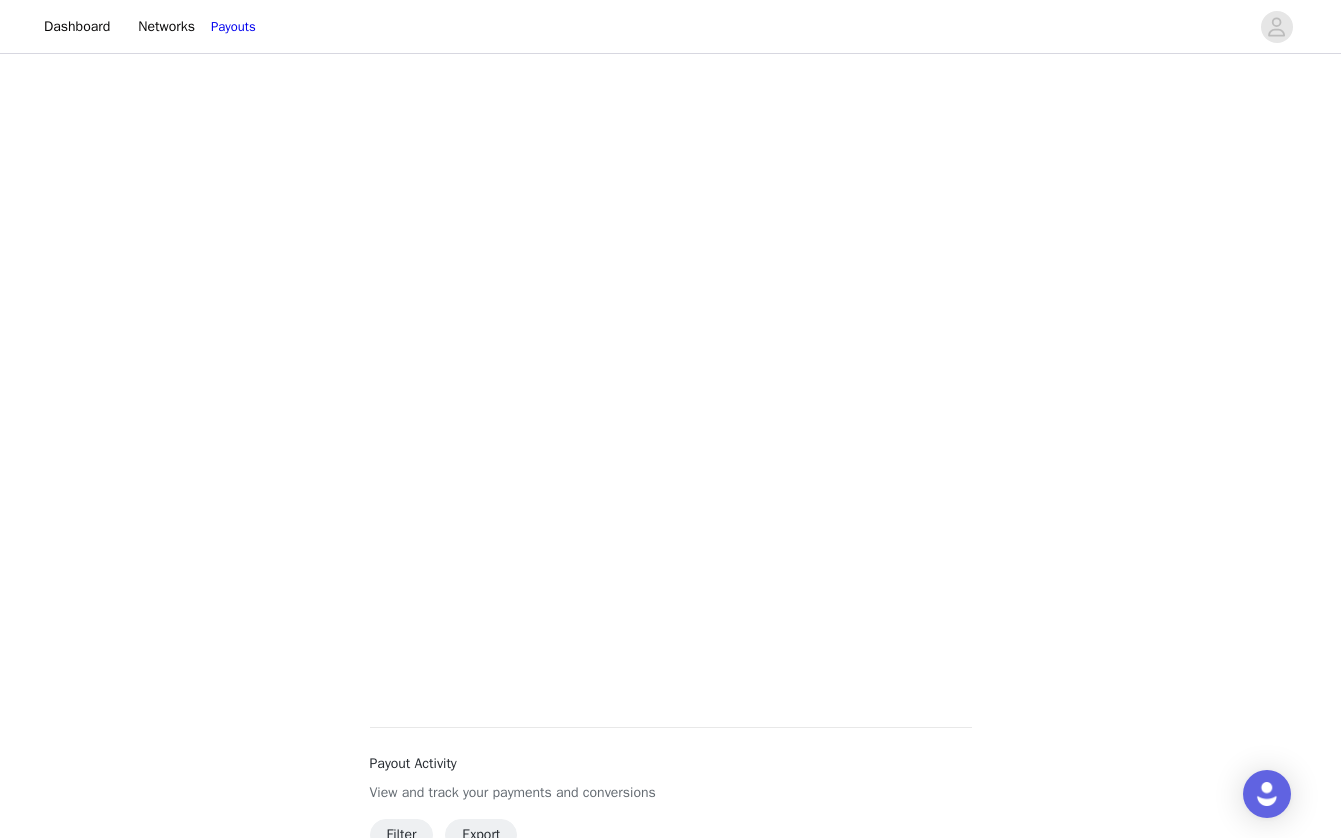 click on "Payouts   View your payment related transactions.             Payout Activity   View and track your payments and conversions   Filter   Export     Payments Conversions   Total     $0.00    You do not have any payouts yet.   0                       Powered by       |    Help    |    Privacy    |    Terms" at bounding box center (670, 390) 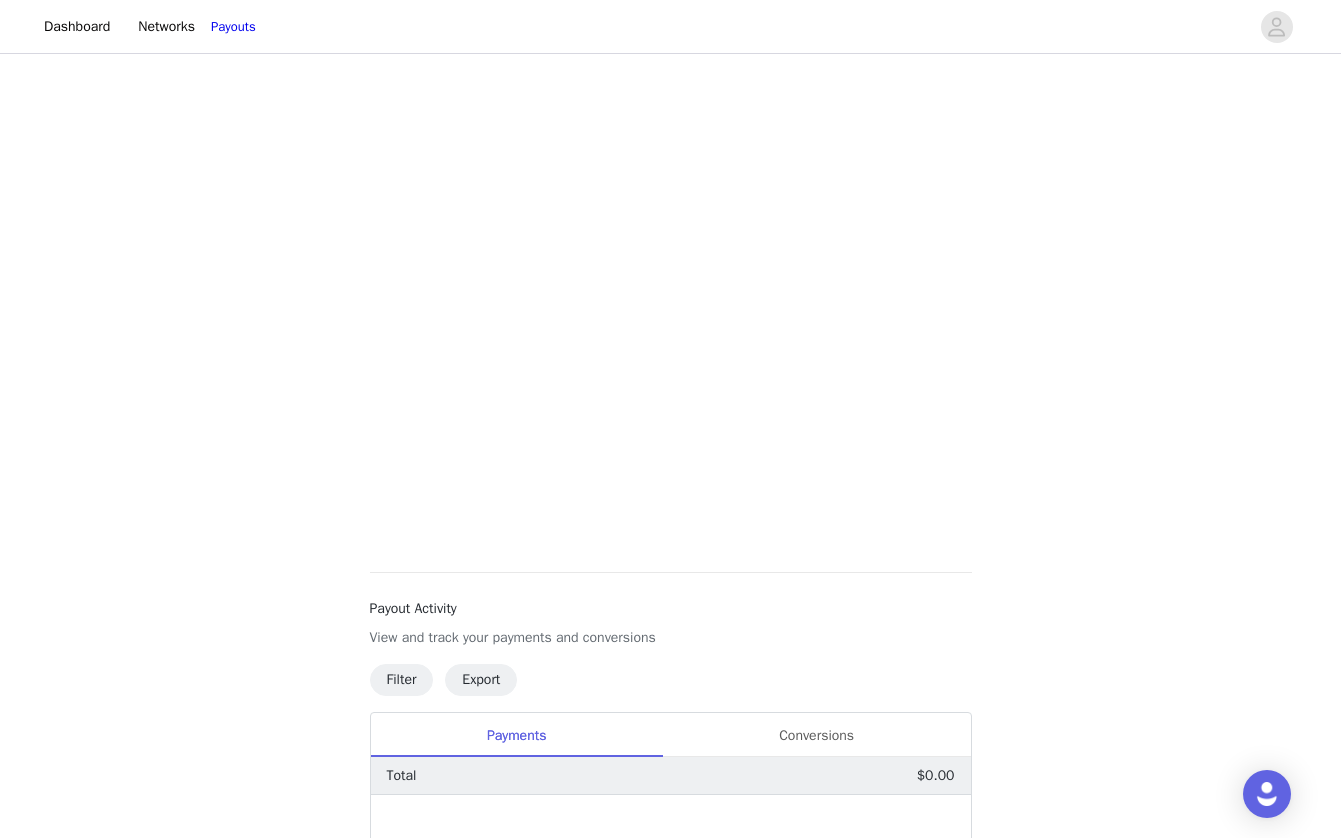 scroll, scrollTop: 0, scrollLeft: 0, axis: both 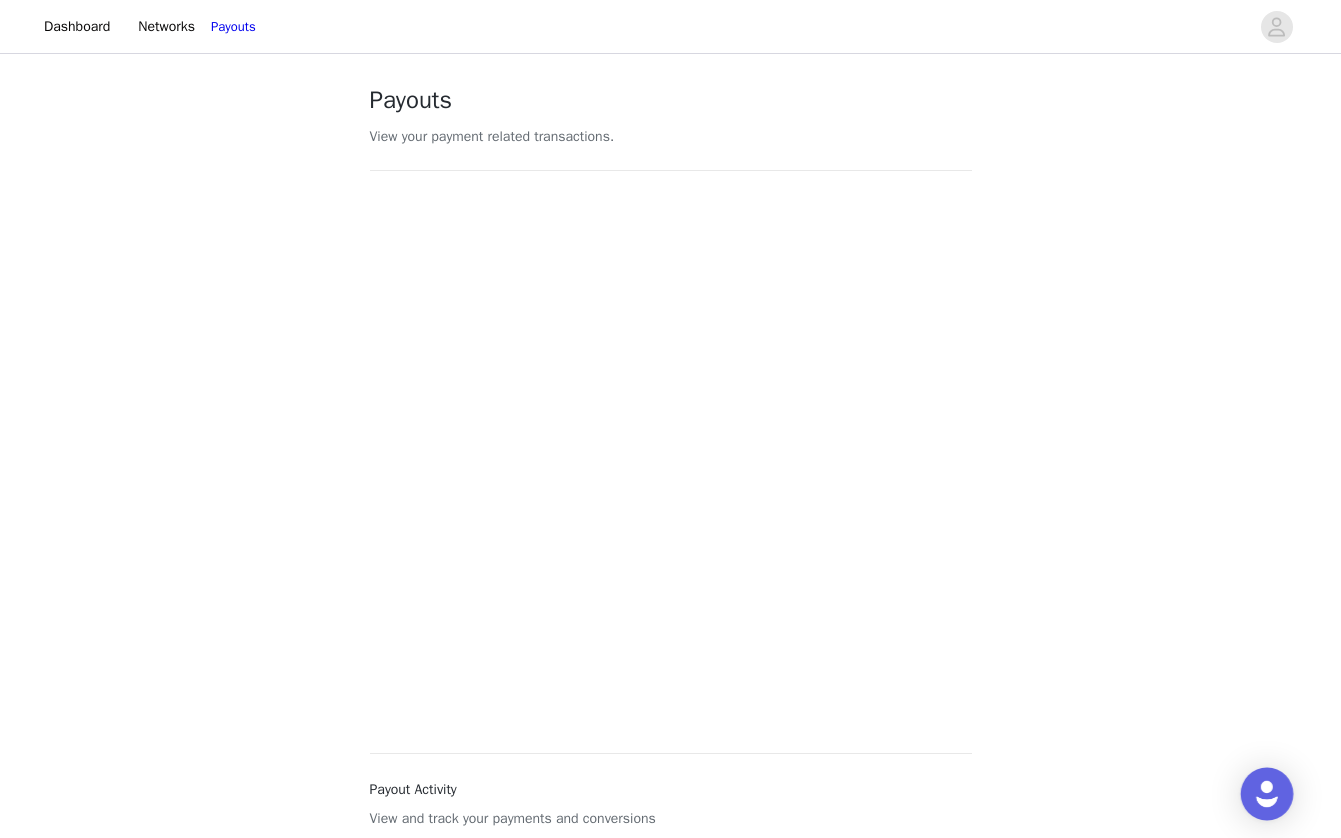 click at bounding box center (1267, 794) 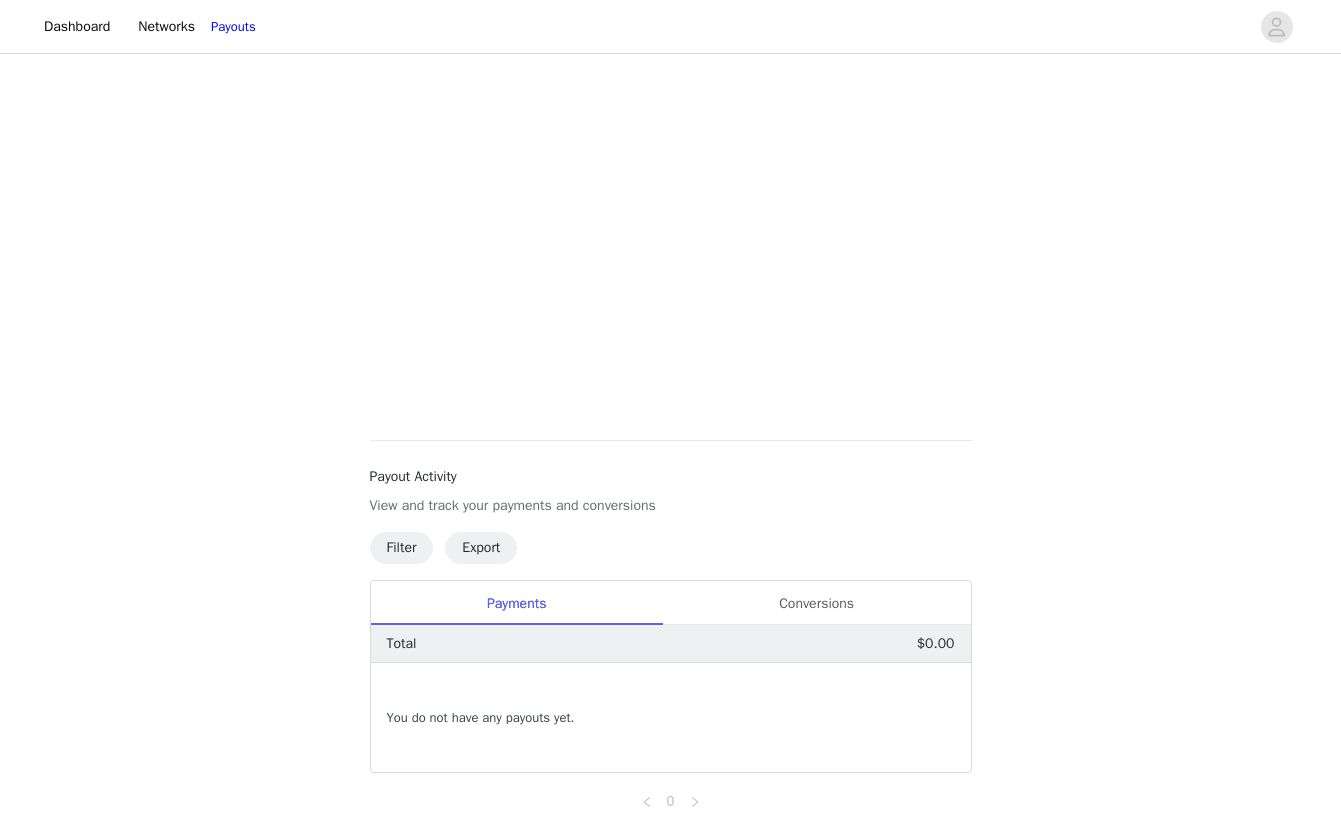 scroll, scrollTop: 0, scrollLeft: 0, axis: both 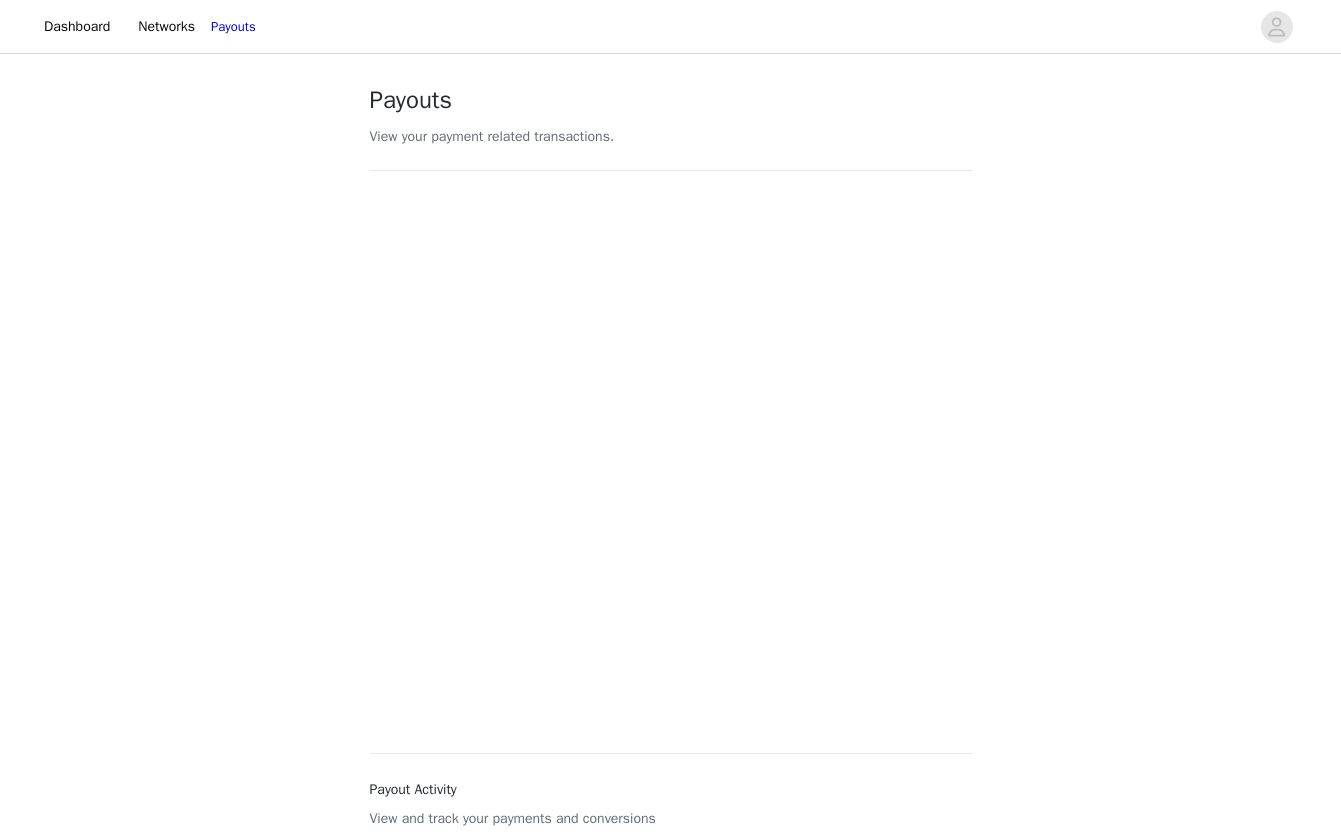 click at bounding box center (671, 456) 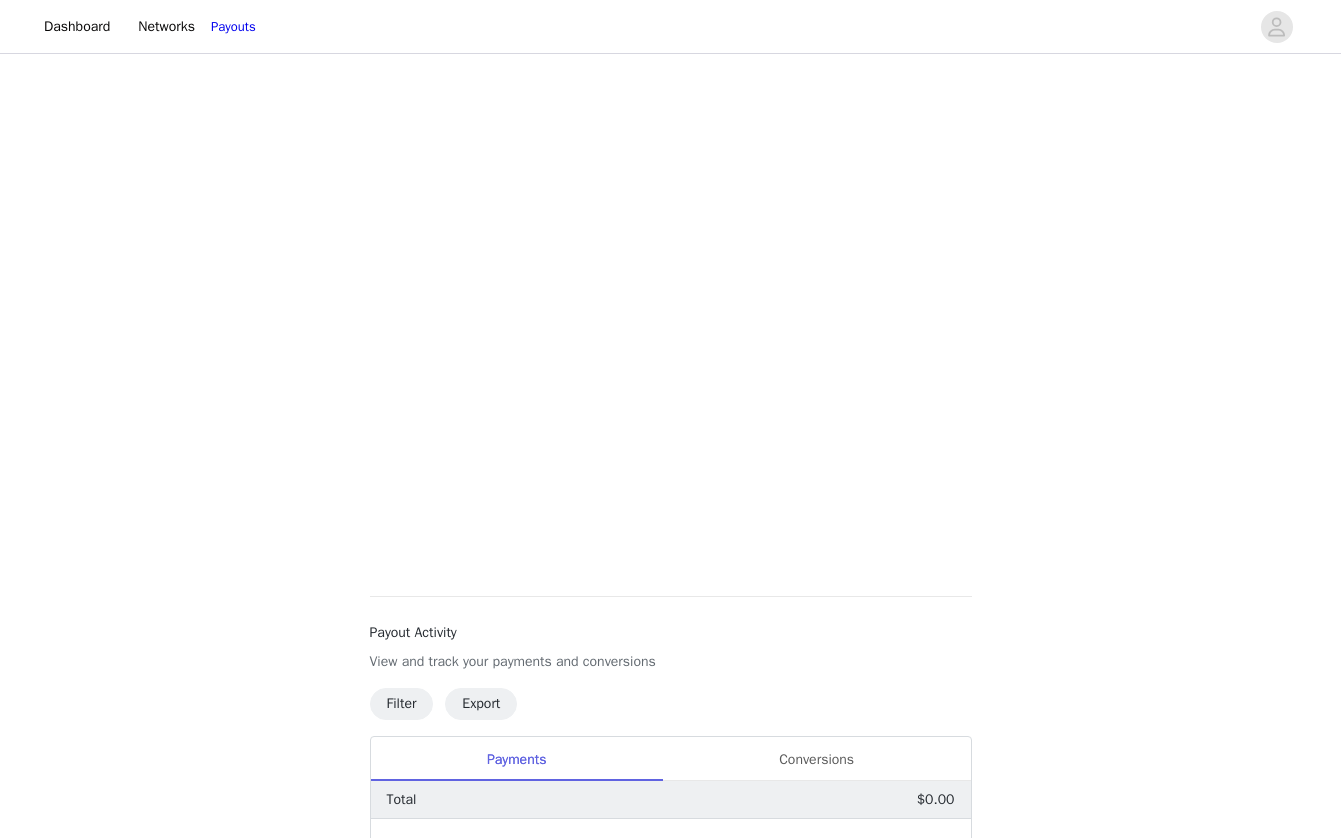 scroll, scrollTop: 382, scrollLeft: 0, axis: vertical 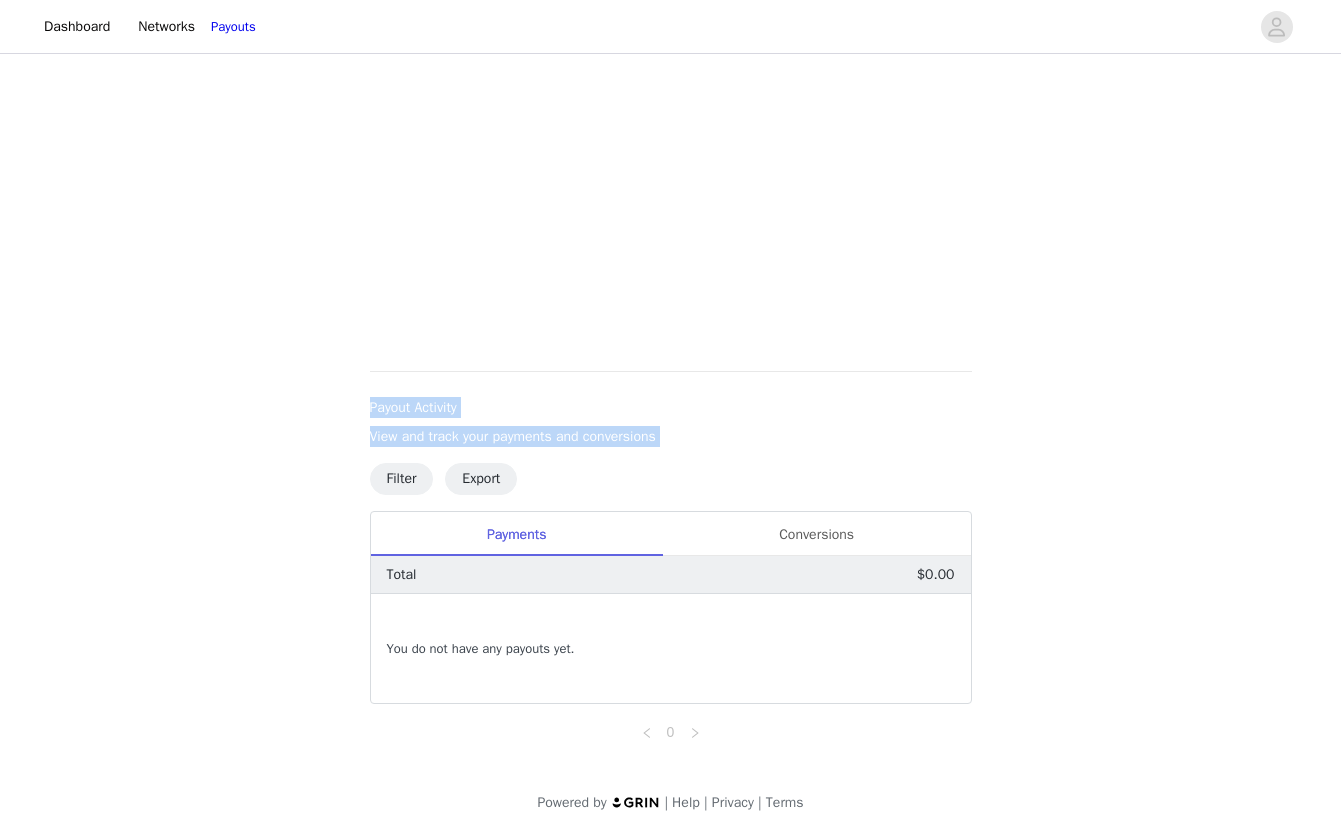 drag, startPoint x: 352, startPoint y: 412, endPoint x: 677, endPoint y: 463, distance: 328.9772 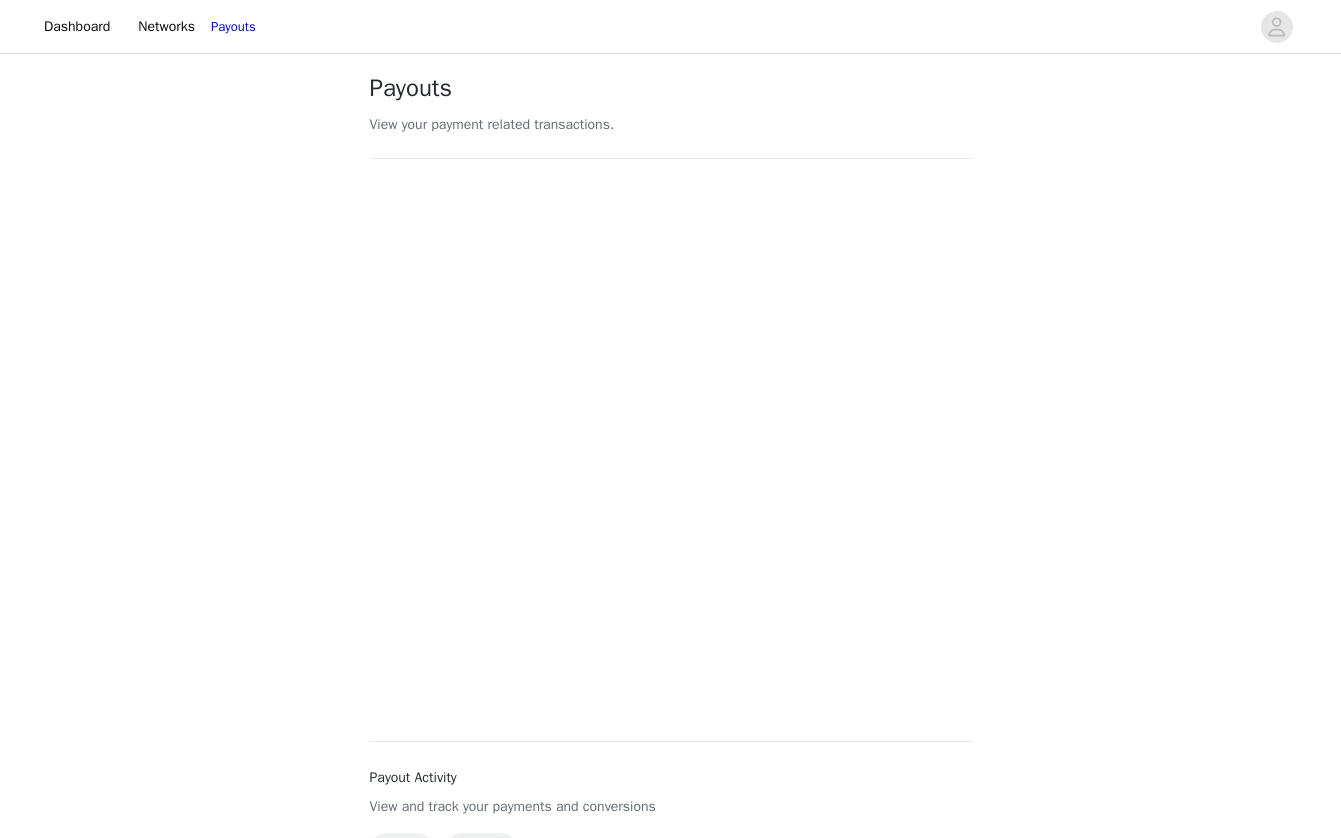 scroll, scrollTop: 0, scrollLeft: 0, axis: both 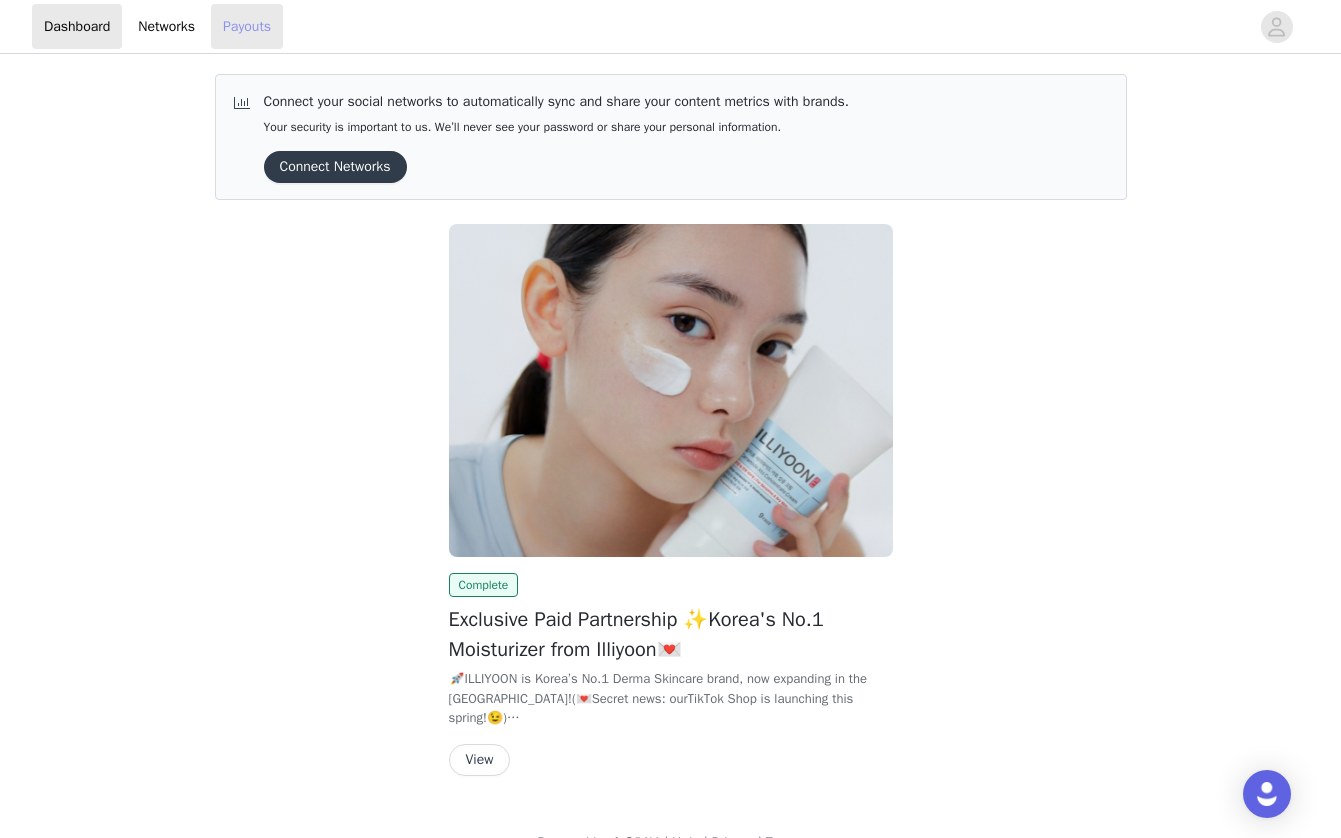 click on "Payouts" at bounding box center [247, 26] 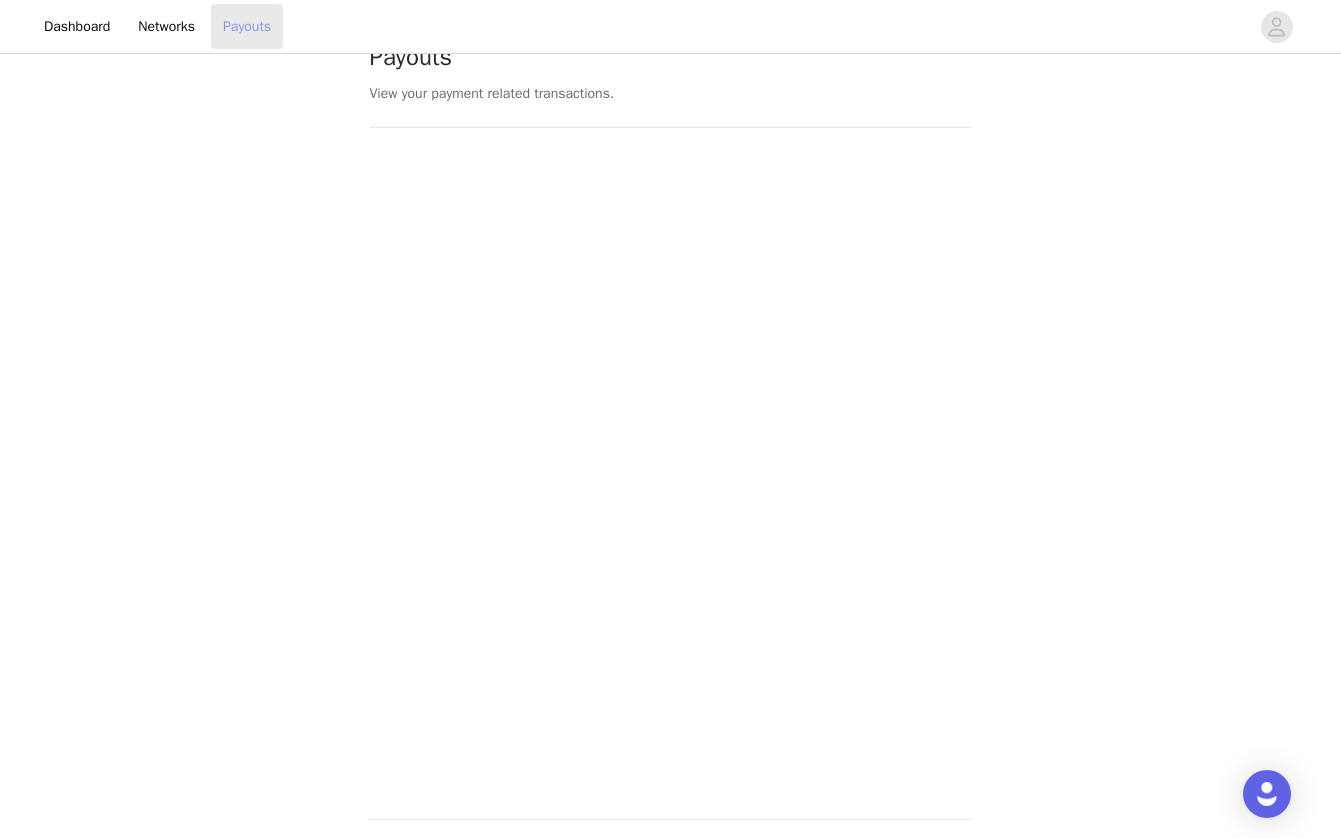 scroll, scrollTop: 0, scrollLeft: 0, axis: both 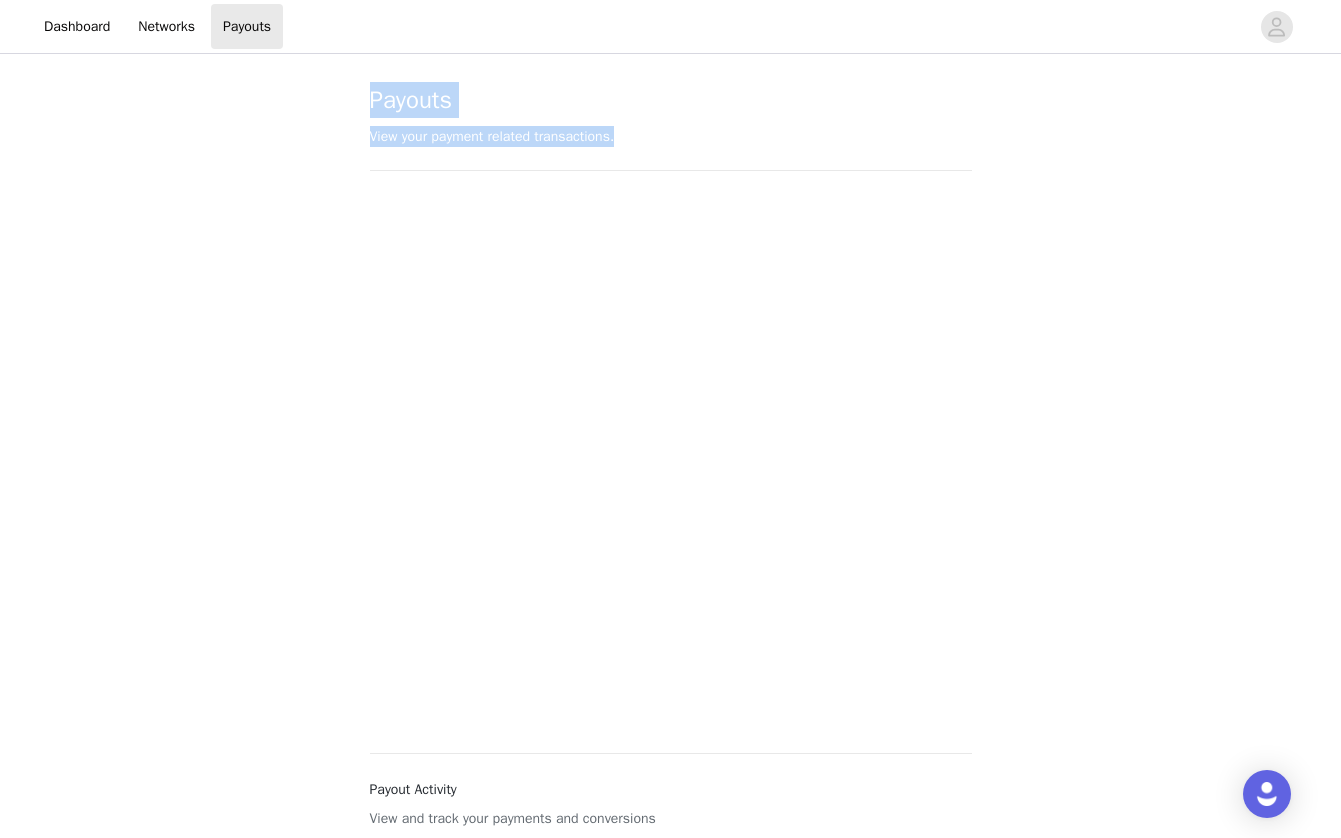 drag, startPoint x: 365, startPoint y: 105, endPoint x: 663, endPoint y: 151, distance: 301.52945 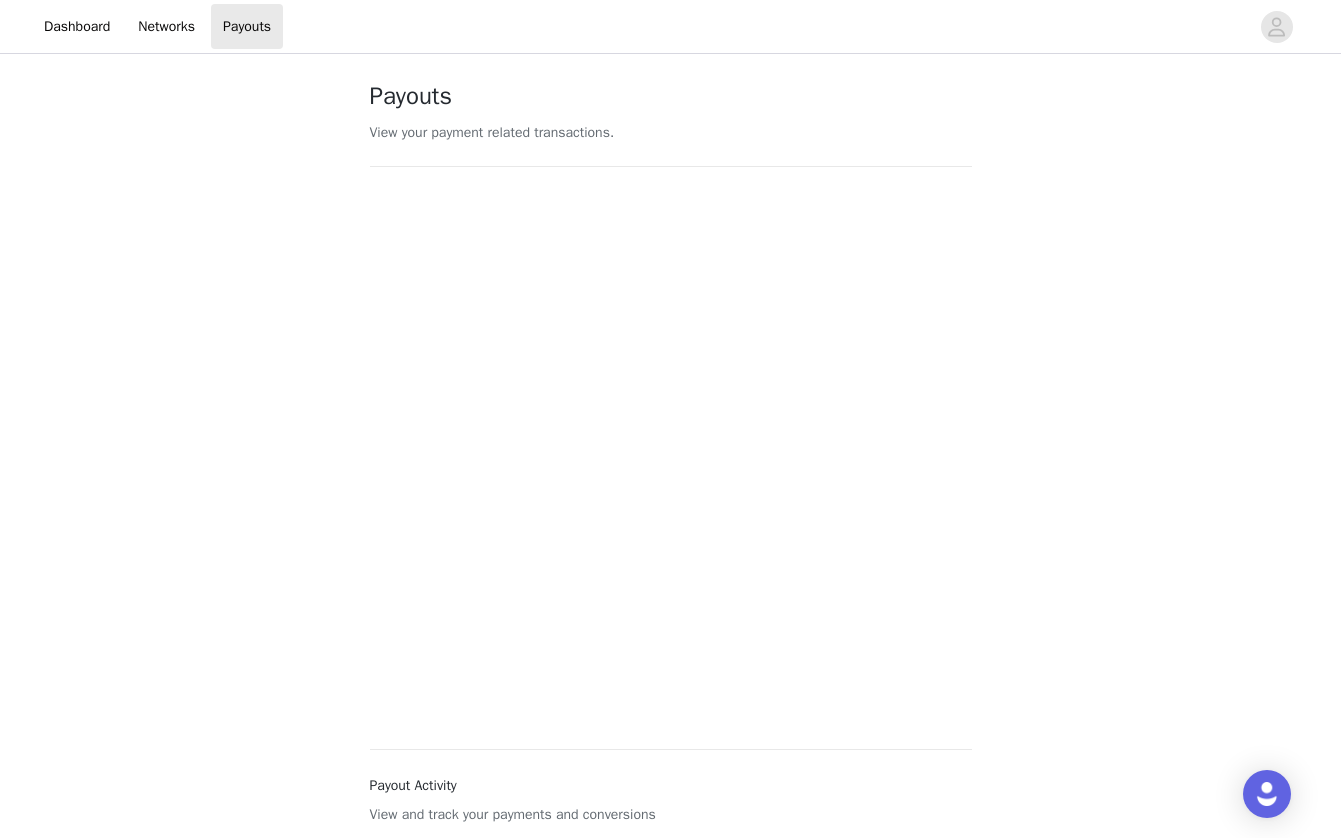 scroll, scrollTop: 0, scrollLeft: 0, axis: both 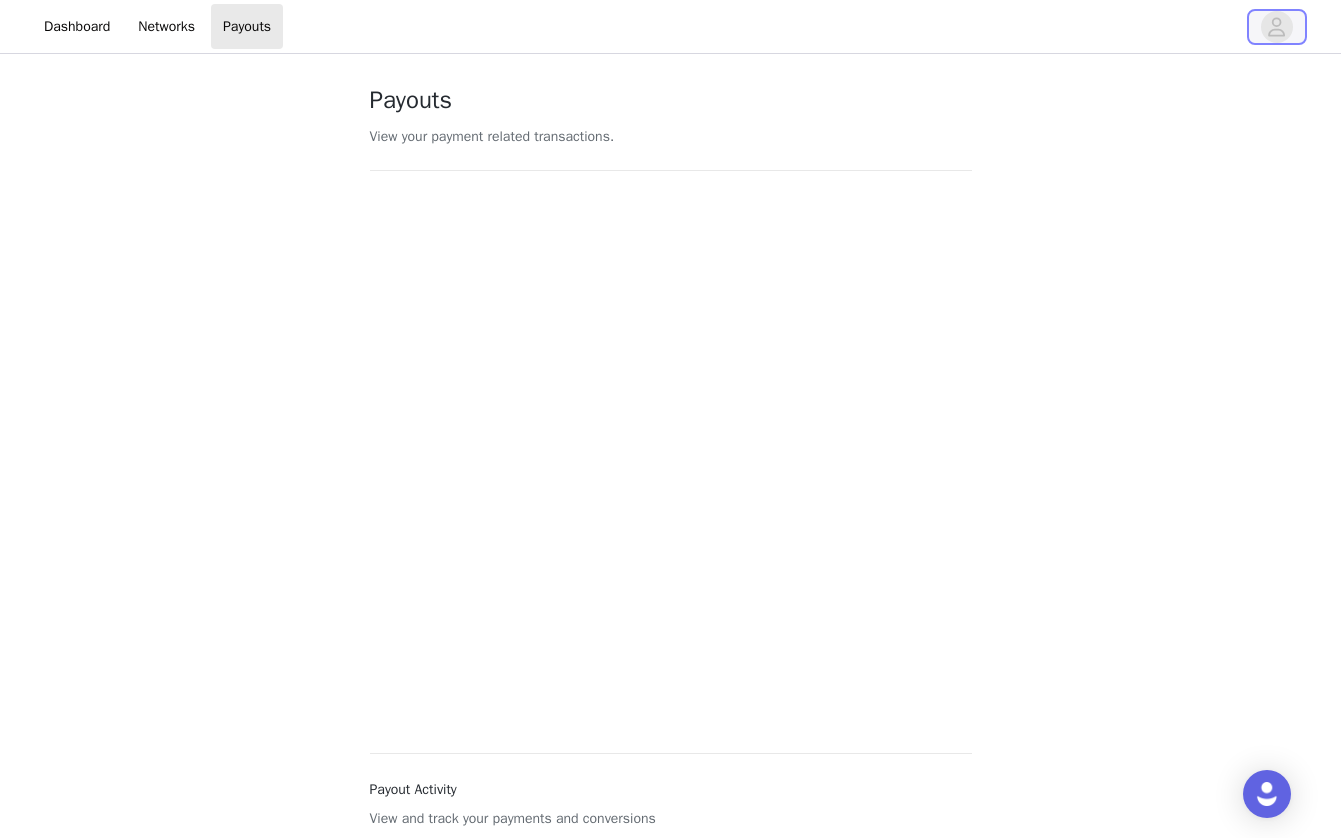 click 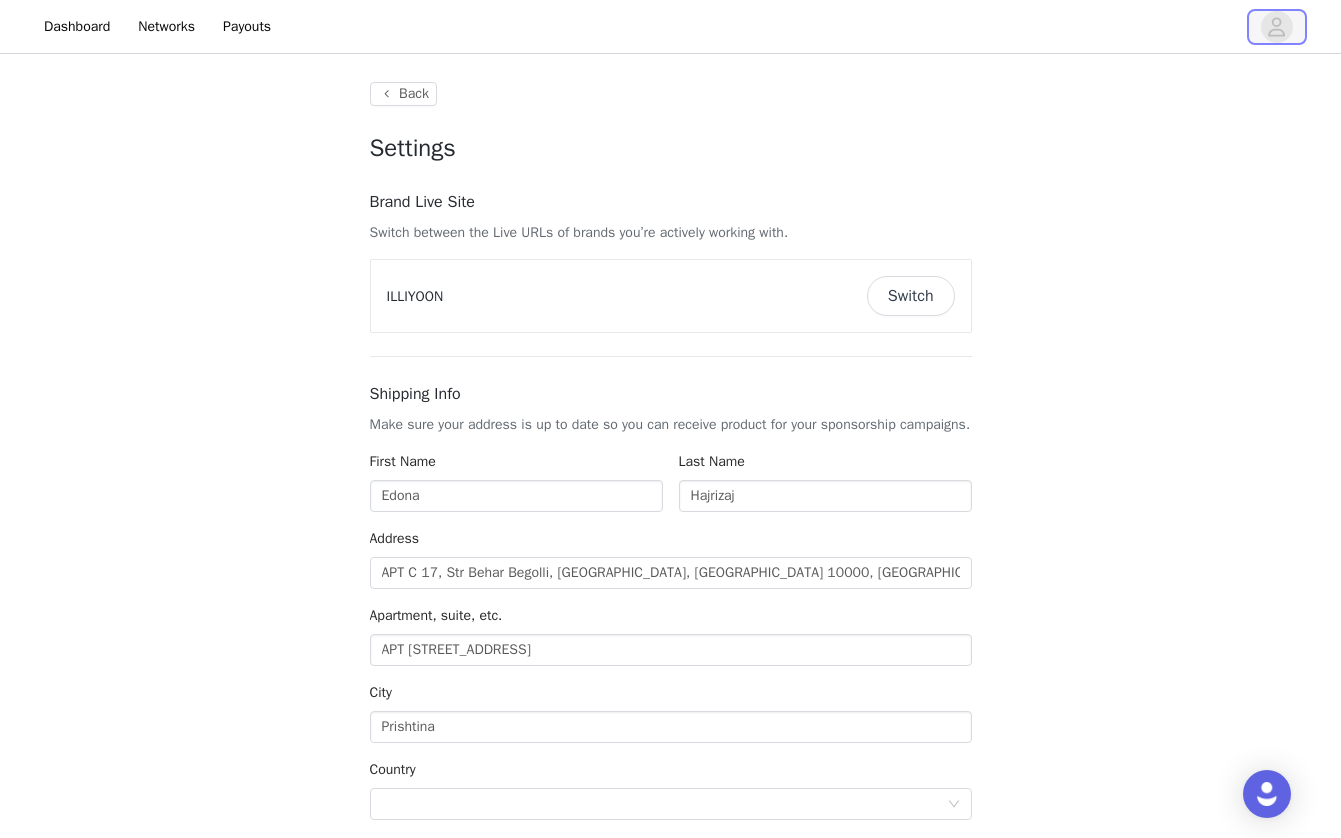 type on "+383 ([GEOGRAPHIC_DATA])" 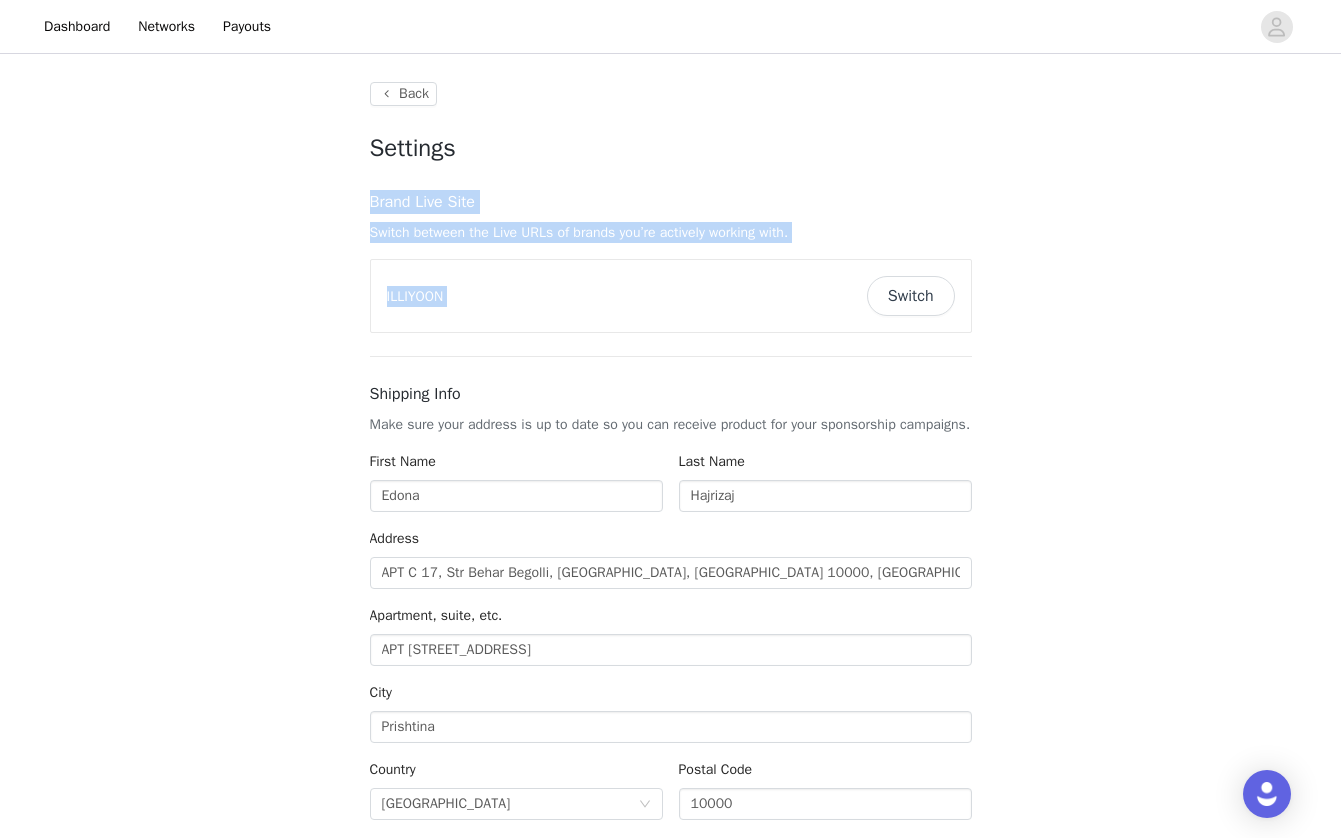 drag, startPoint x: 351, startPoint y: 202, endPoint x: 855, endPoint y: 249, distance: 506.18674 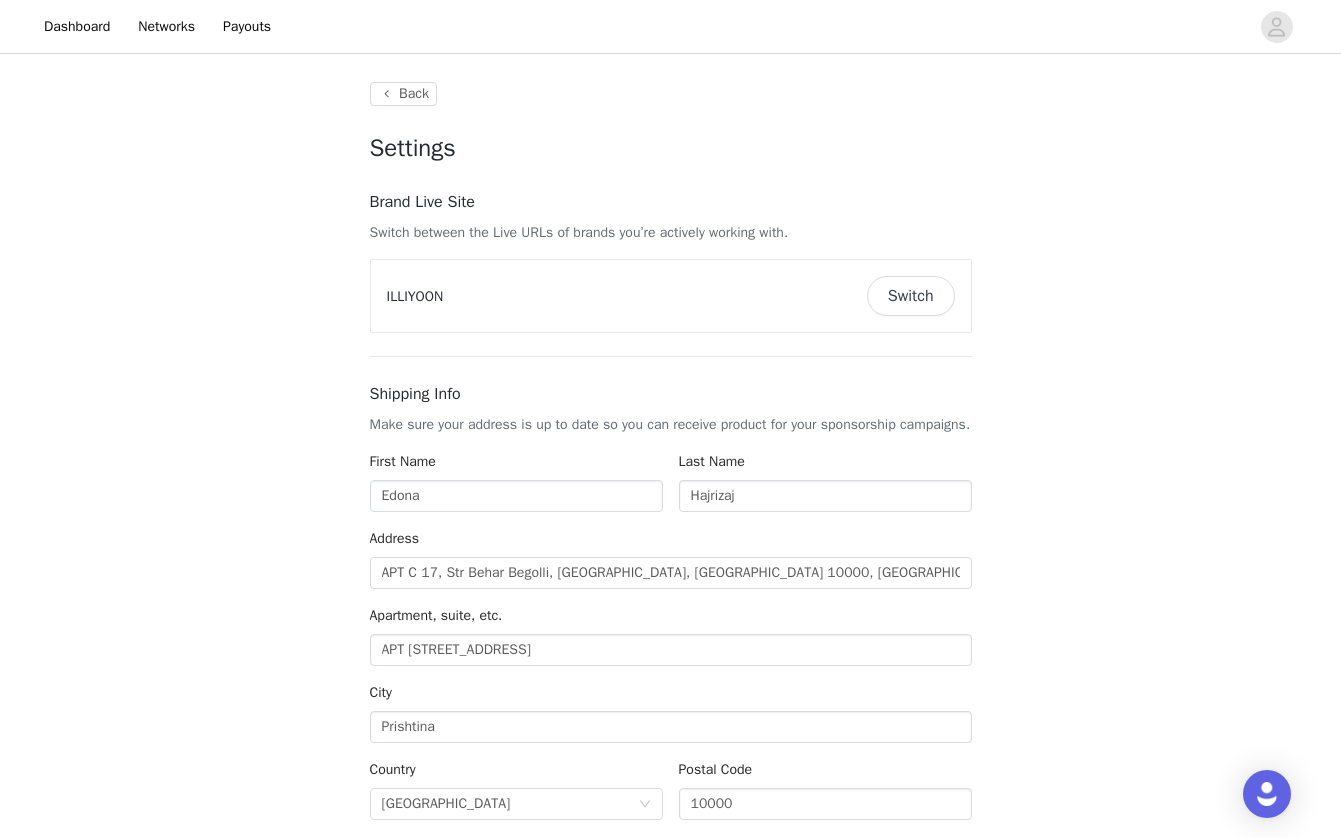 click on "Switch" at bounding box center [911, 296] 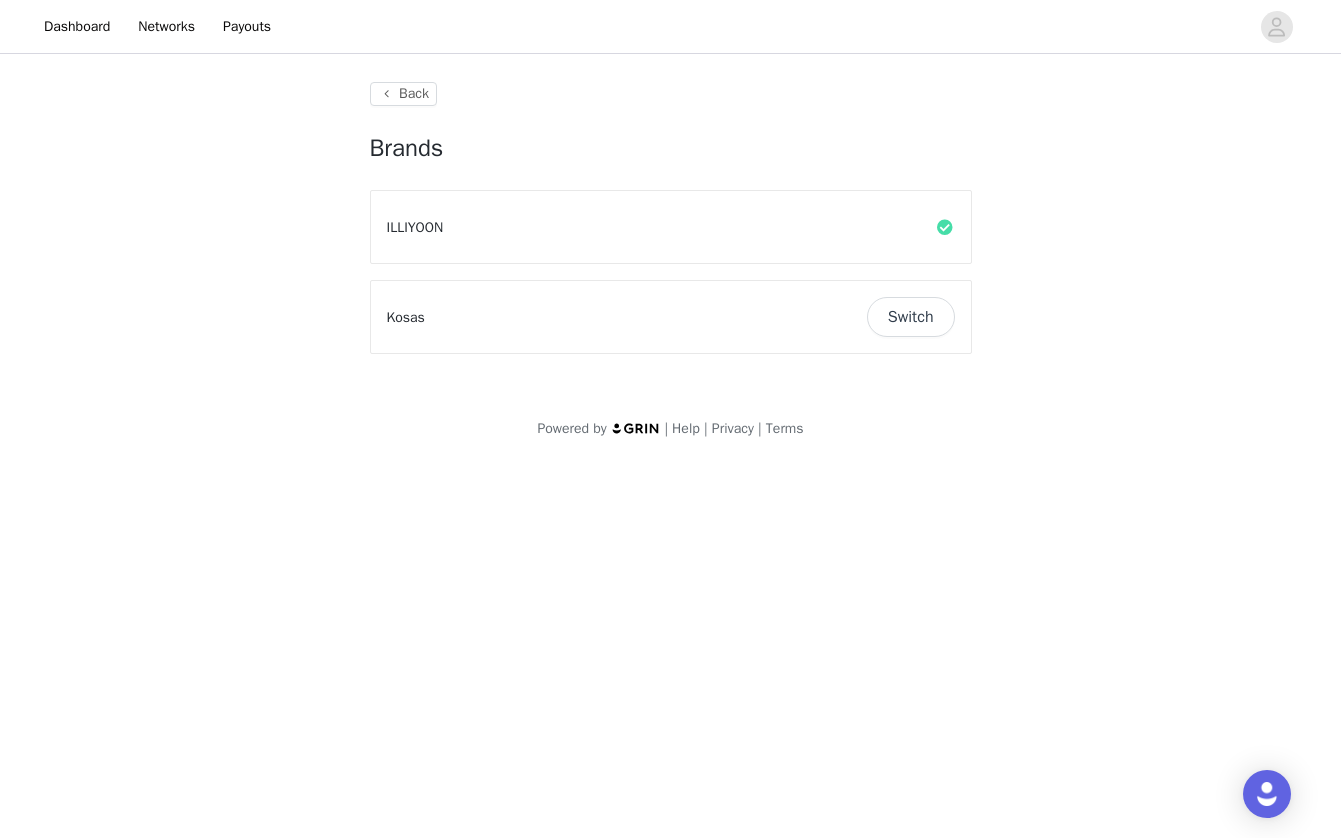 click on "Switch" at bounding box center (911, 317) 